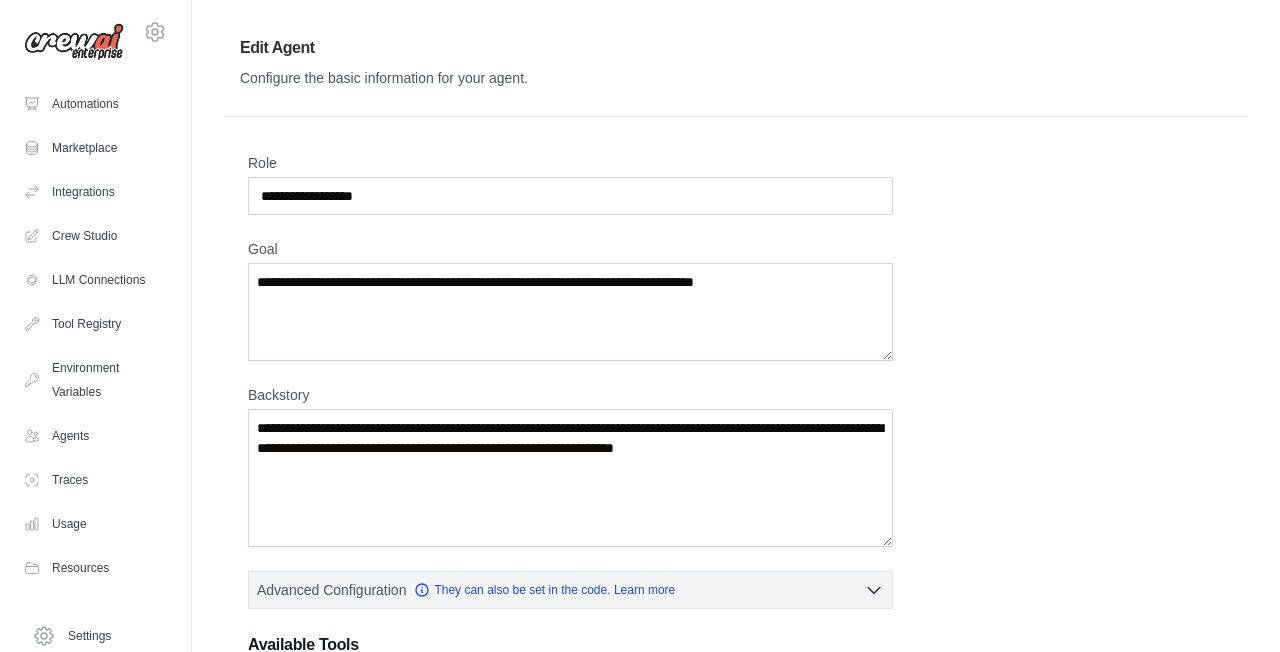 scroll, scrollTop: 0, scrollLeft: 0, axis: both 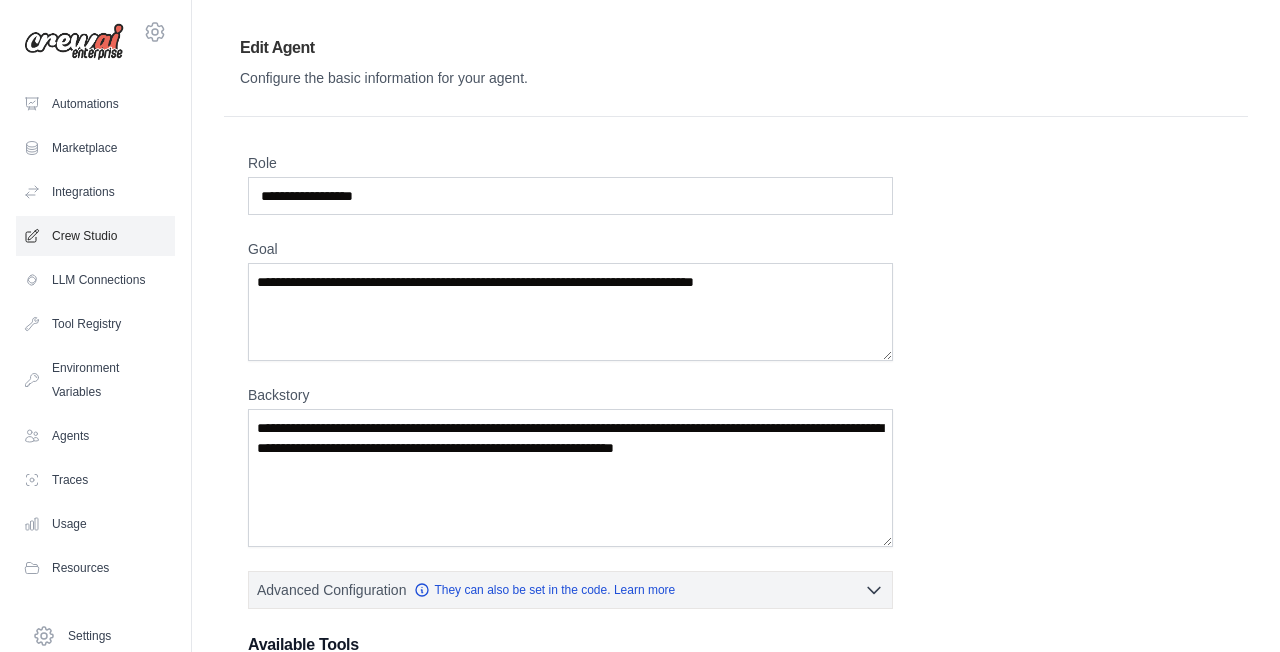 click on "Crew Studio" at bounding box center (95, 236) 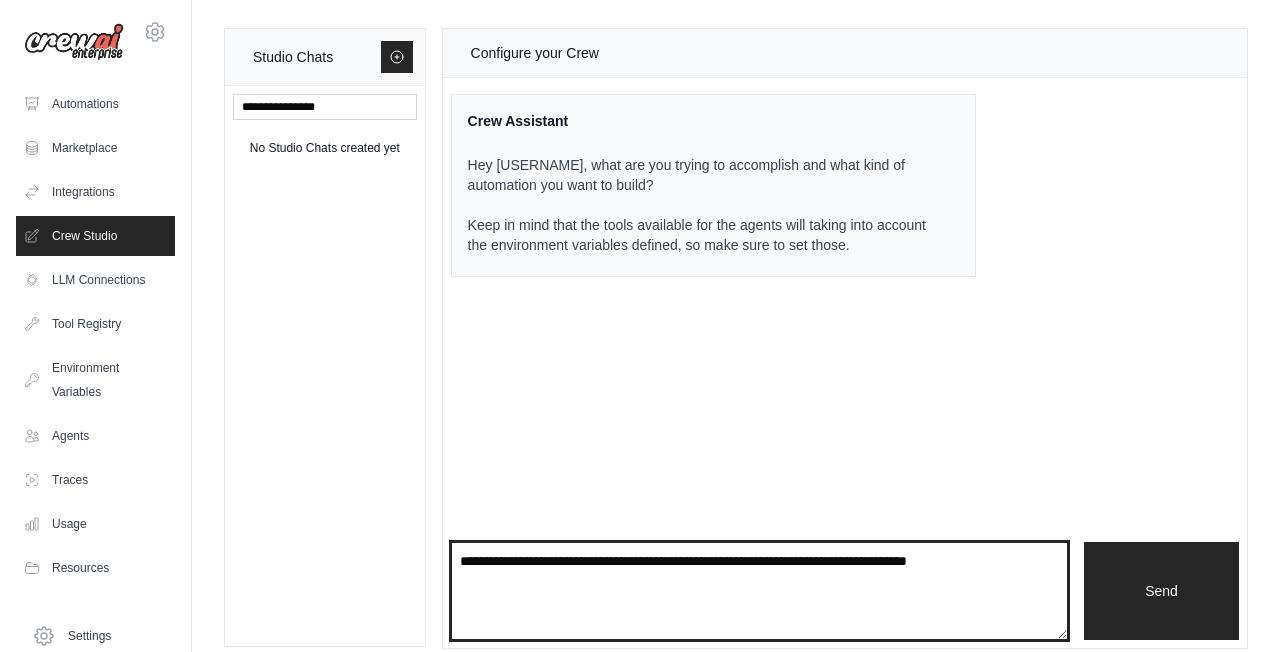 click at bounding box center [759, 591] 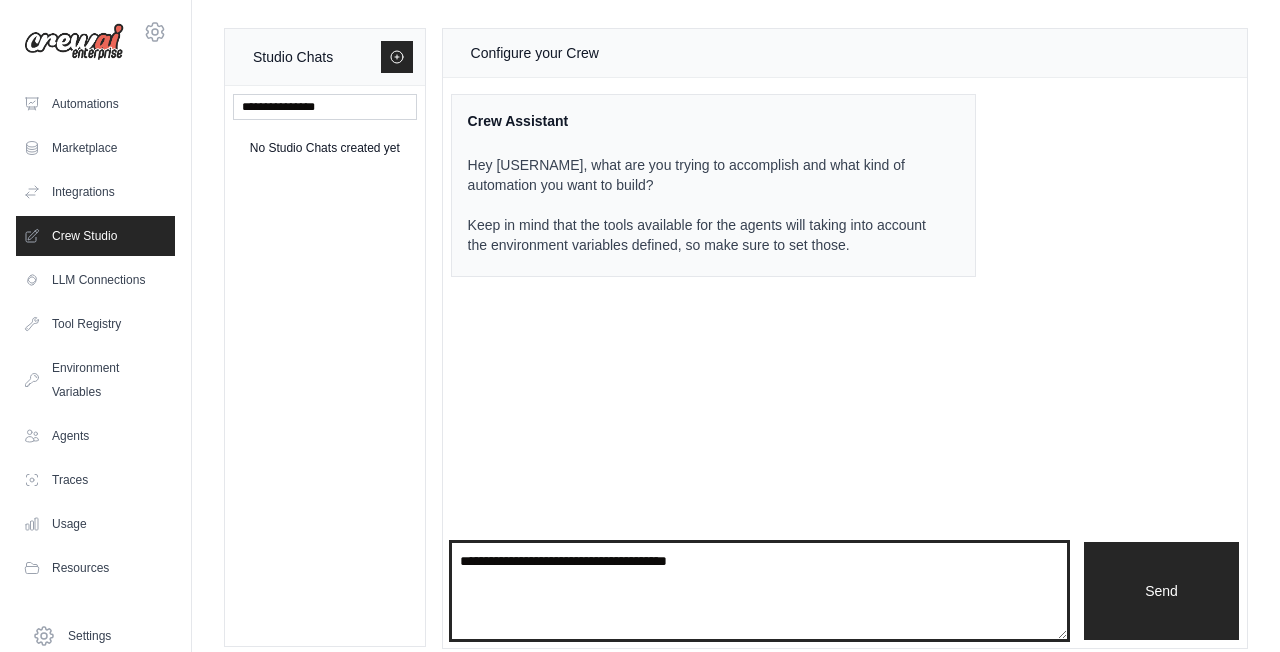 click on "**********" at bounding box center (759, 591) 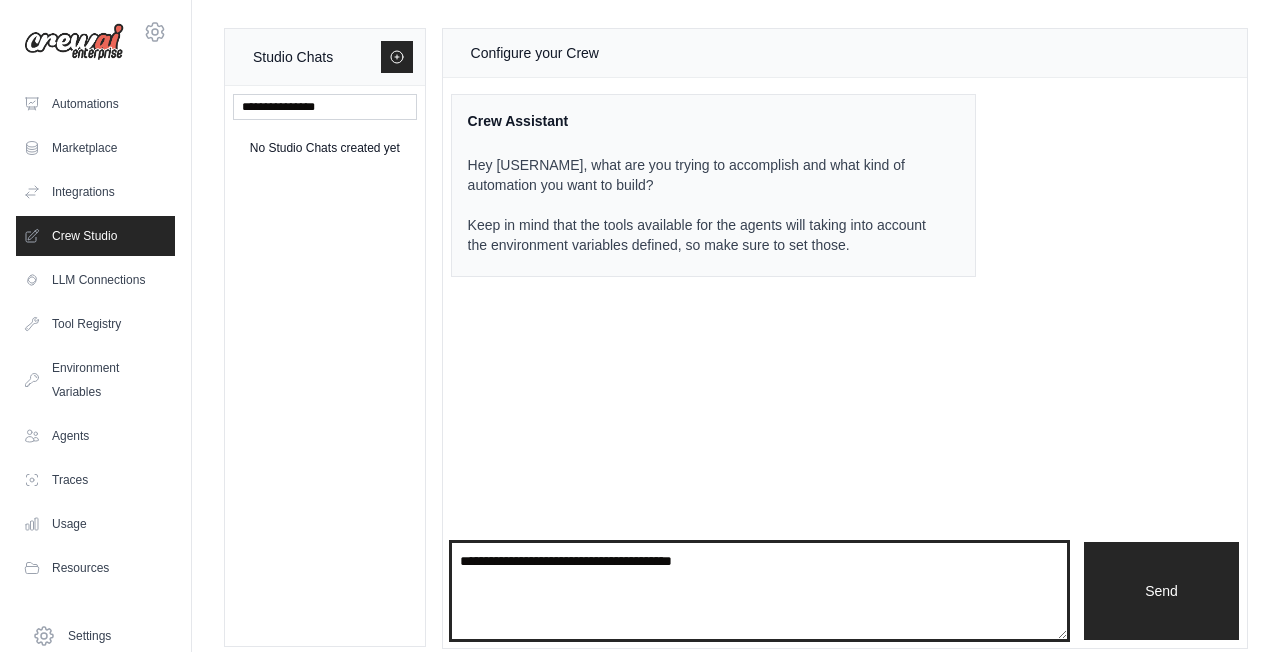 type 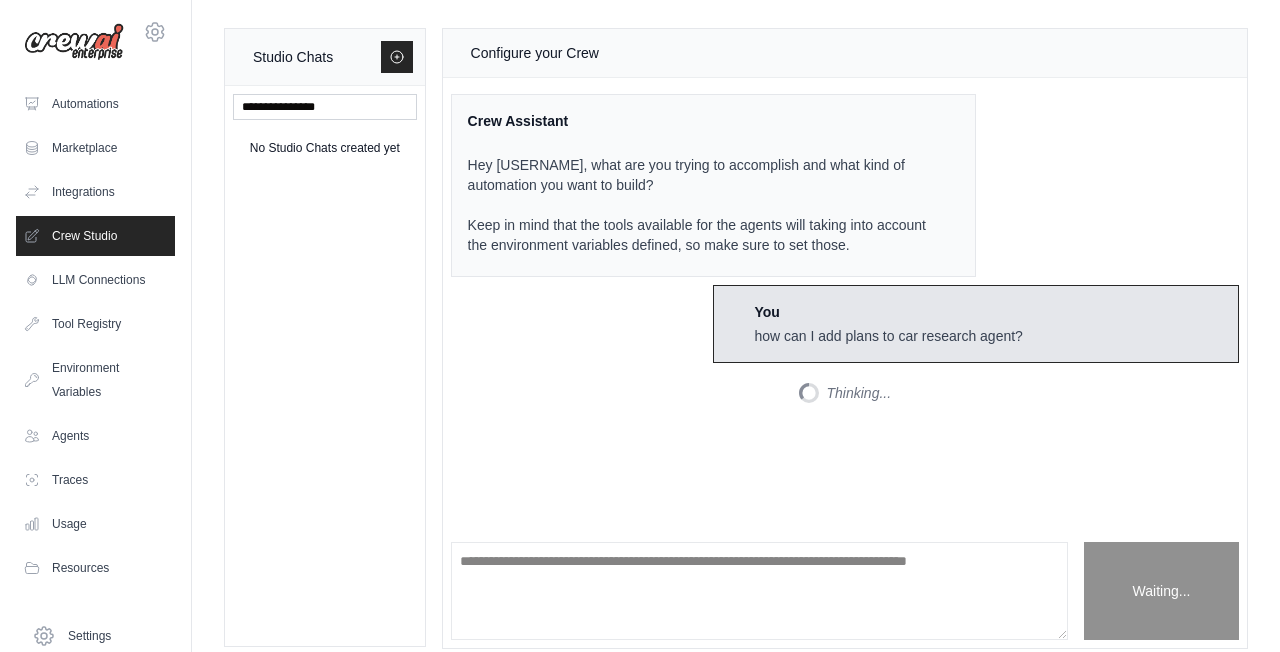 scroll, scrollTop: 28, scrollLeft: 0, axis: vertical 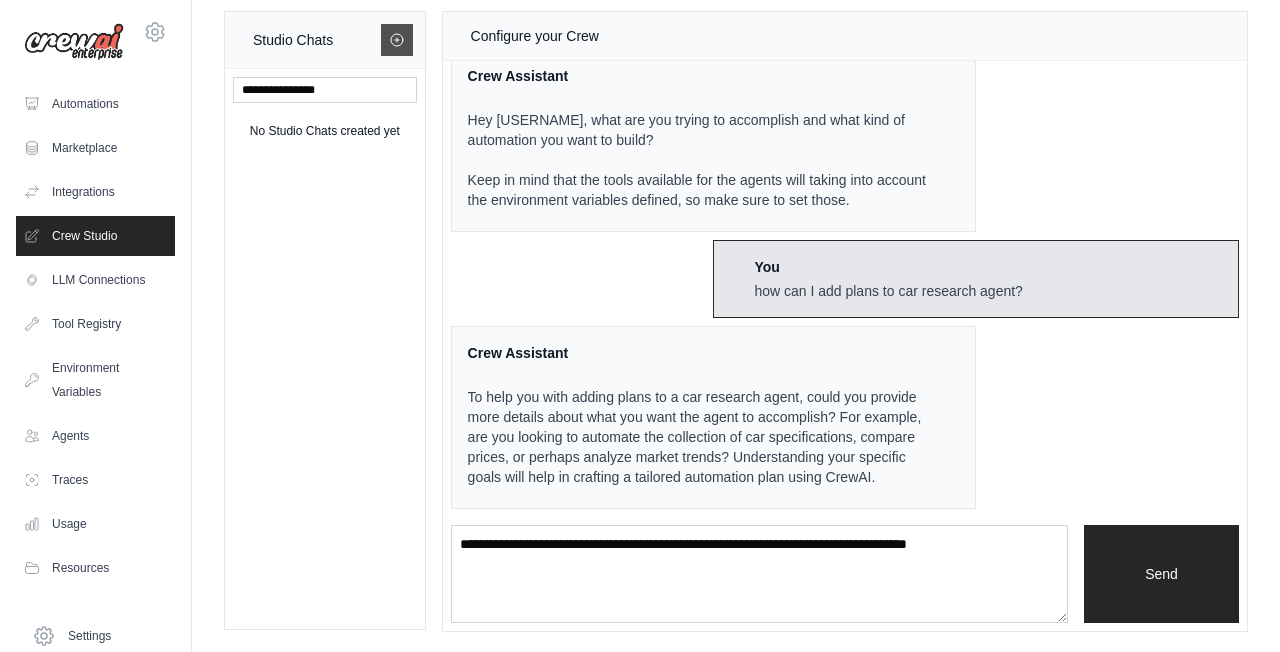 click at bounding box center [397, 40] 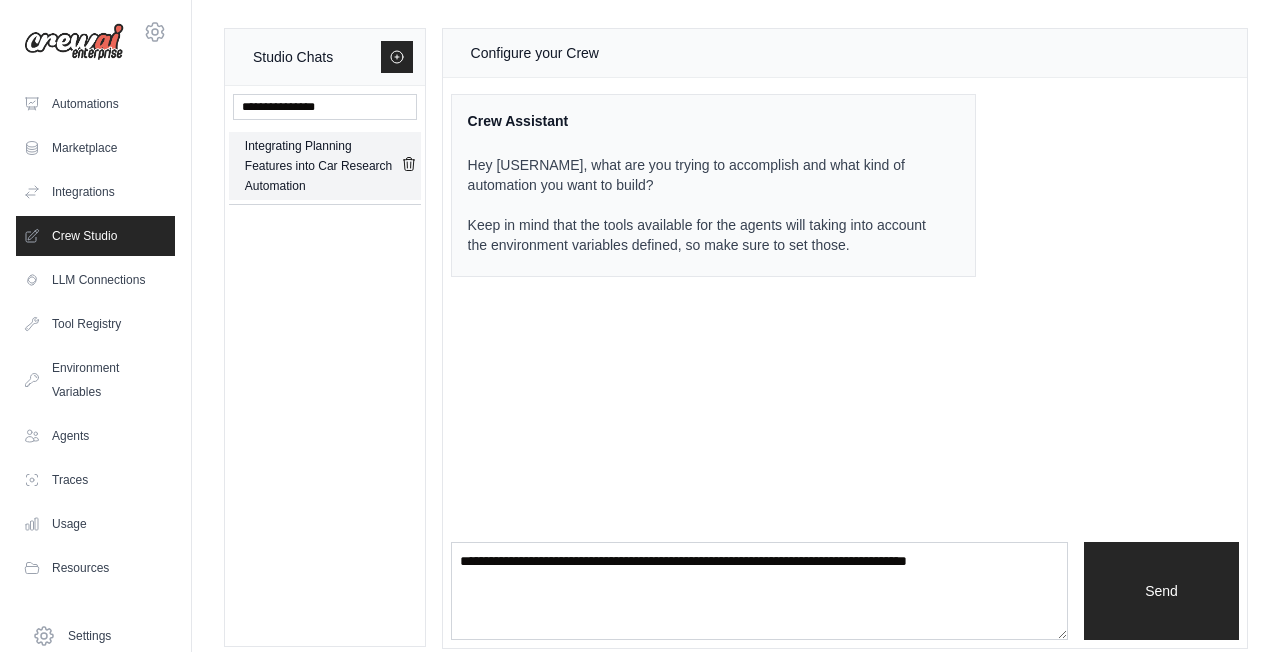 click 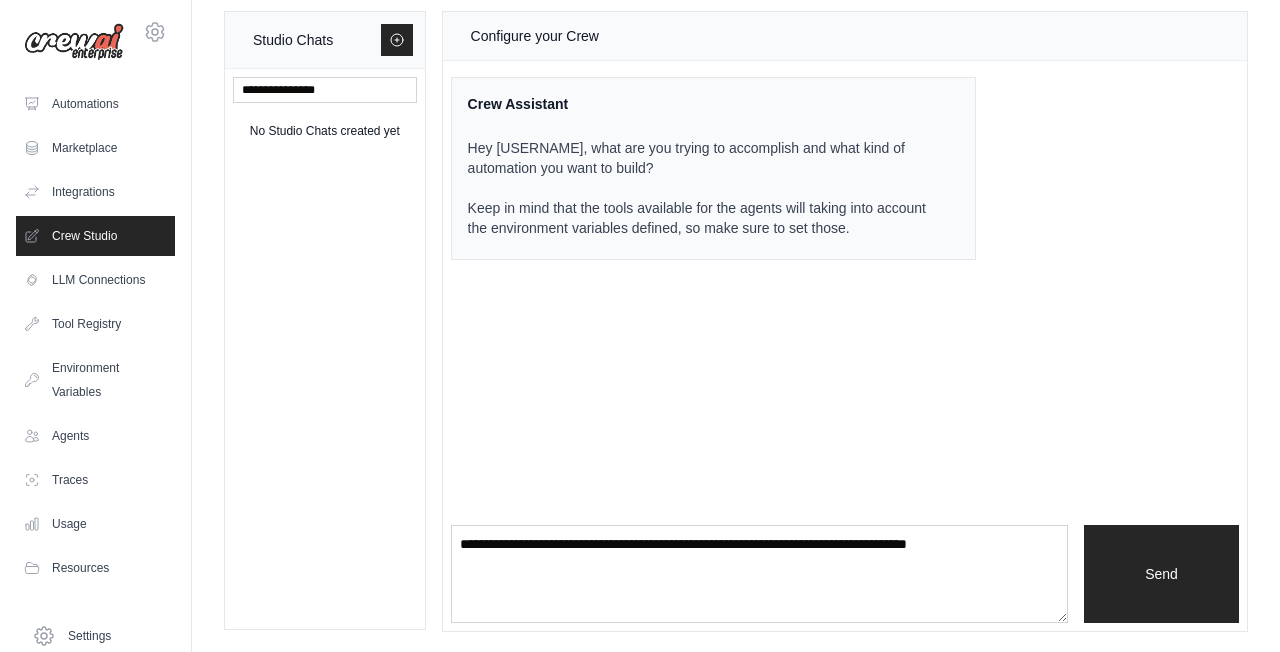 scroll, scrollTop: 17, scrollLeft: 0, axis: vertical 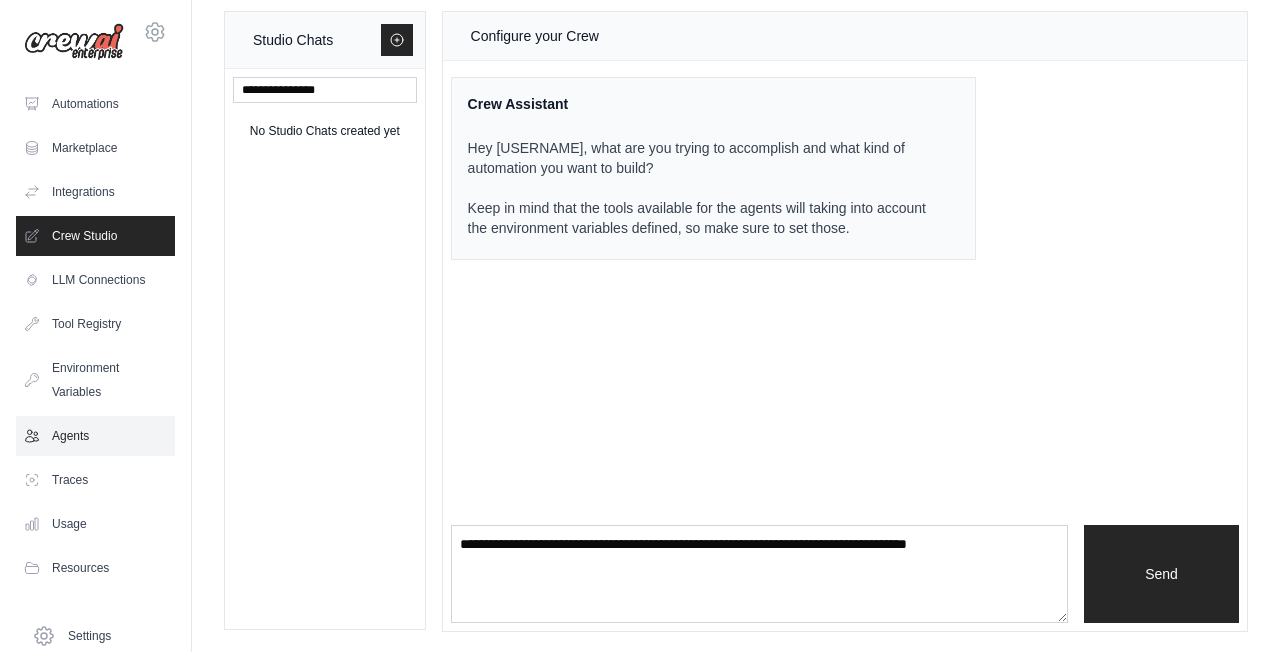 click on "Agents" at bounding box center [95, 436] 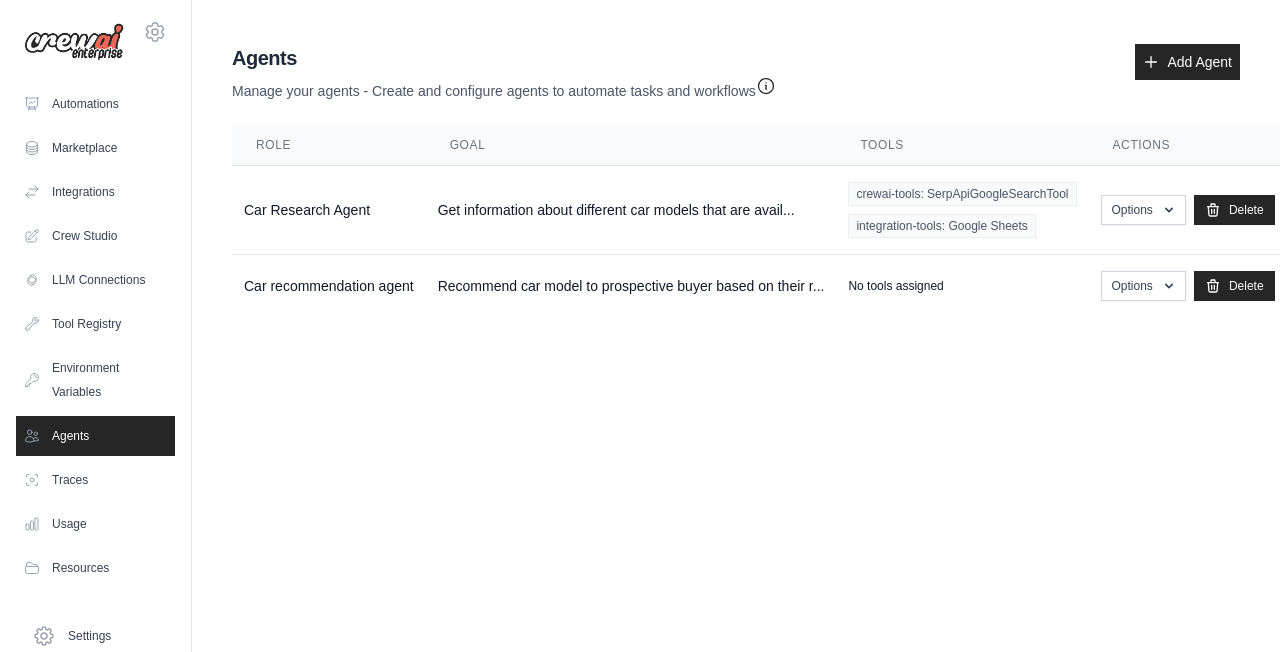 scroll, scrollTop: 0, scrollLeft: 0, axis: both 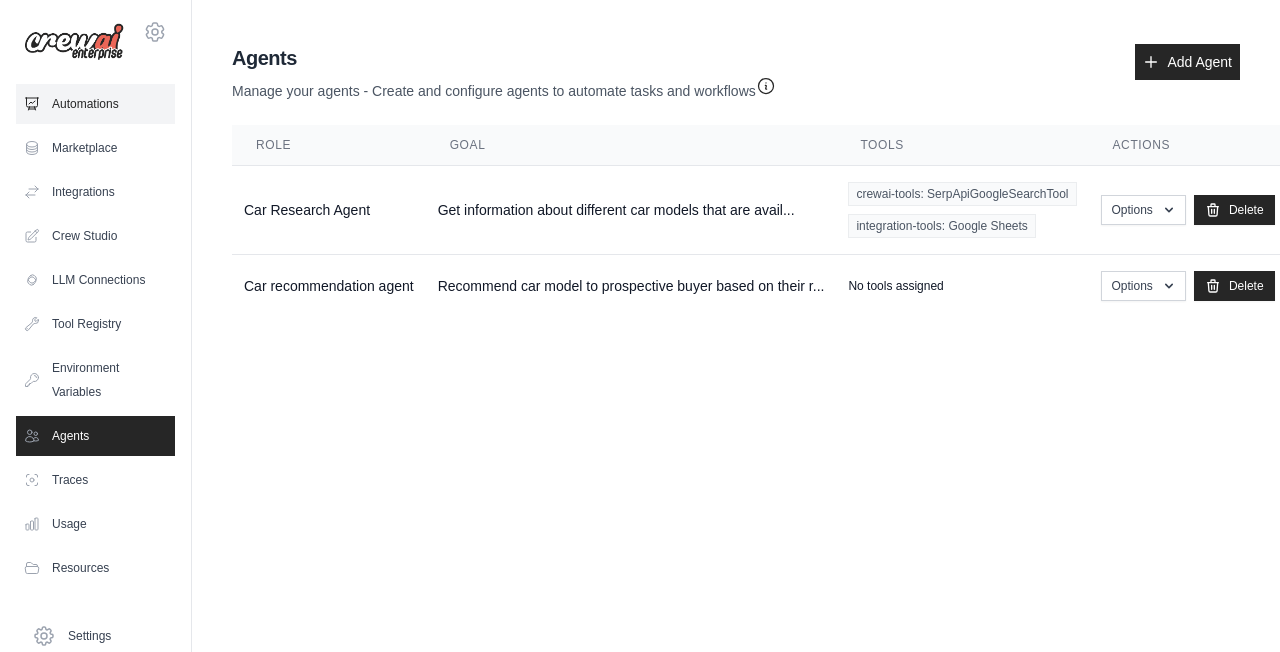 click on "Automations" at bounding box center [95, 104] 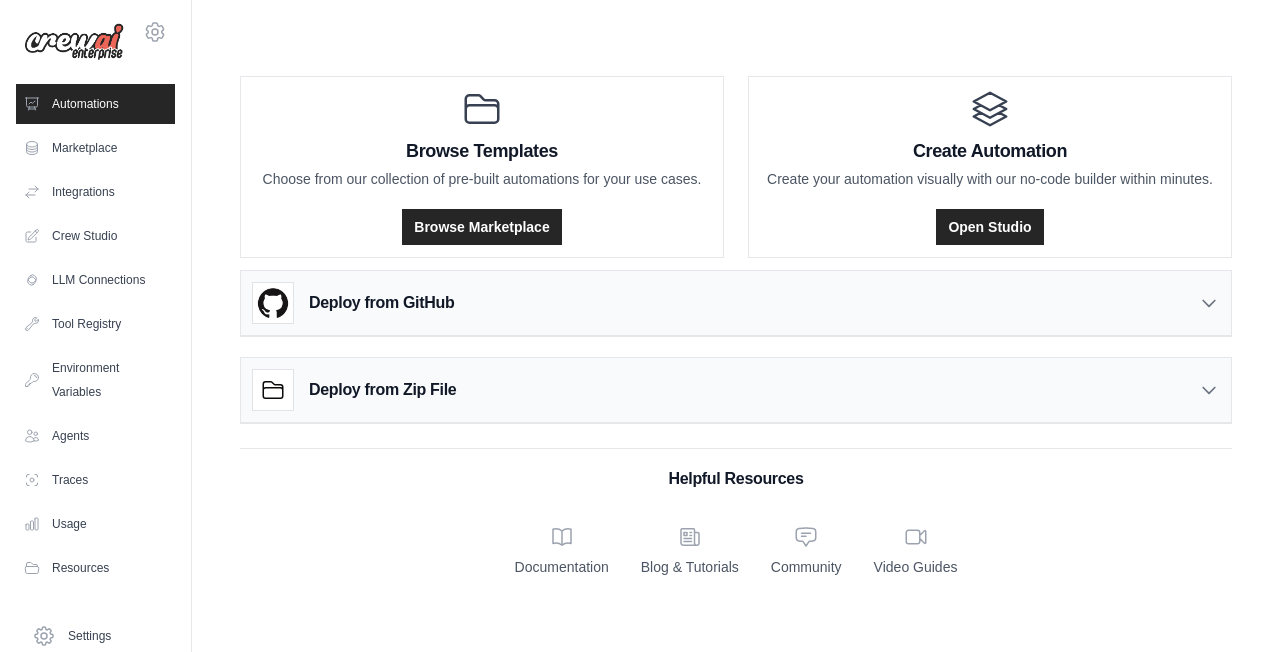 click on "Deploy from GitHub" at bounding box center (381, 303) 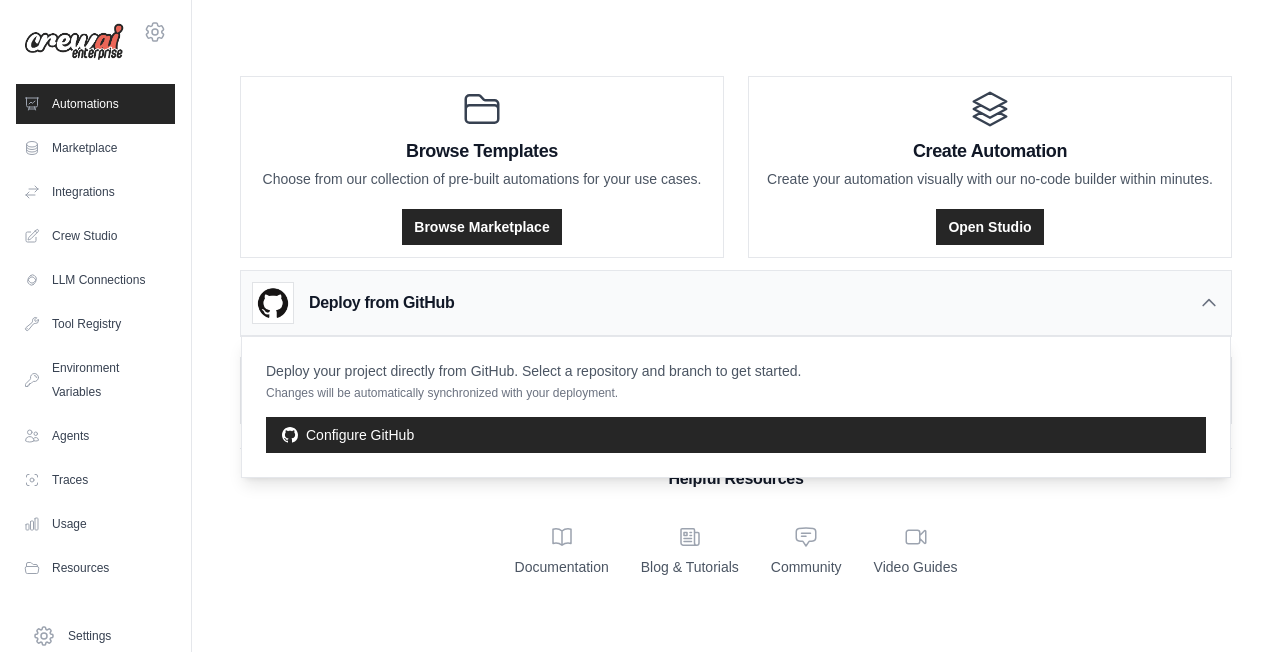click on "Deploy from GitHub" at bounding box center [381, 303] 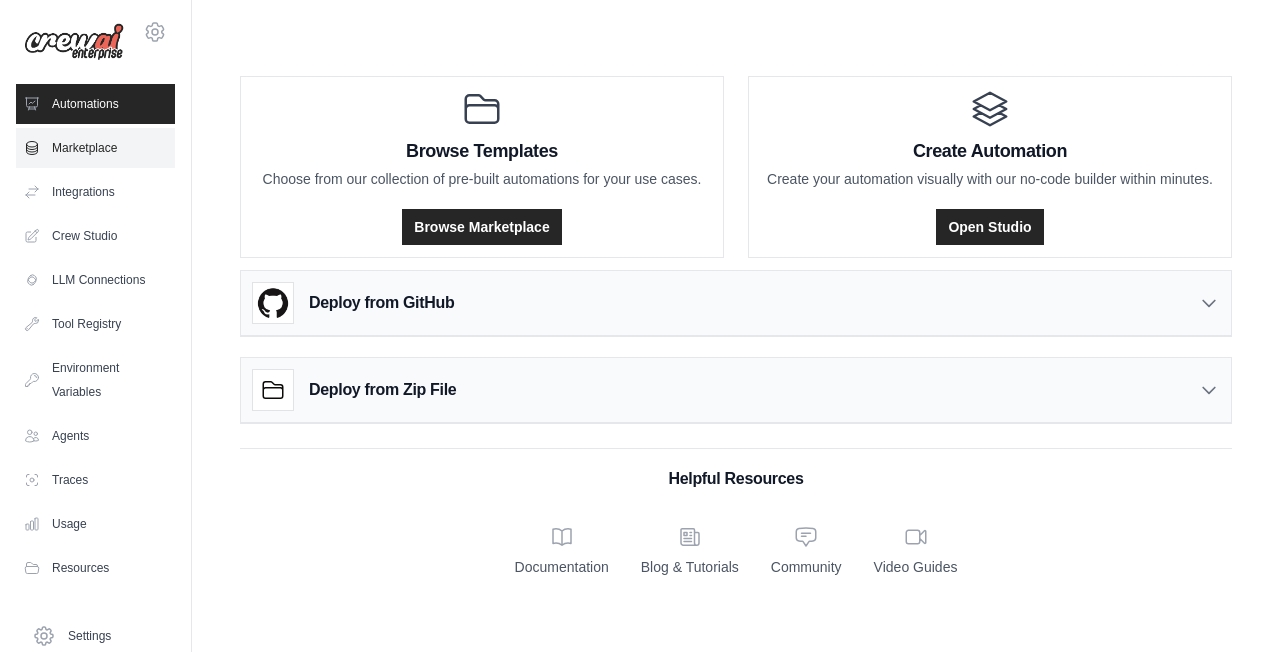 click on "Marketplace" at bounding box center [95, 148] 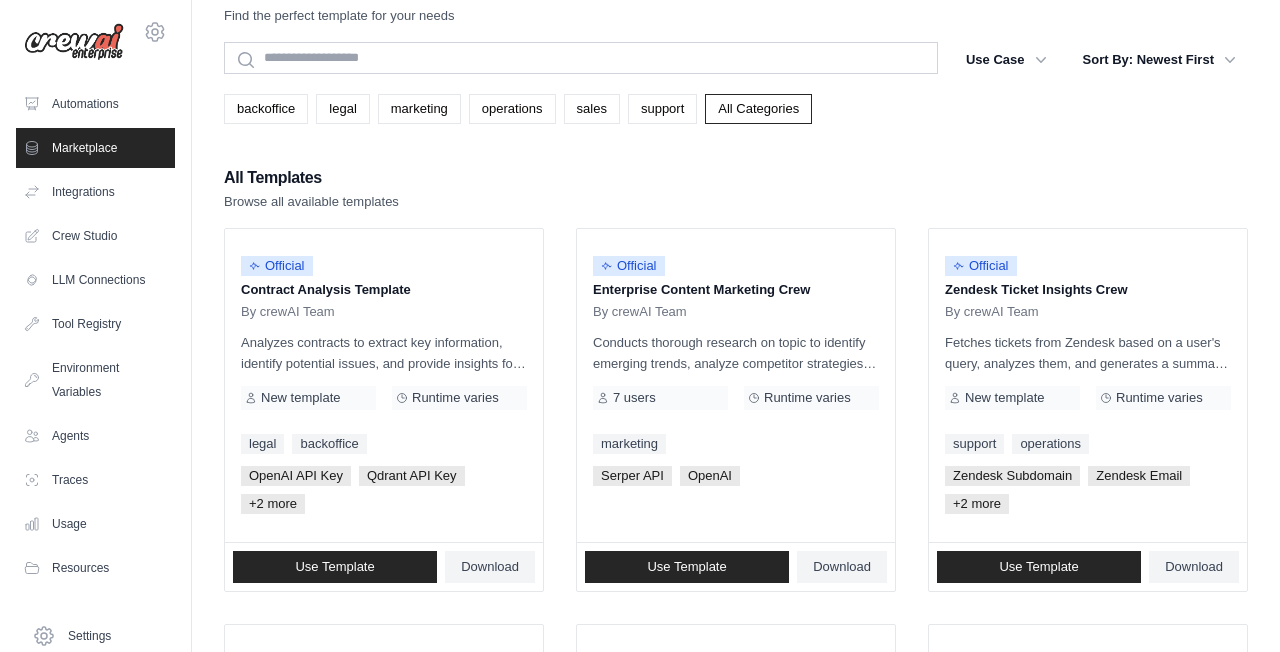 scroll, scrollTop: 28, scrollLeft: 0, axis: vertical 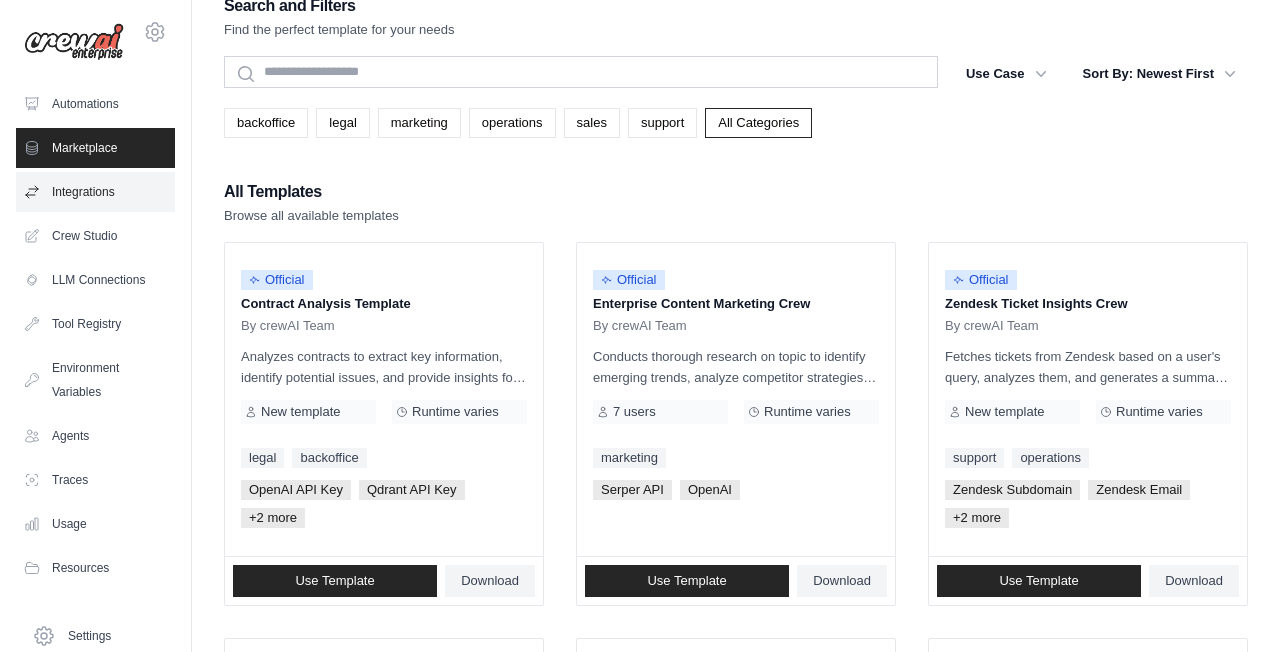 click on "Integrations" at bounding box center [95, 192] 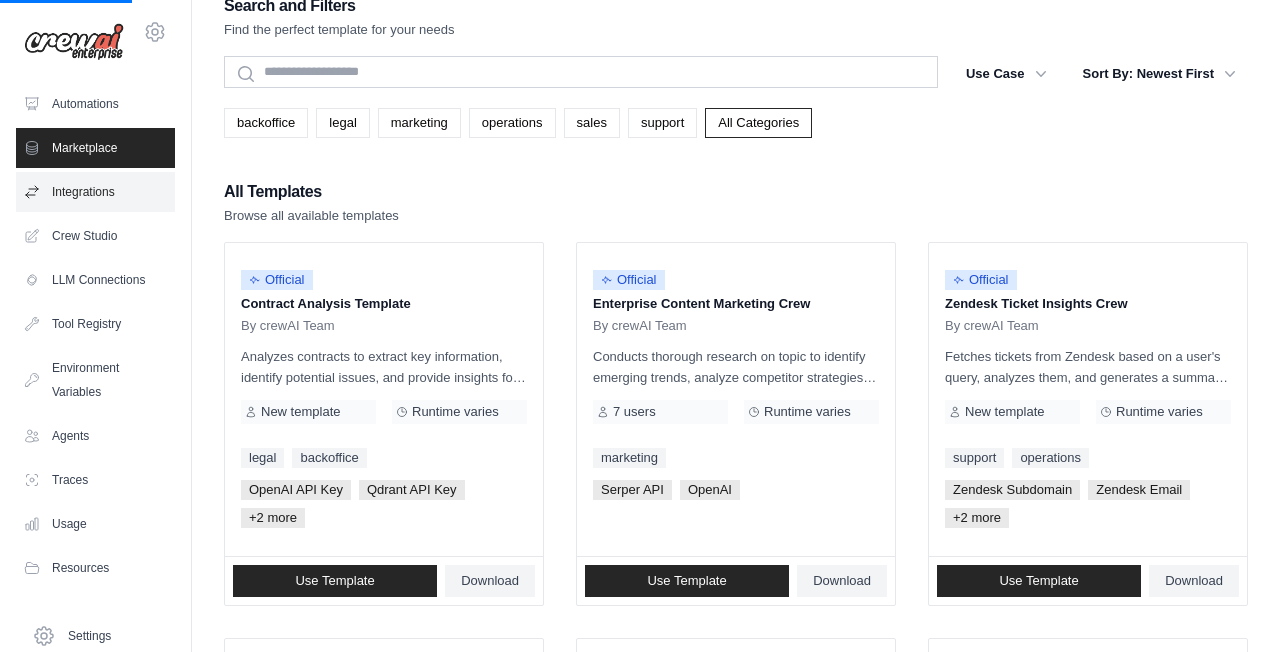 scroll, scrollTop: 0, scrollLeft: 0, axis: both 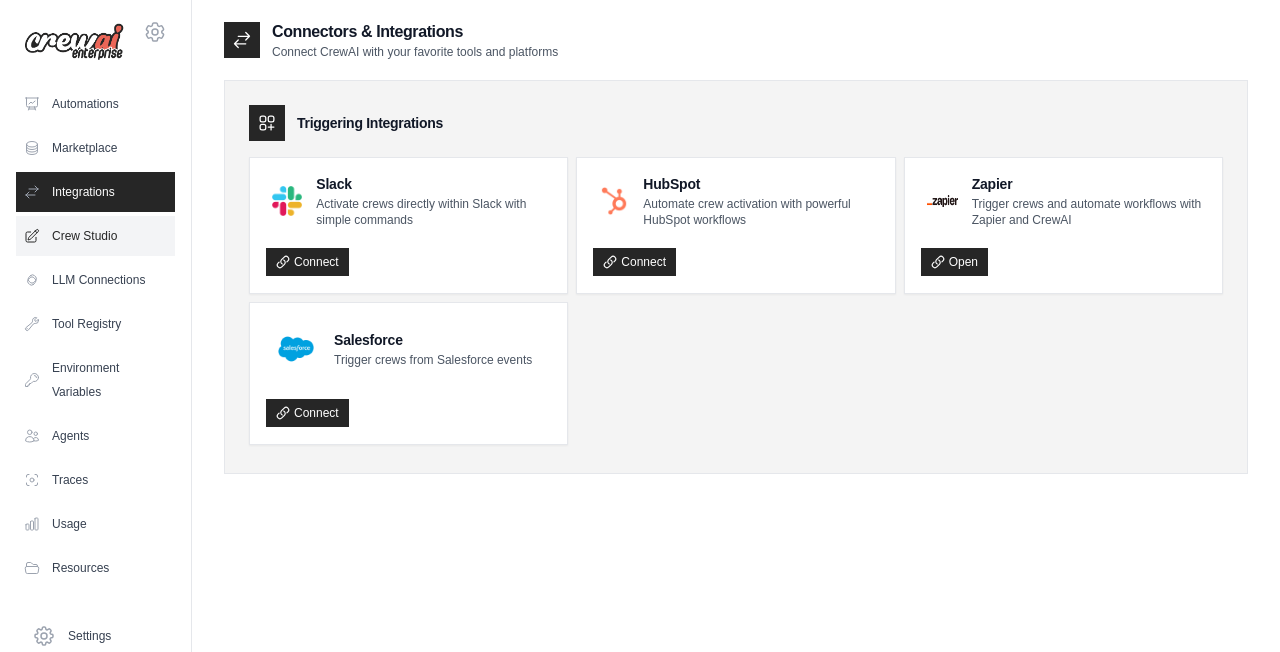 click on "Crew Studio" at bounding box center [95, 236] 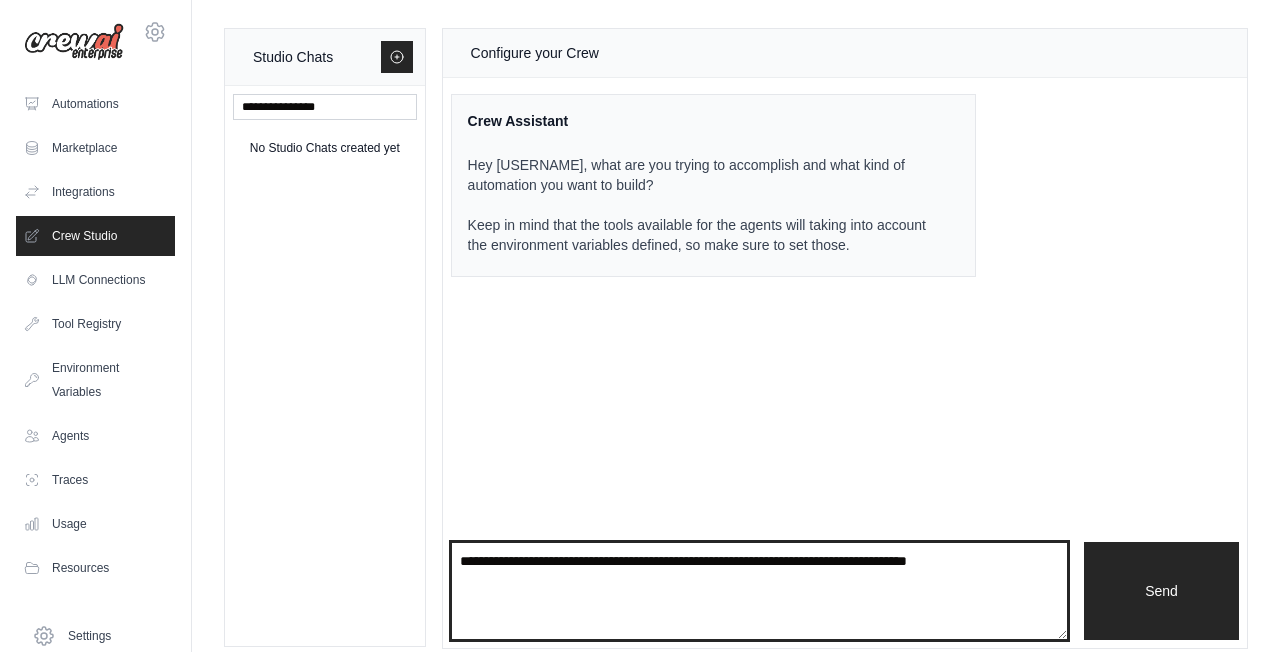 click at bounding box center [759, 591] 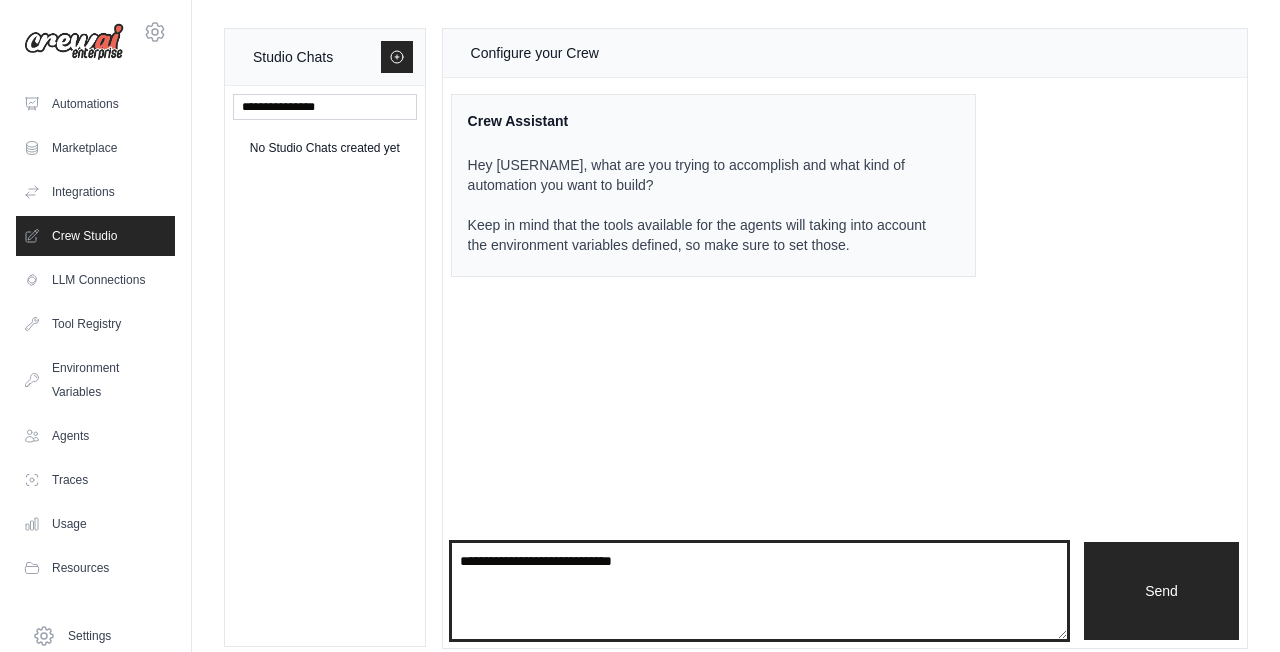 type on "**********" 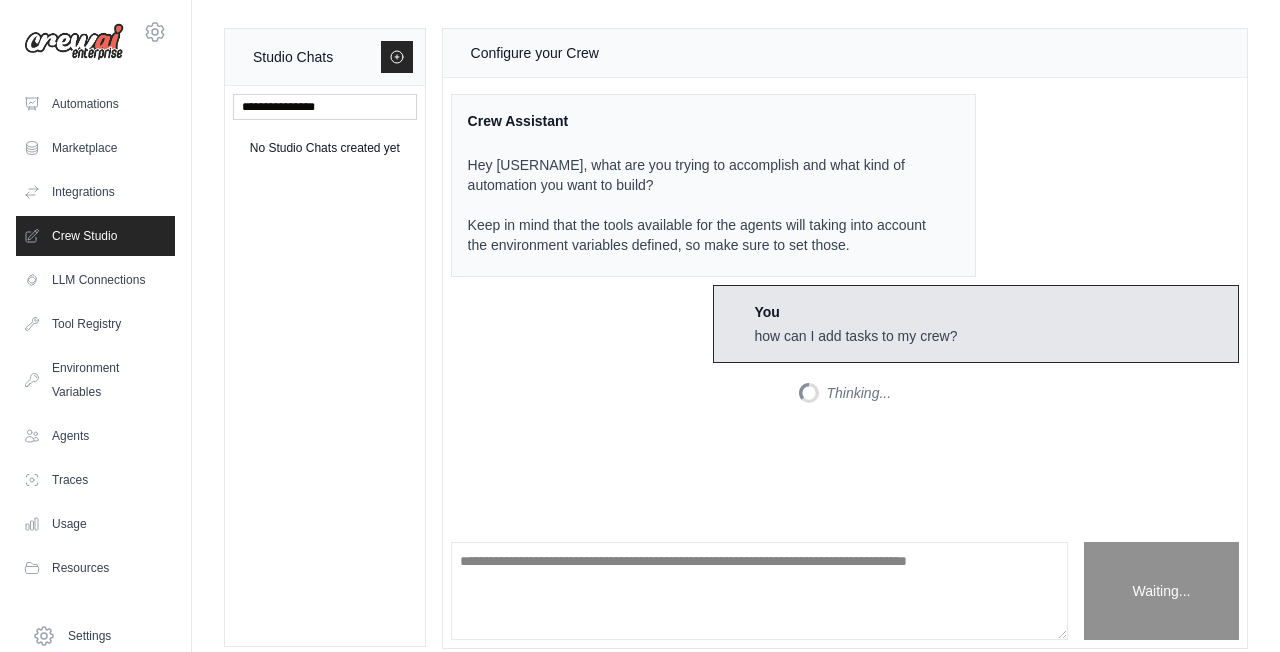 scroll, scrollTop: 48, scrollLeft: 0, axis: vertical 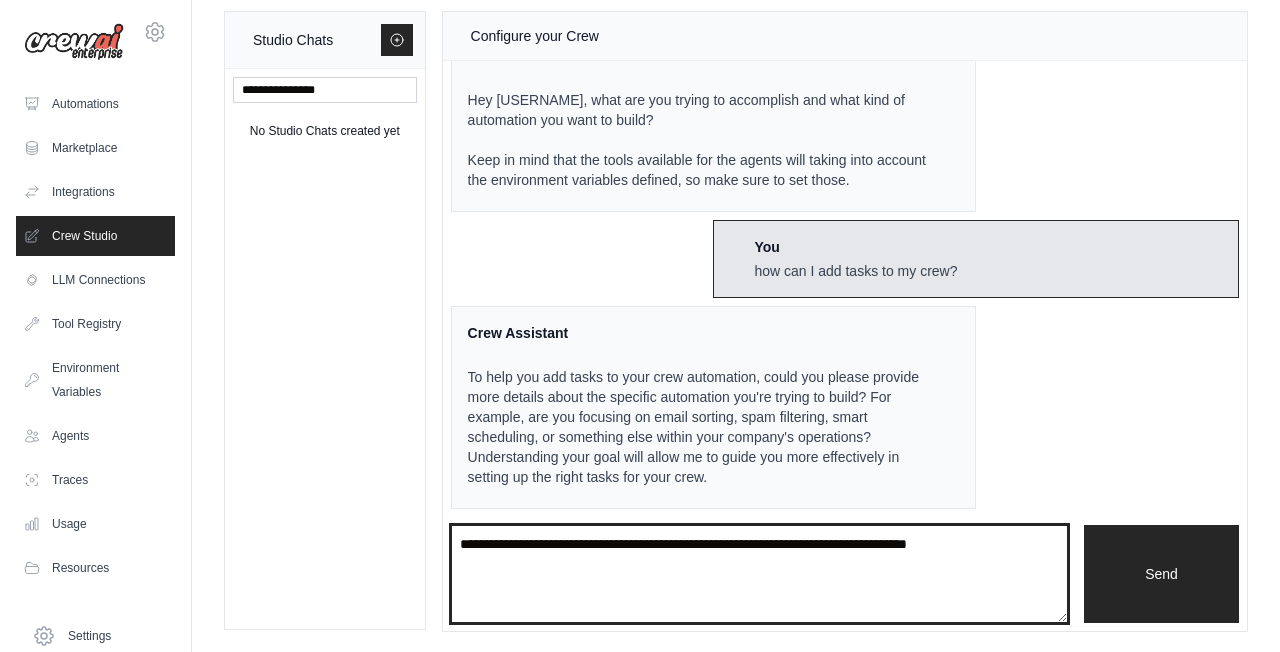 click at bounding box center (759, 574) 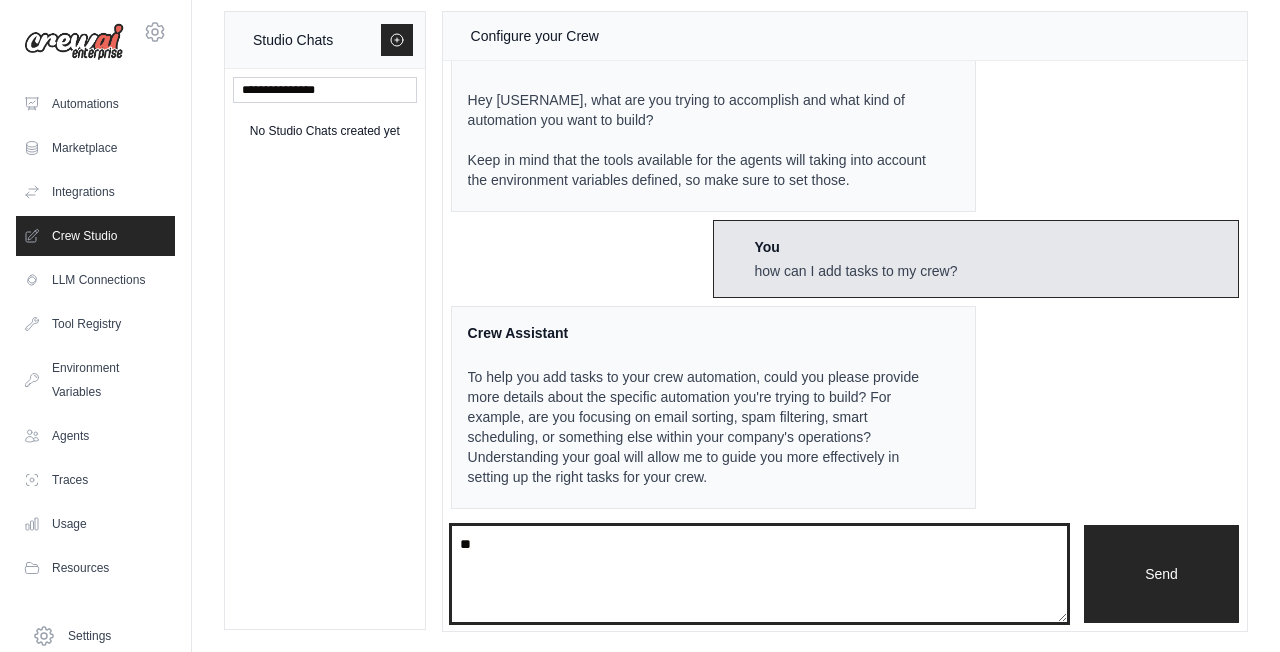 type on "*" 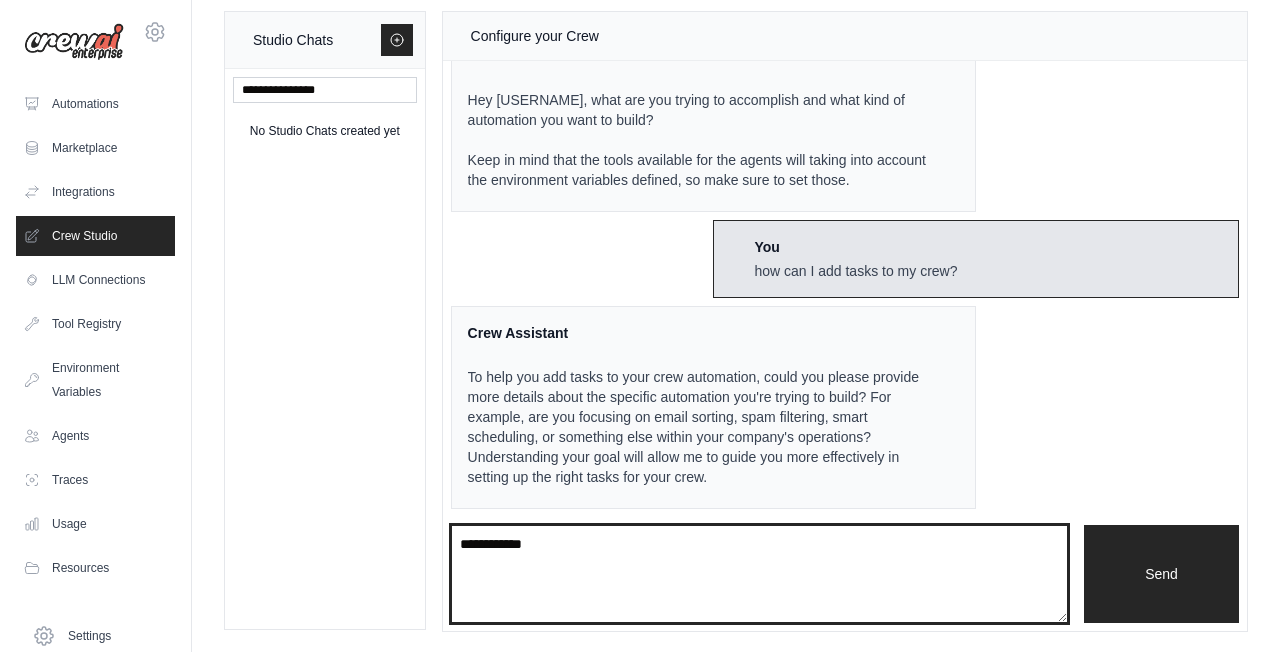 type on "**********" 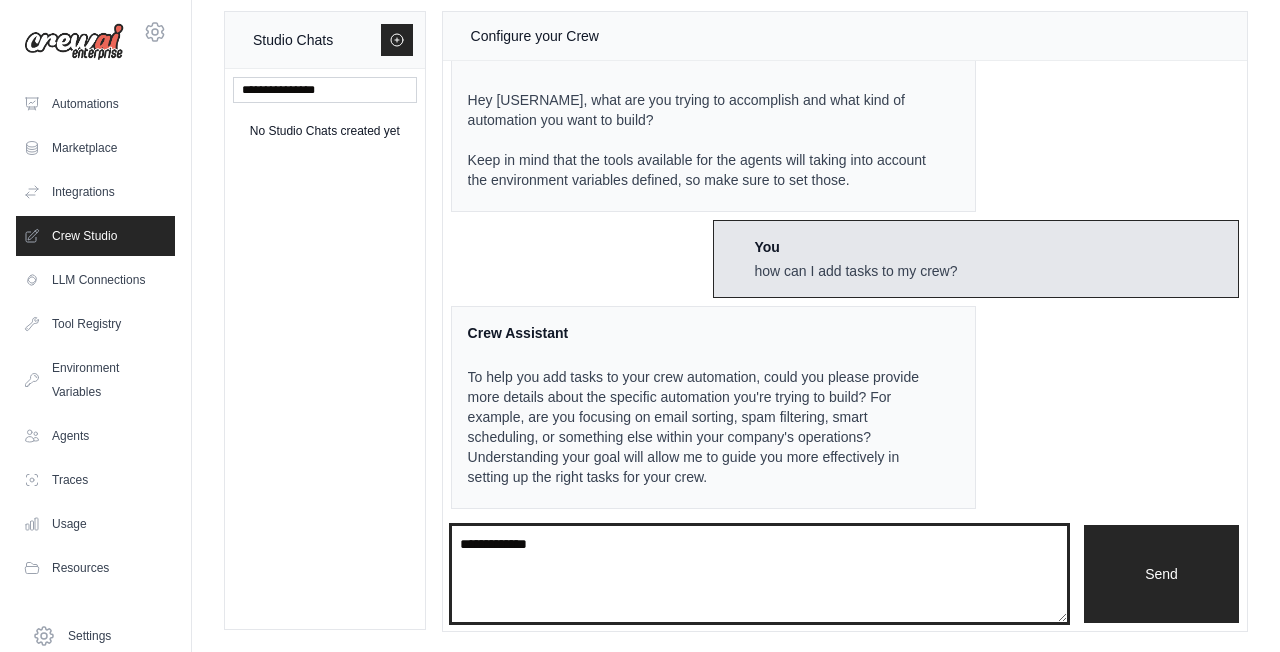 type 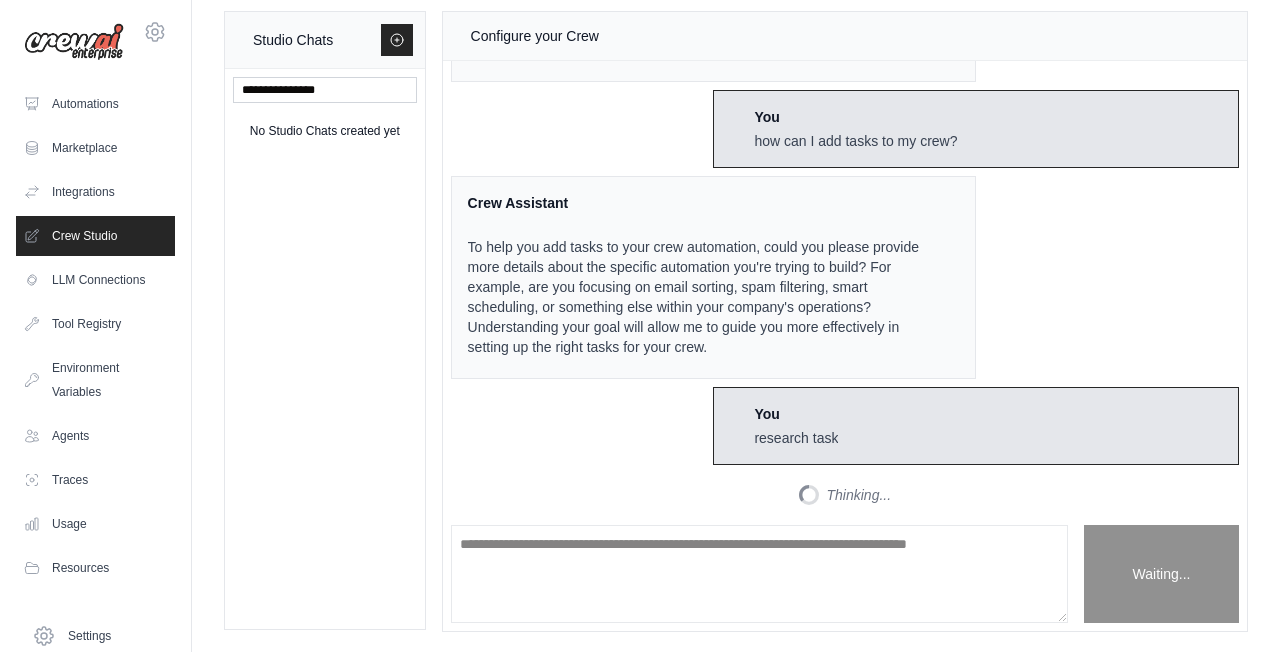 scroll, scrollTop: 389, scrollLeft: 0, axis: vertical 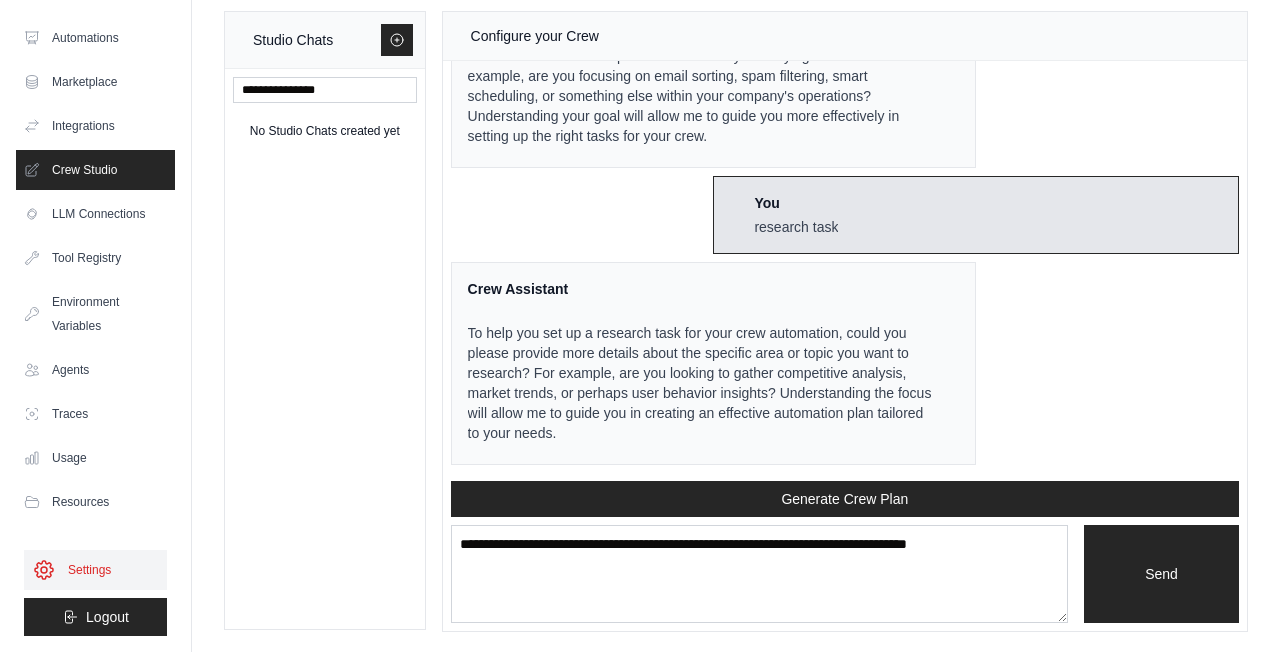 click on "Settings" at bounding box center (95, 570) 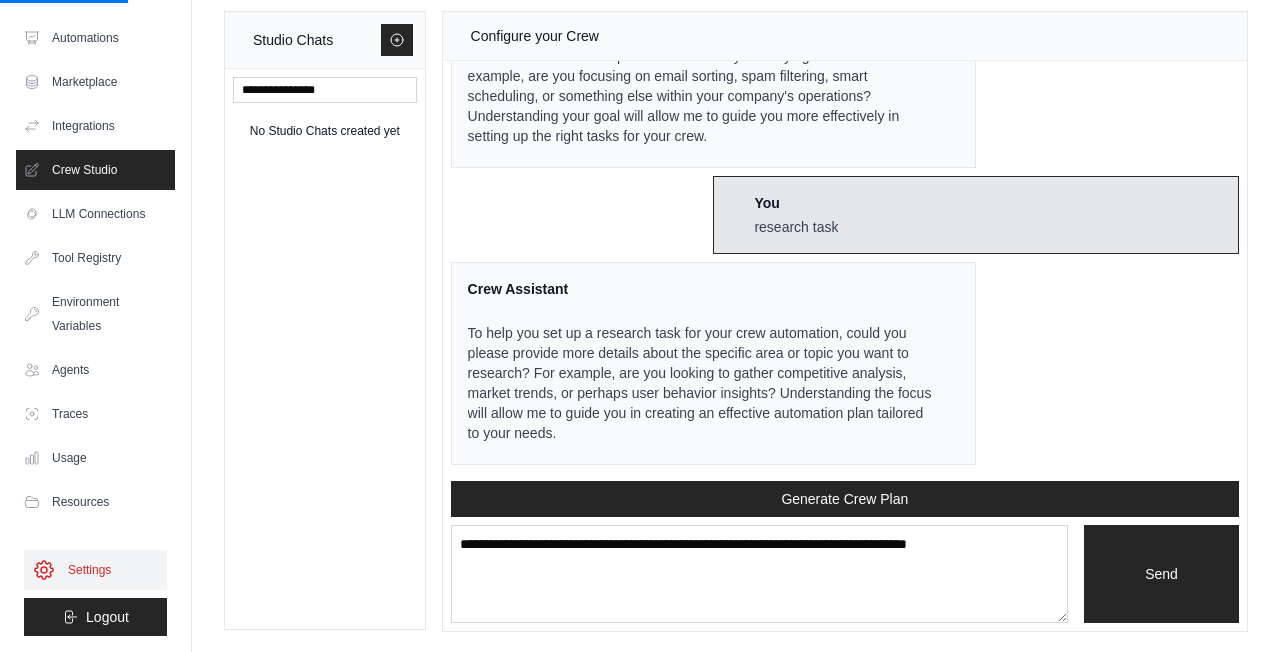 scroll, scrollTop: 0, scrollLeft: 0, axis: both 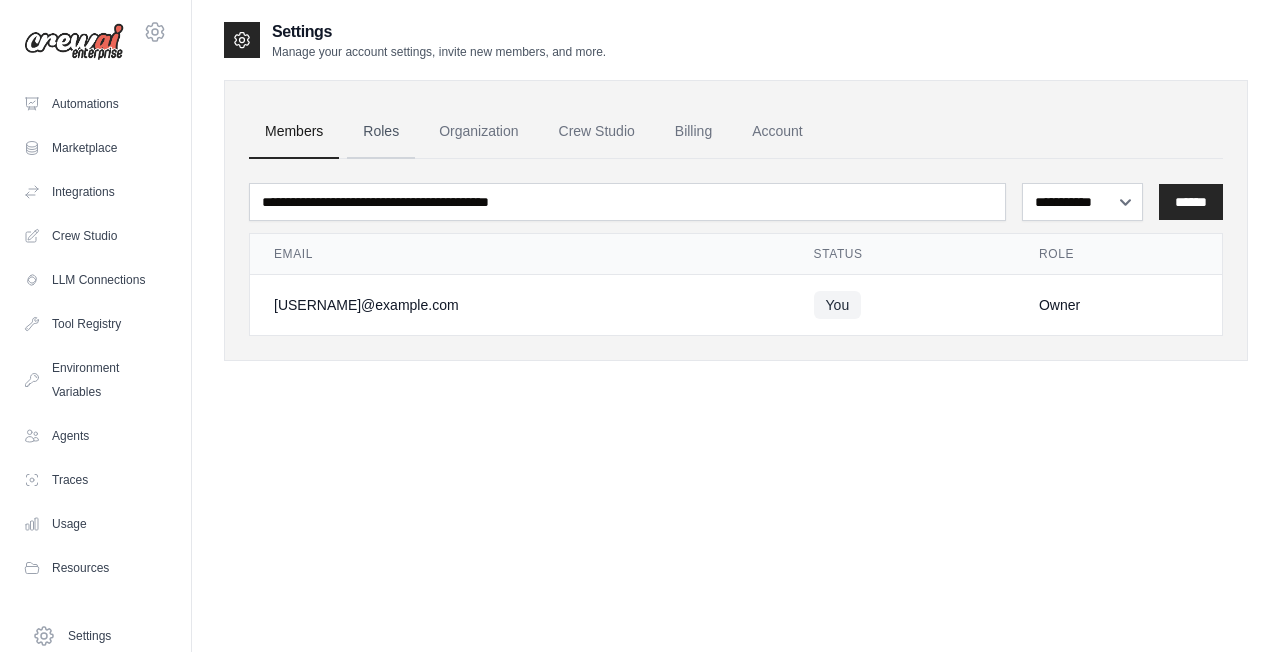 click on "Roles" at bounding box center (381, 132) 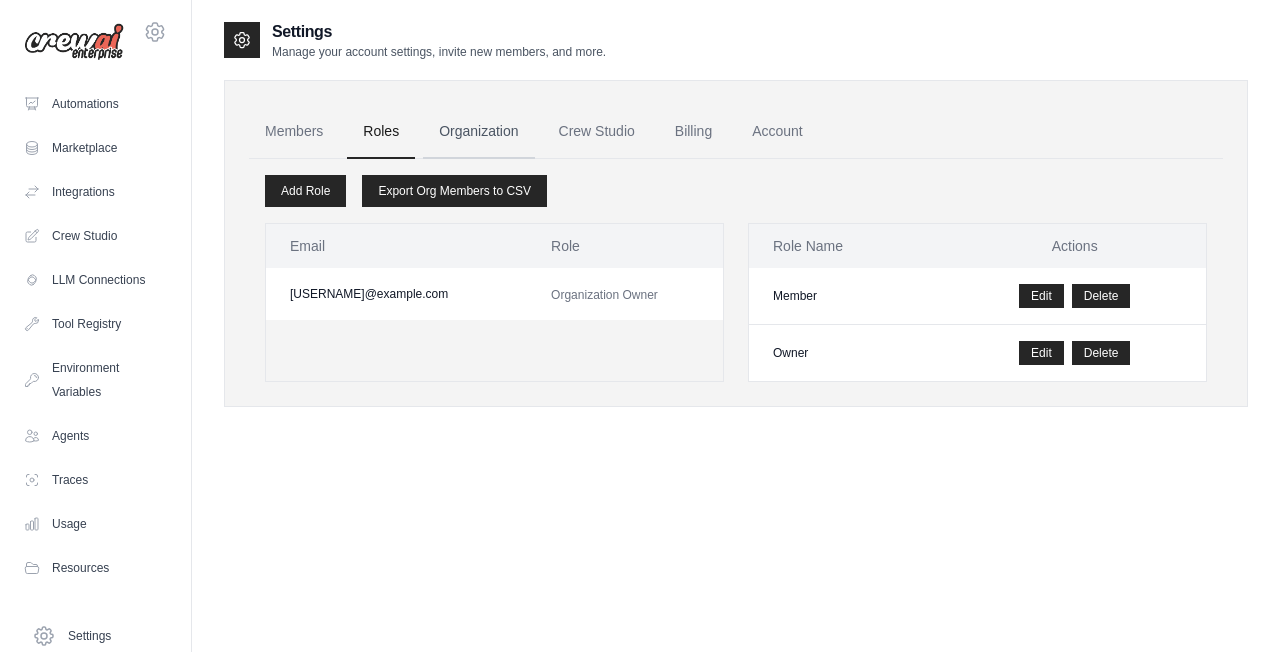 click on "Organization" at bounding box center (478, 132) 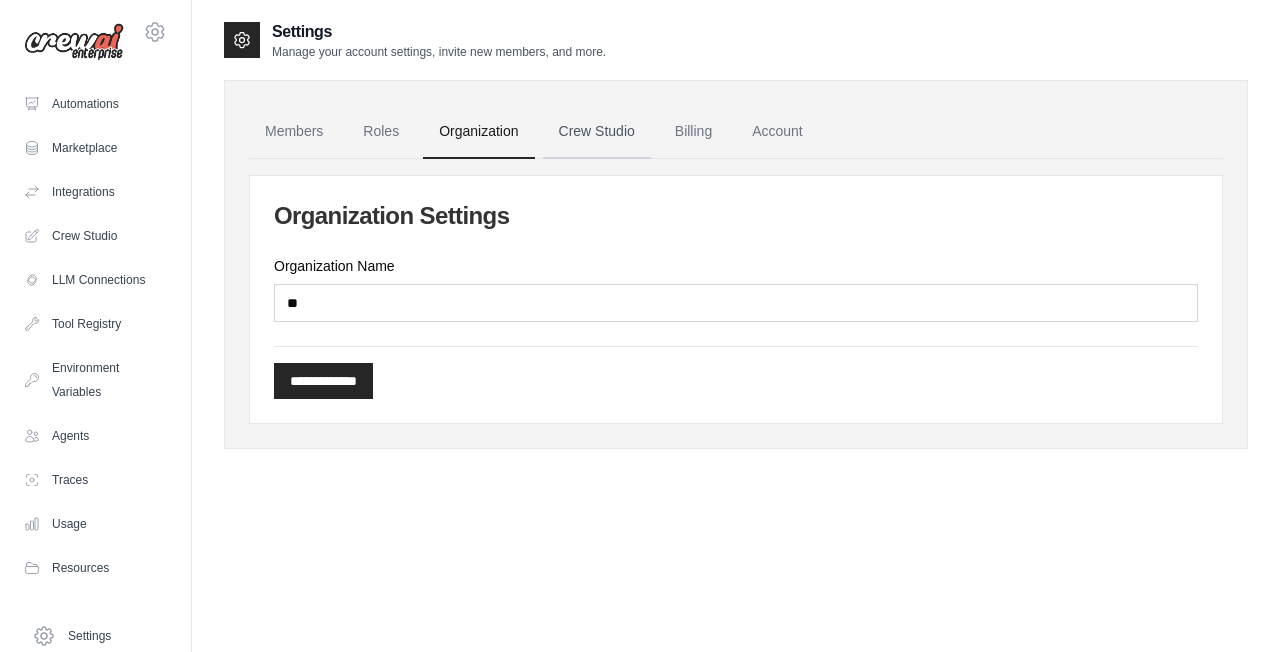 click on "Crew Studio" at bounding box center (597, 132) 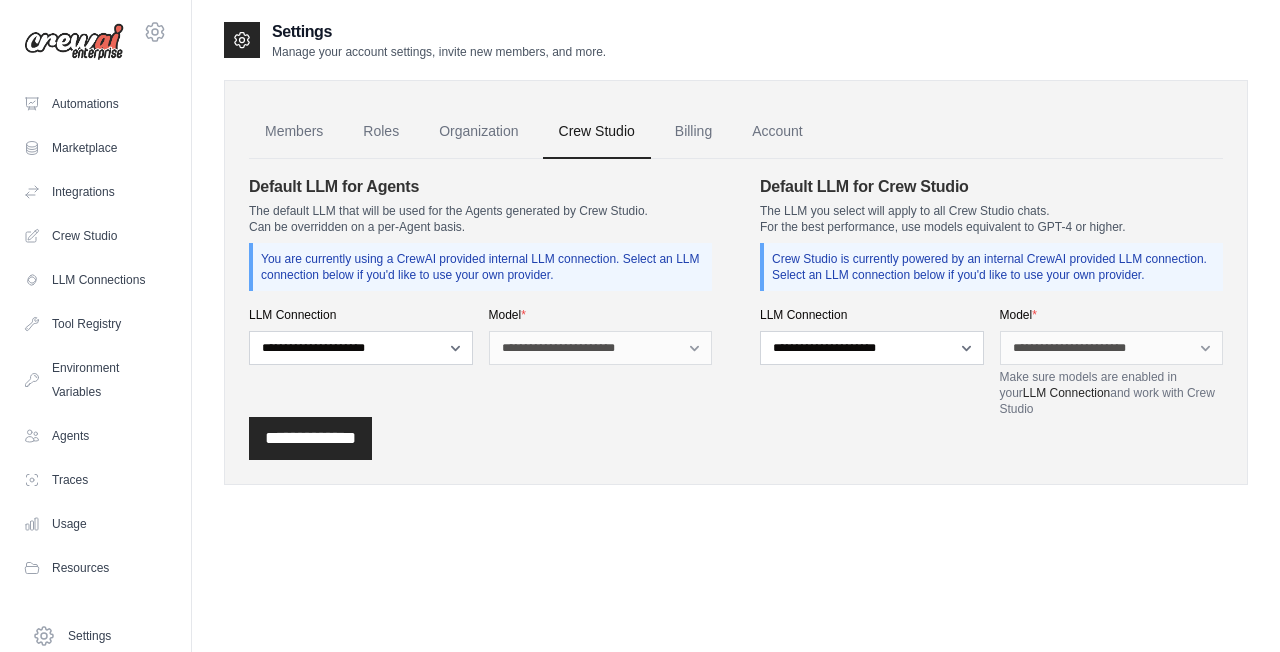 scroll, scrollTop: 0, scrollLeft: 0, axis: both 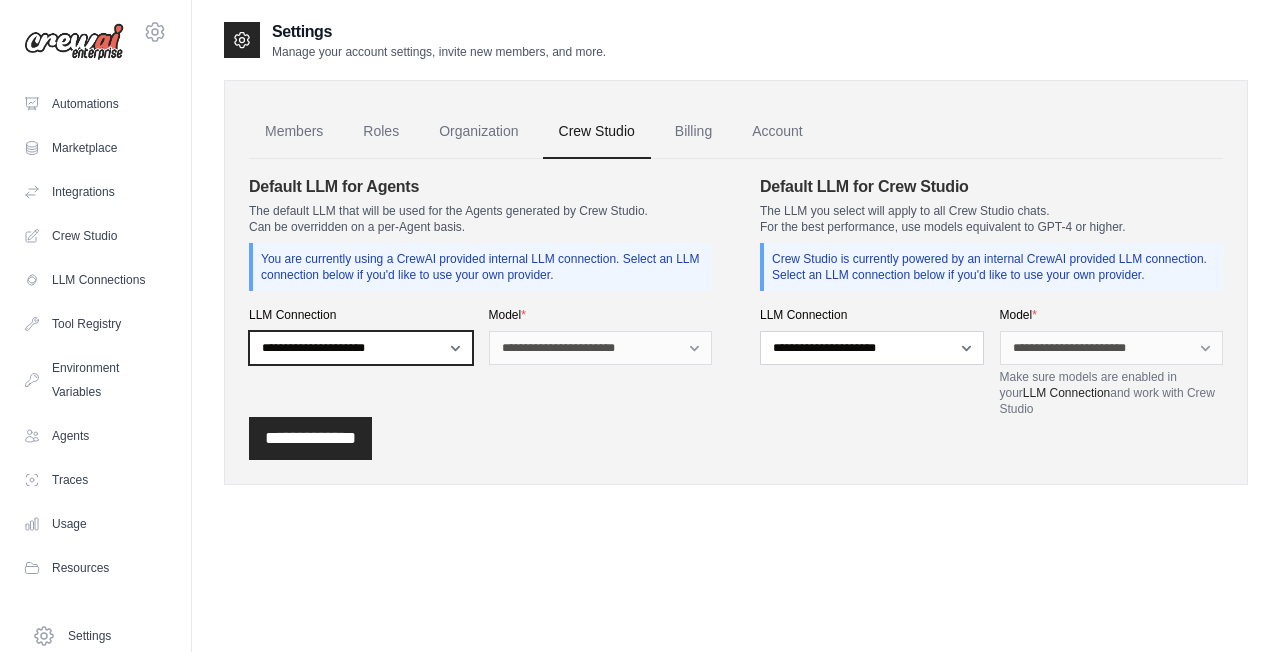 click on "**********" at bounding box center (361, 348) 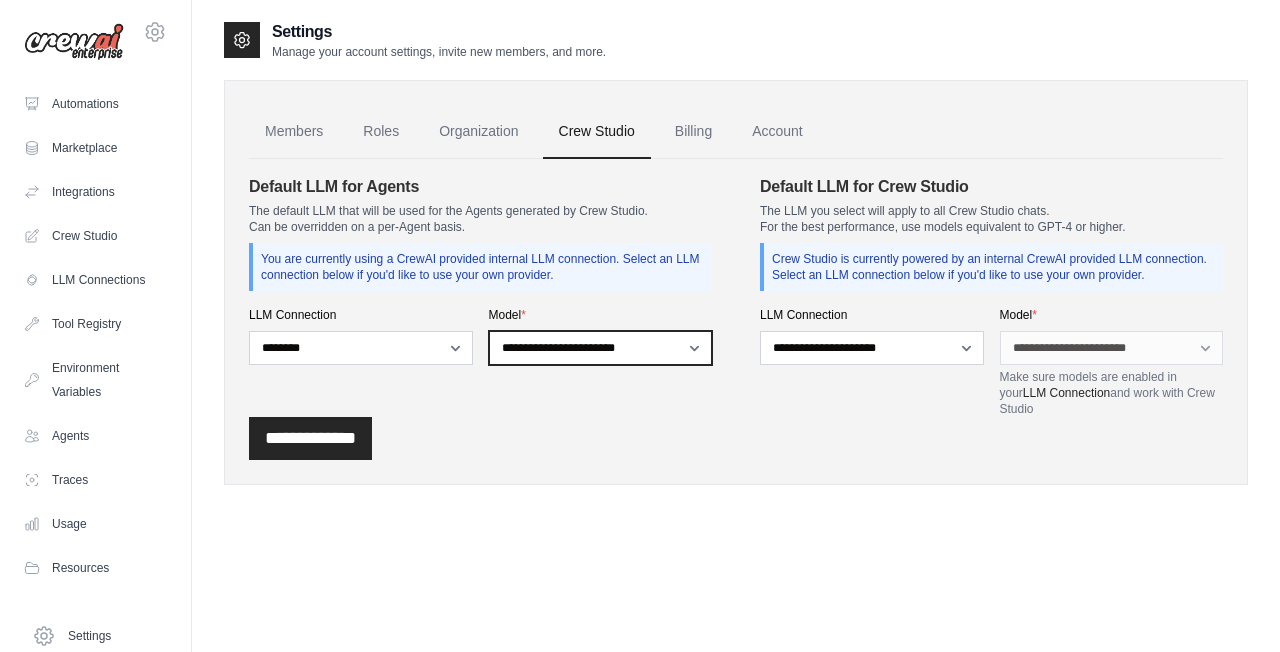 click on "**********" at bounding box center (601, 348) 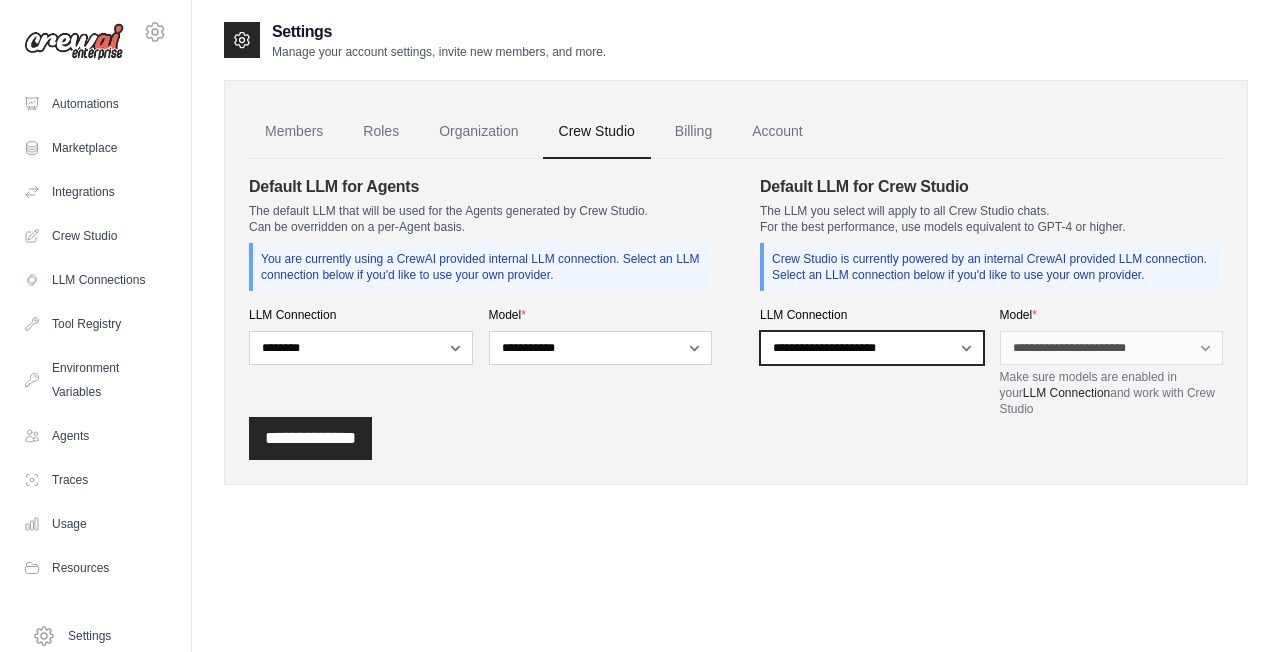 click on "**********" at bounding box center [872, 348] 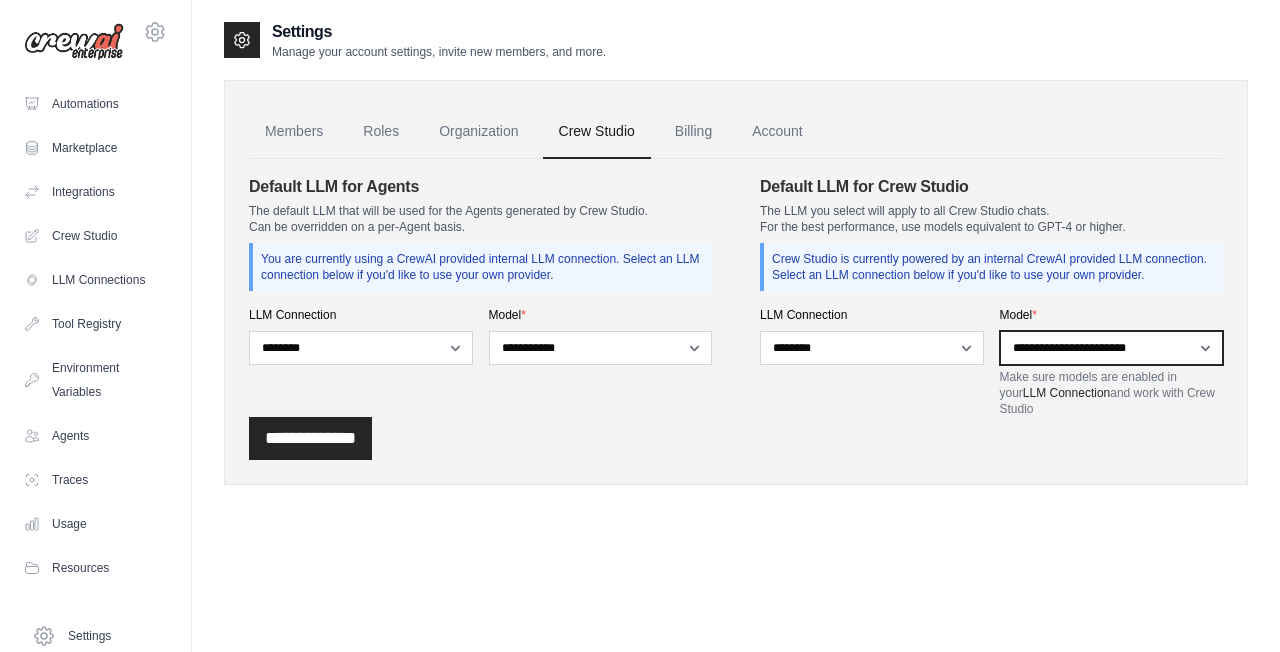 click on "**********" at bounding box center [1112, 348] 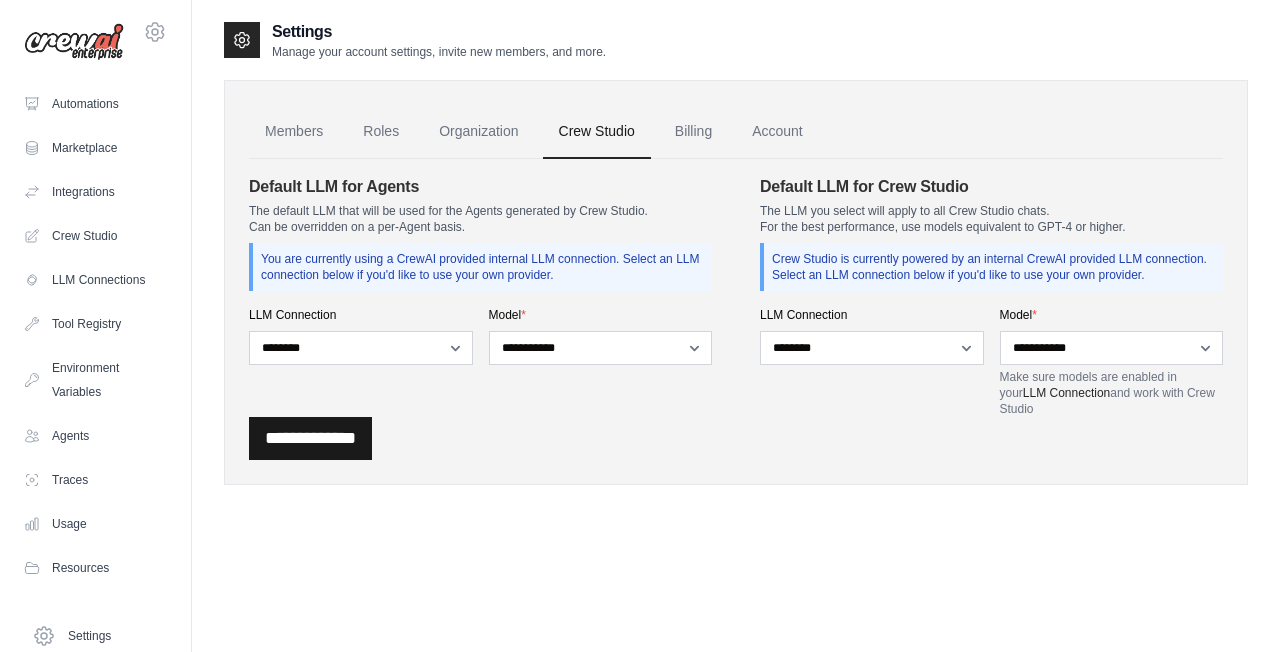 click on "**********" at bounding box center [310, 438] 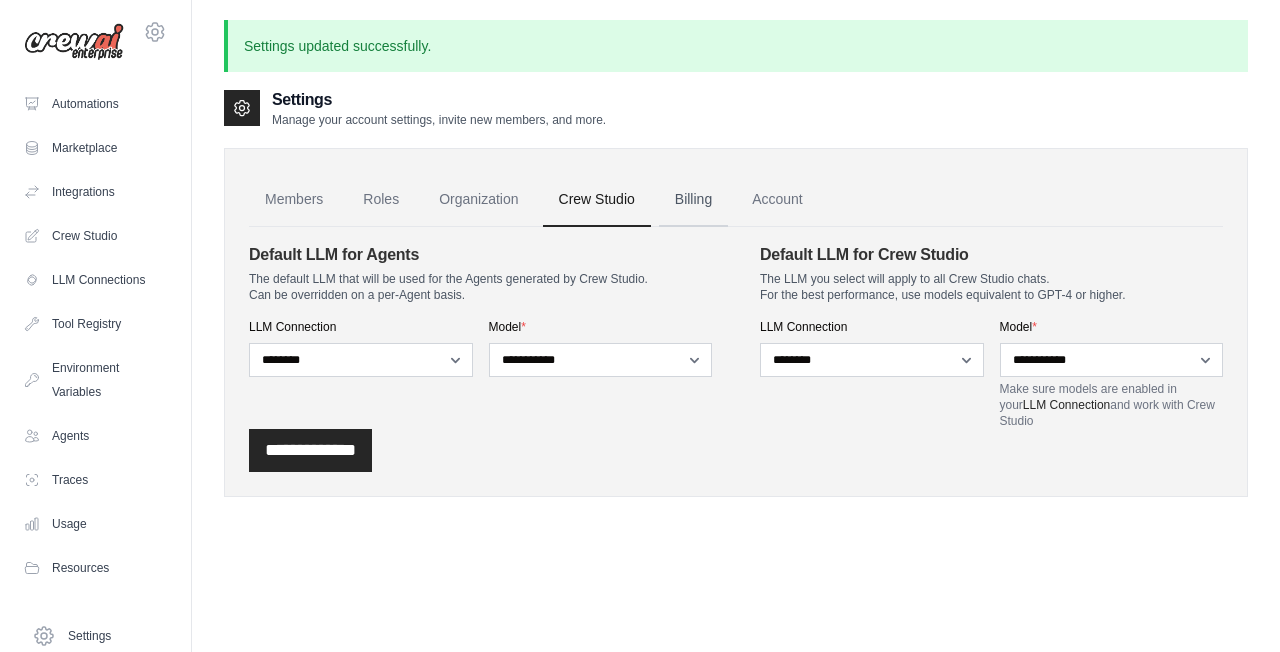 click on "Billing" at bounding box center (693, 200) 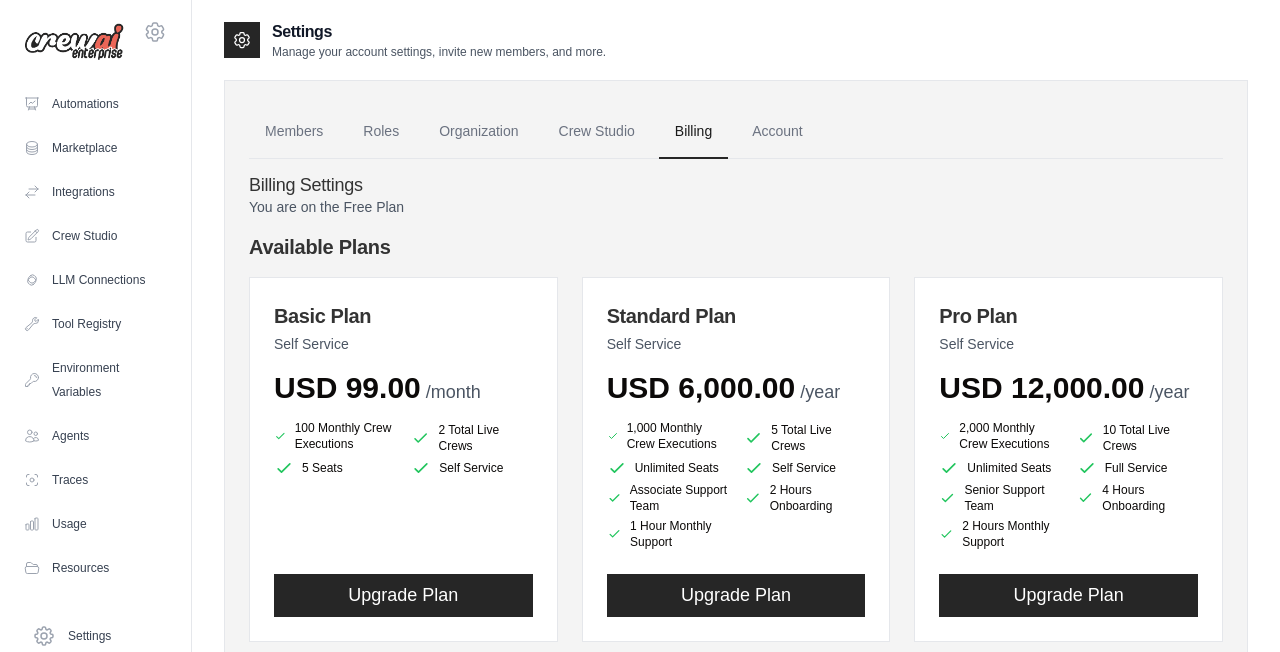 scroll, scrollTop: 0, scrollLeft: 0, axis: both 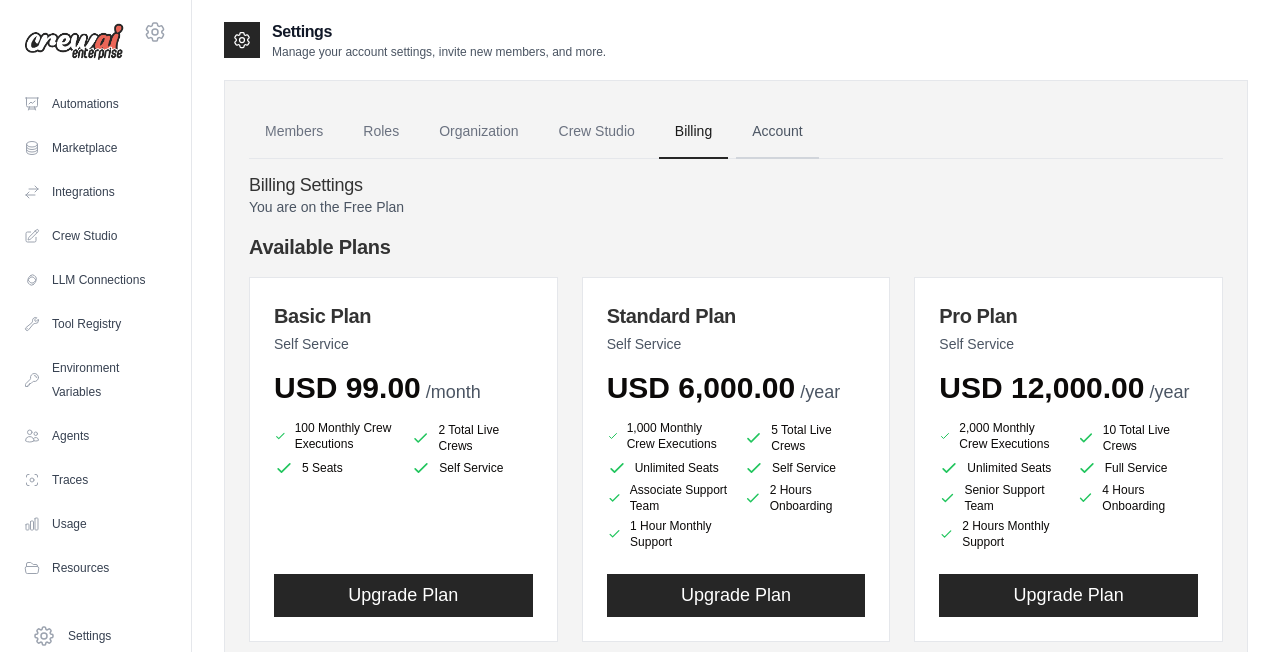 click on "Account" at bounding box center [777, 132] 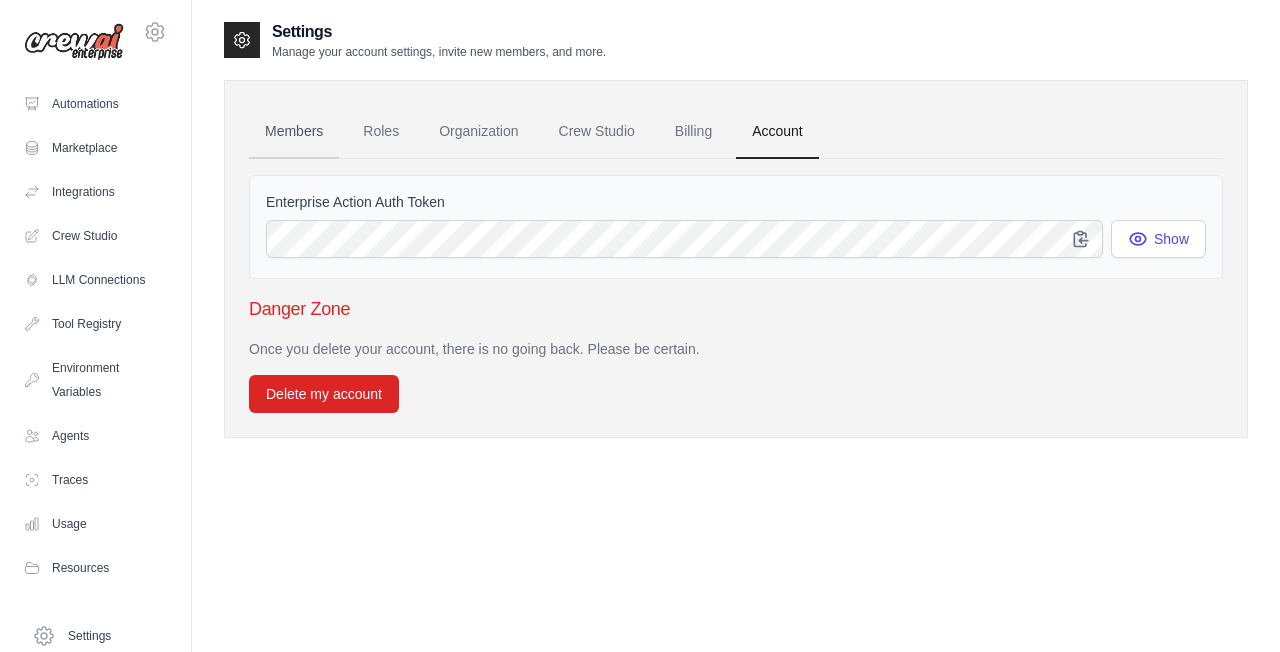 click on "Members" at bounding box center [294, 132] 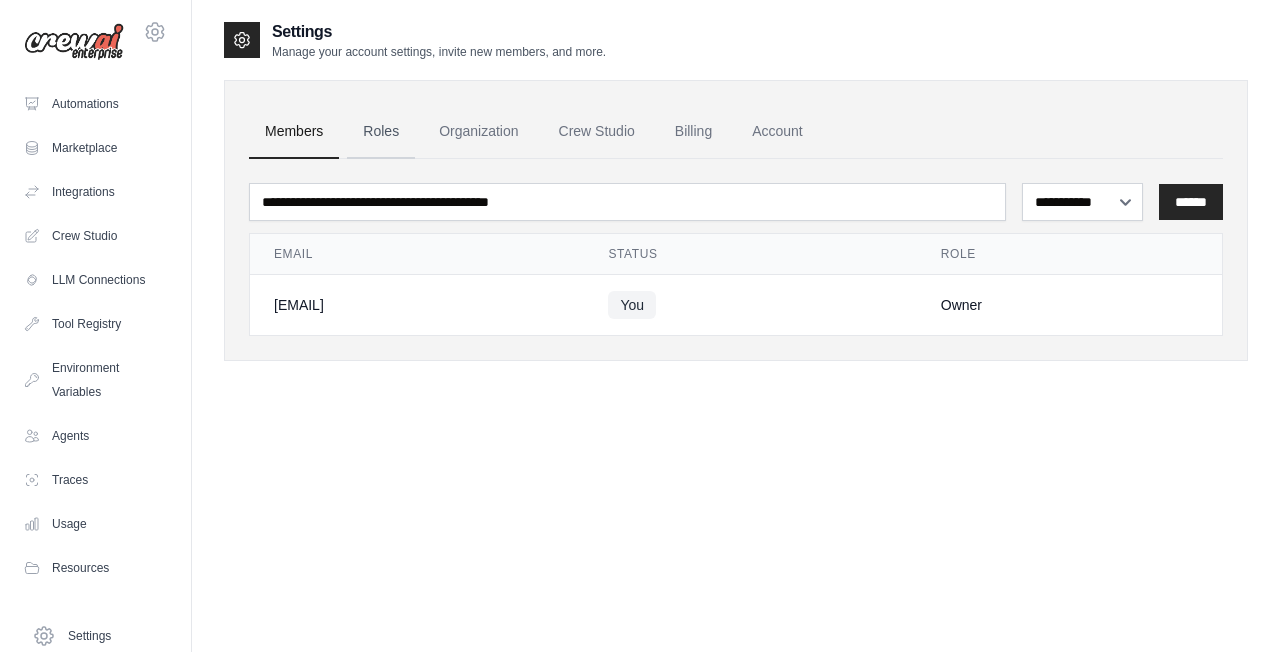 click on "Roles" at bounding box center [381, 132] 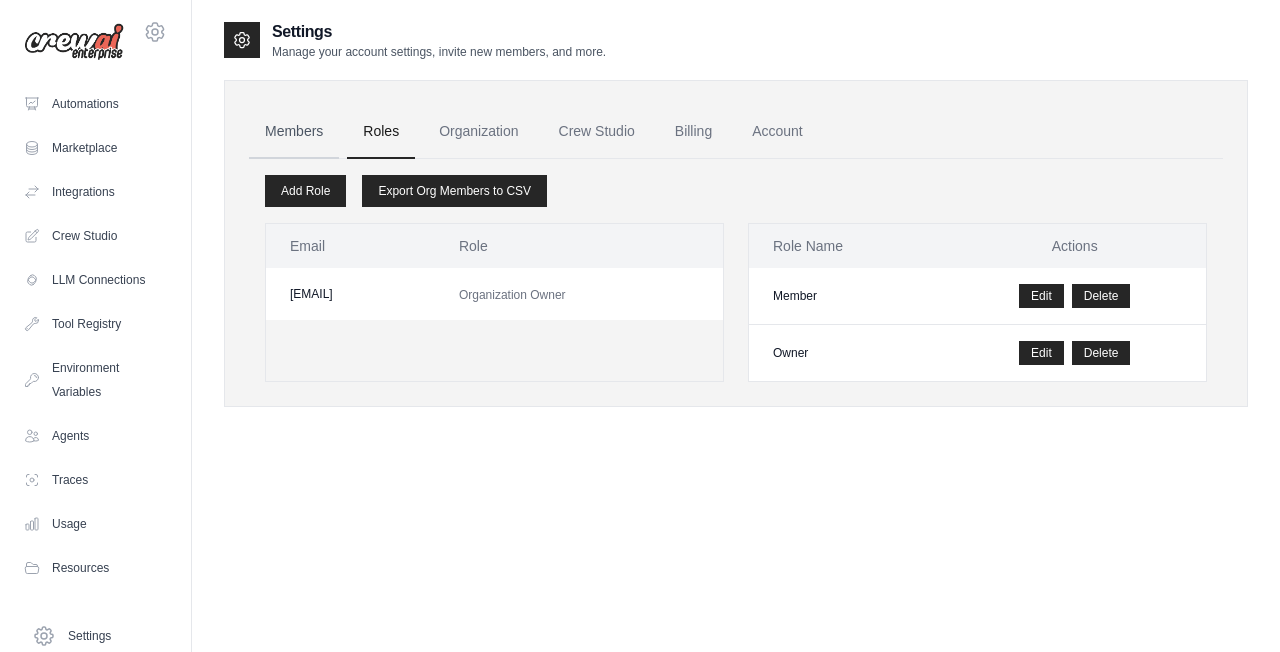 click on "Members" at bounding box center (294, 132) 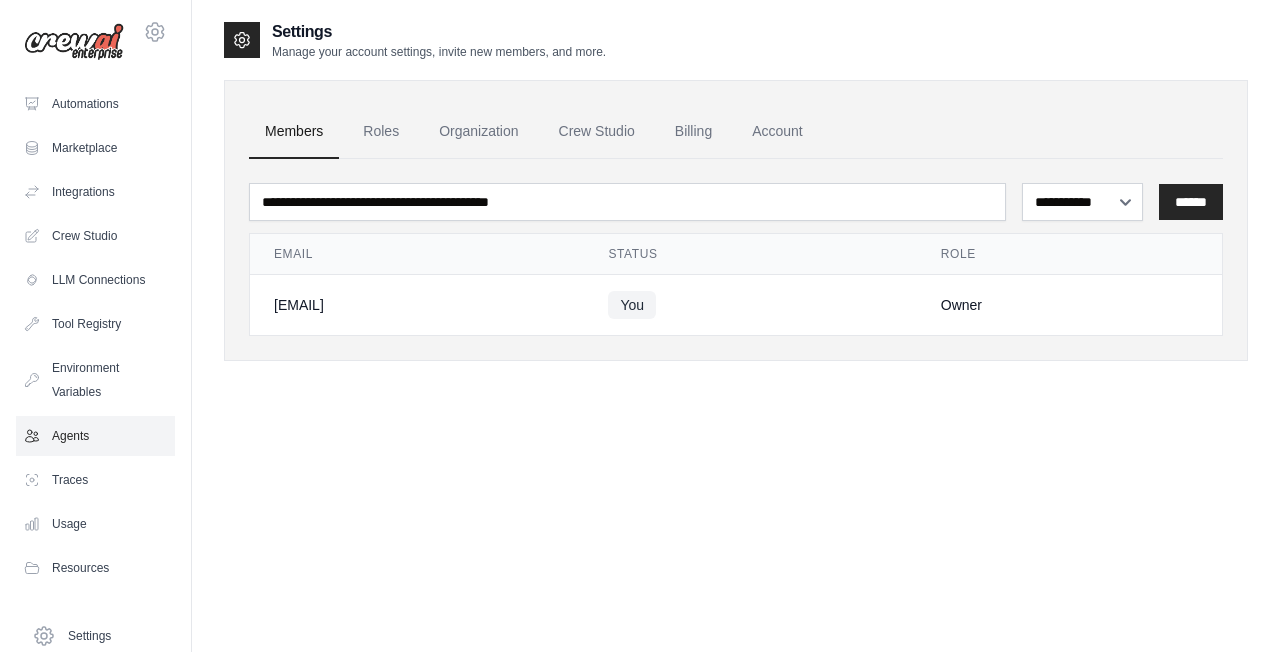click on "Agents" at bounding box center (95, 436) 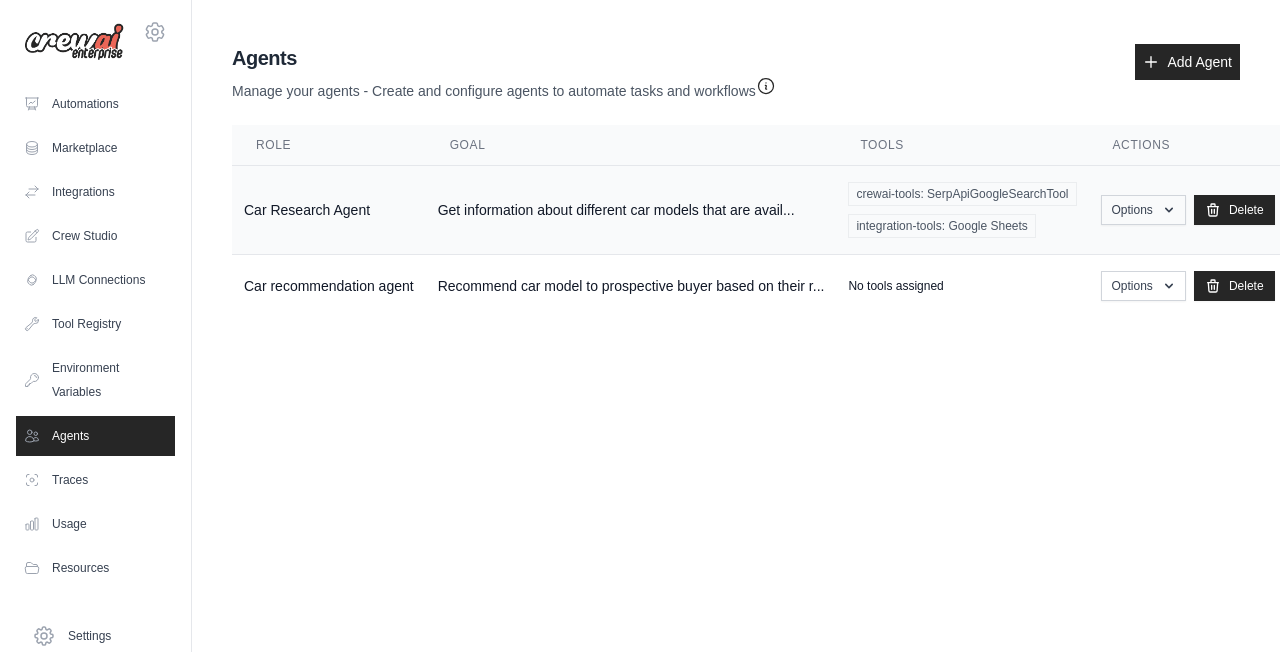 click 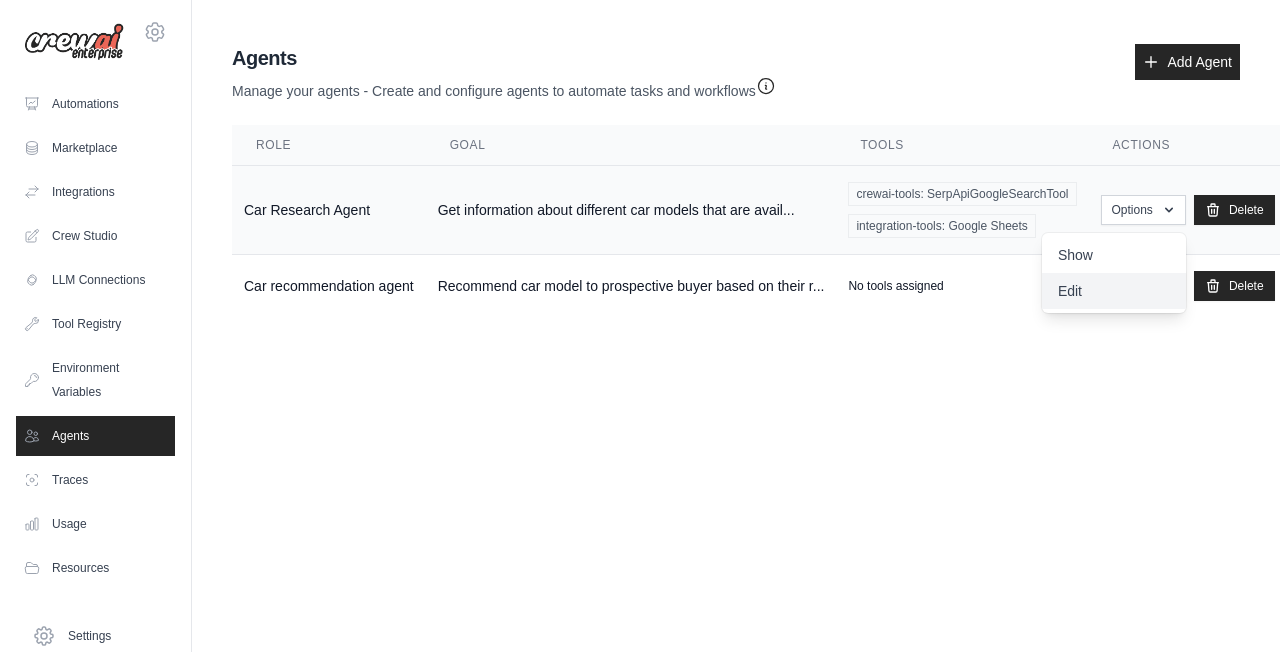 click on "Edit" at bounding box center (1114, 291) 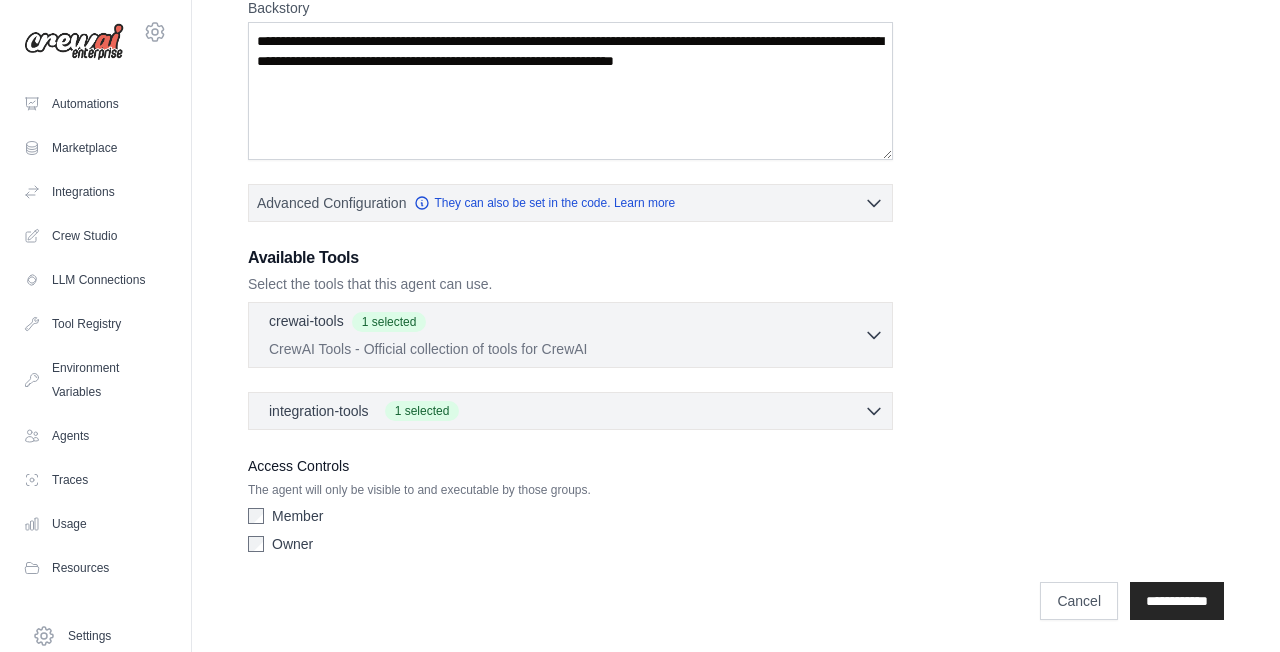 scroll, scrollTop: 387, scrollLeft: 0, axis: vertical 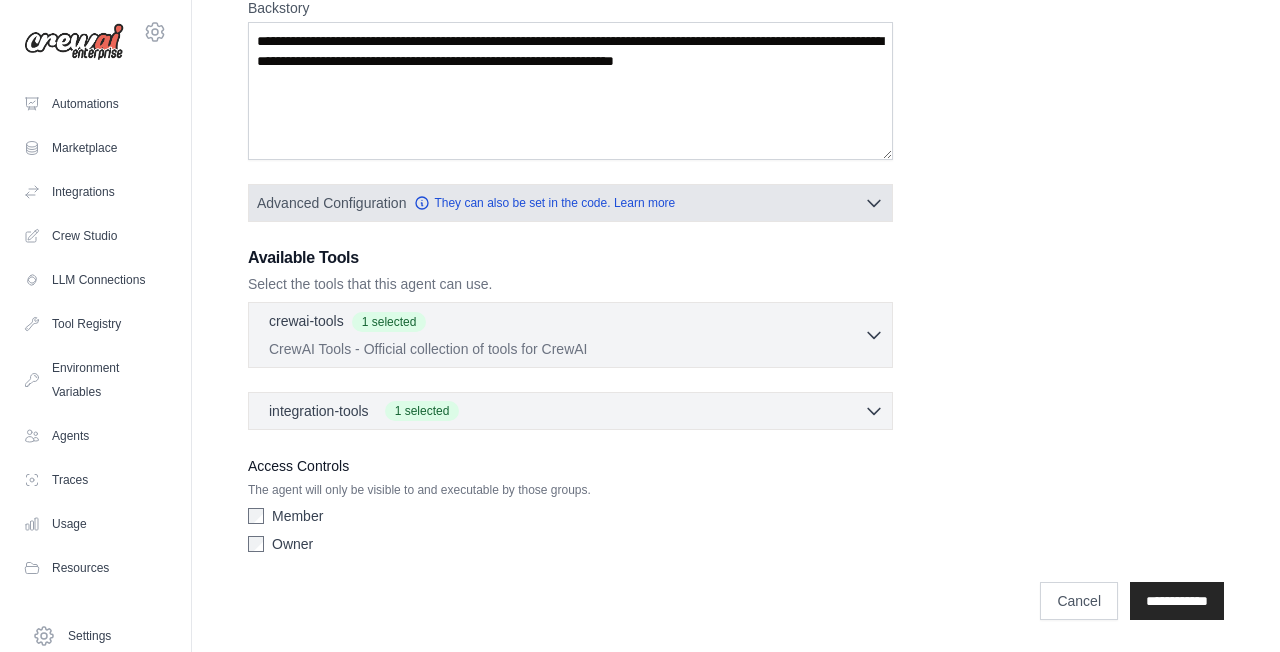 click 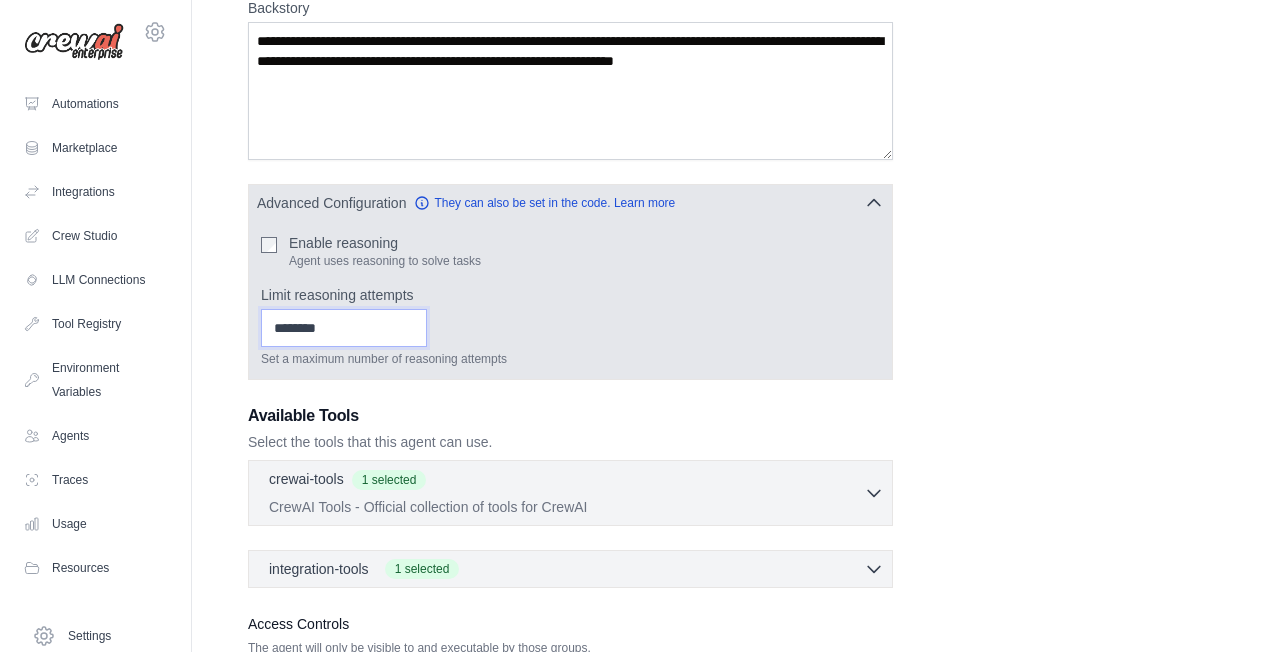 click on "*" at bounding box center [344, 328] 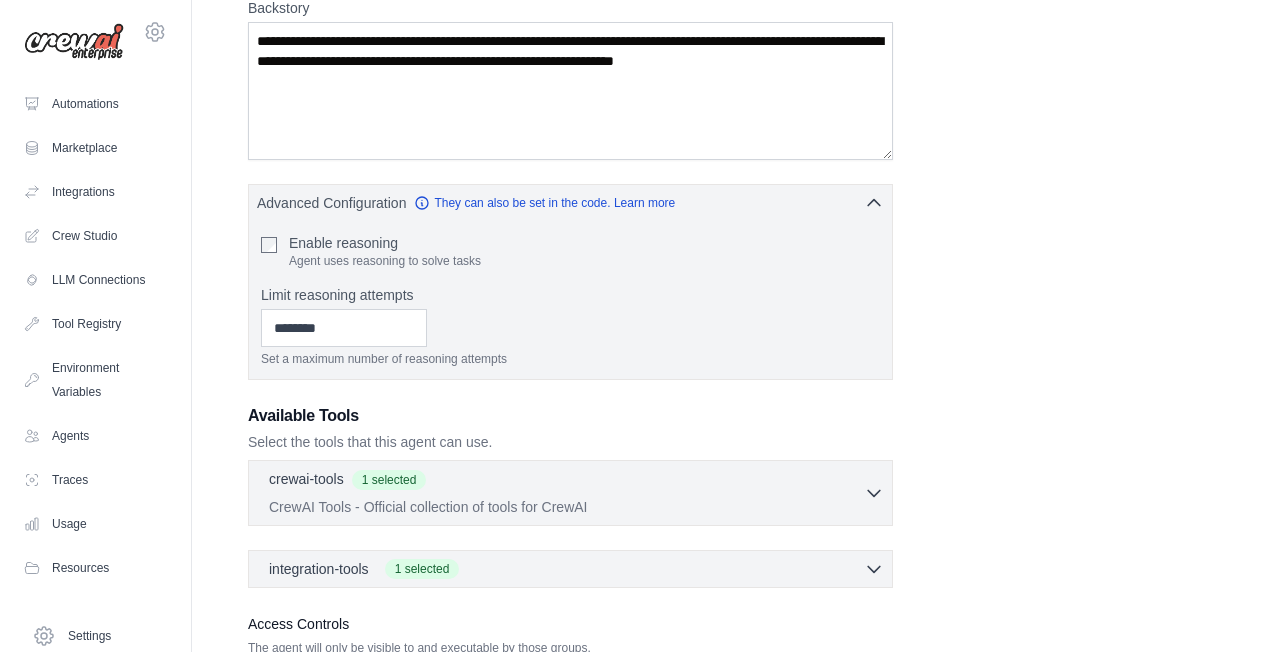 click on "**********" at bounding box center (736, 243) 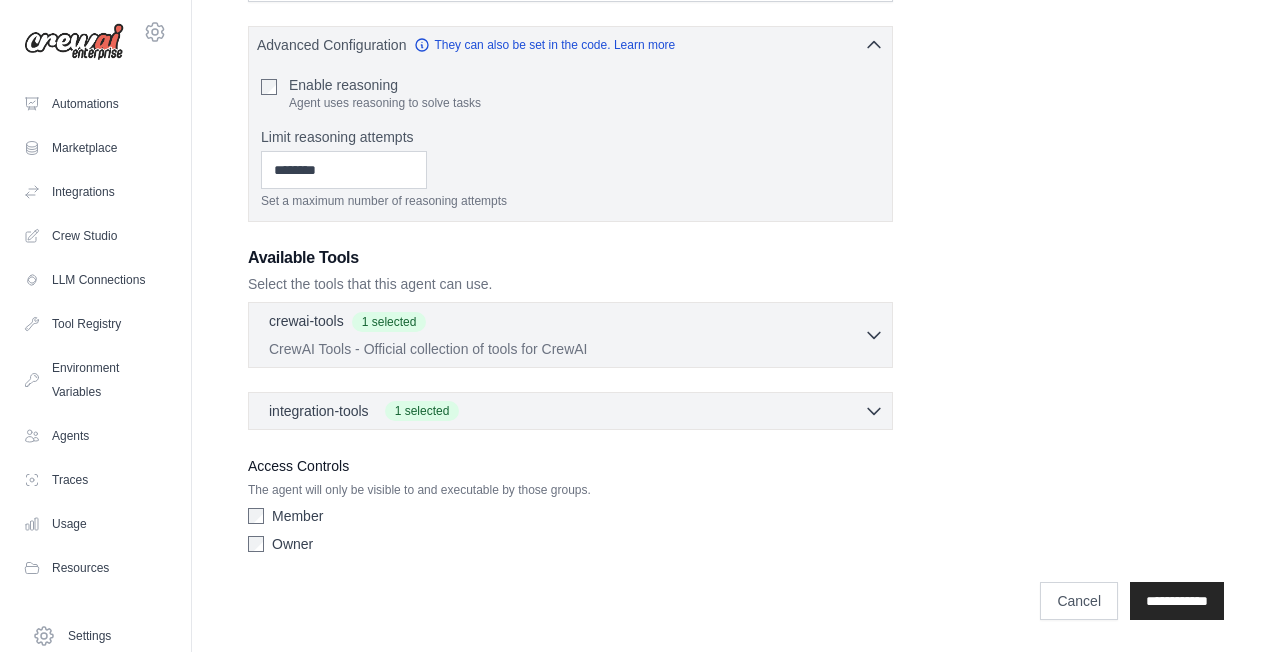 scroll, scrollTop: 545, scrollLeft: 0, axis: vertical 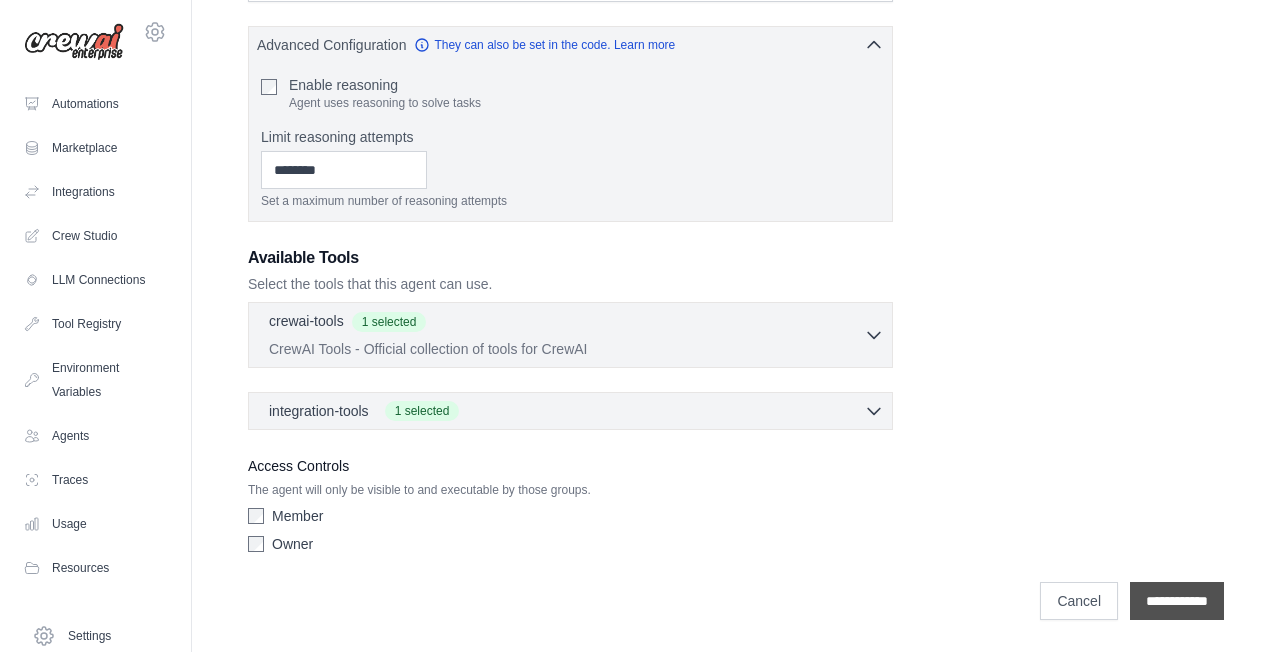click on "**********" at bounding box center [1177, 601] 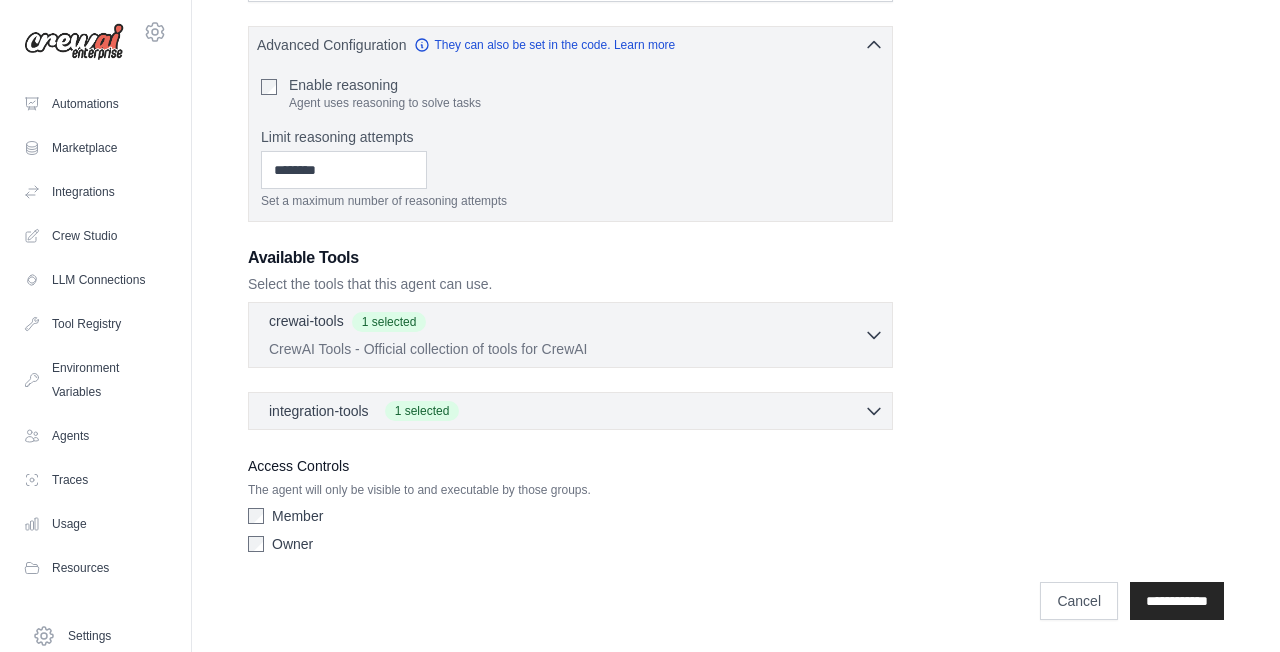 scroll, scrollTop: 0, scrollLeft: 0, axis: both 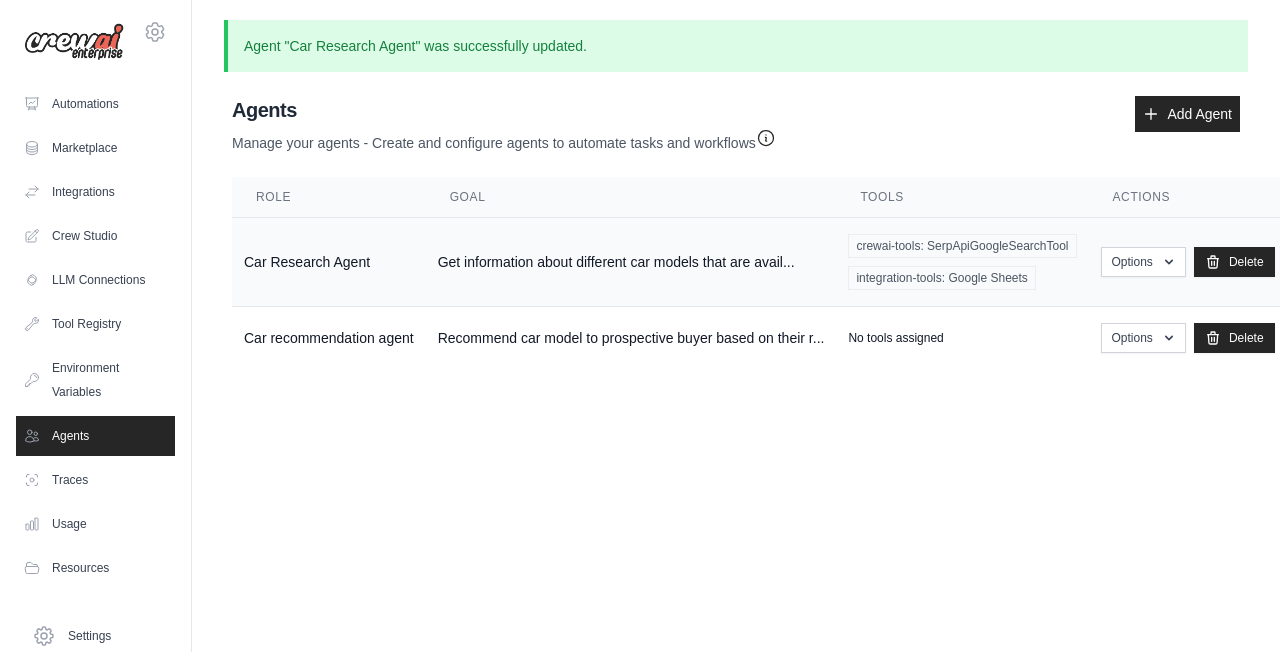 click on "Get information about different car models that are avail..." at bounding box center [631, 262] 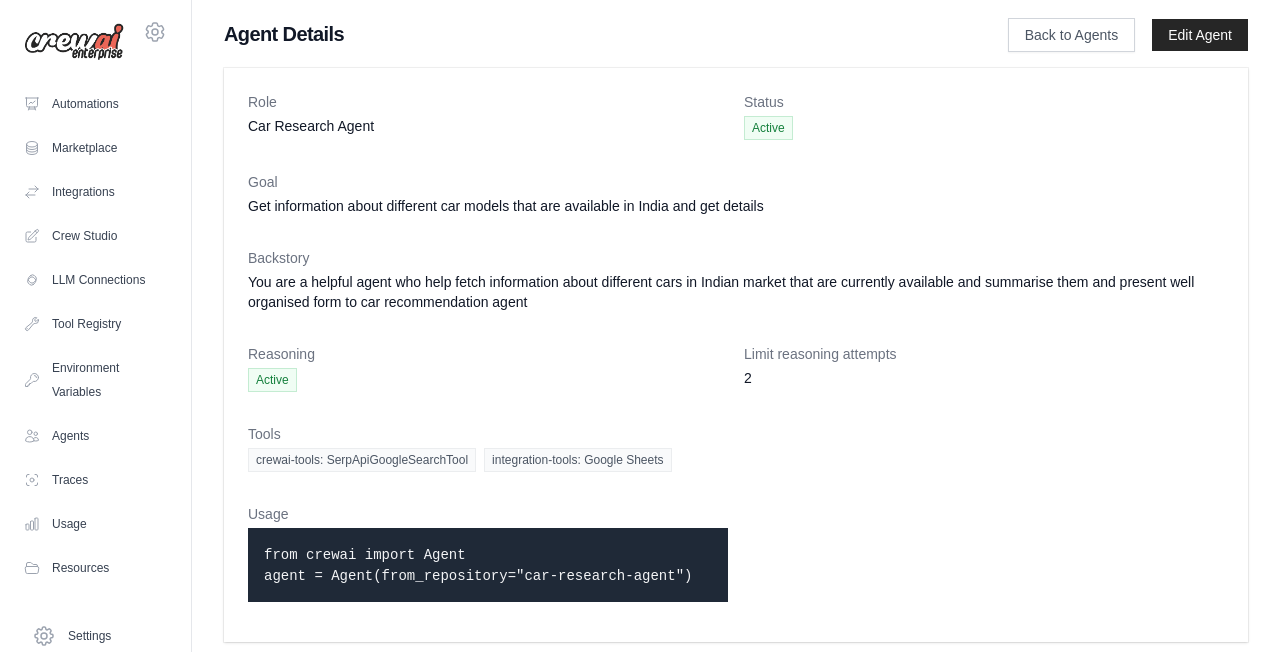 scroll, scrollTop: 0, scrollLeft: 0, axis: both 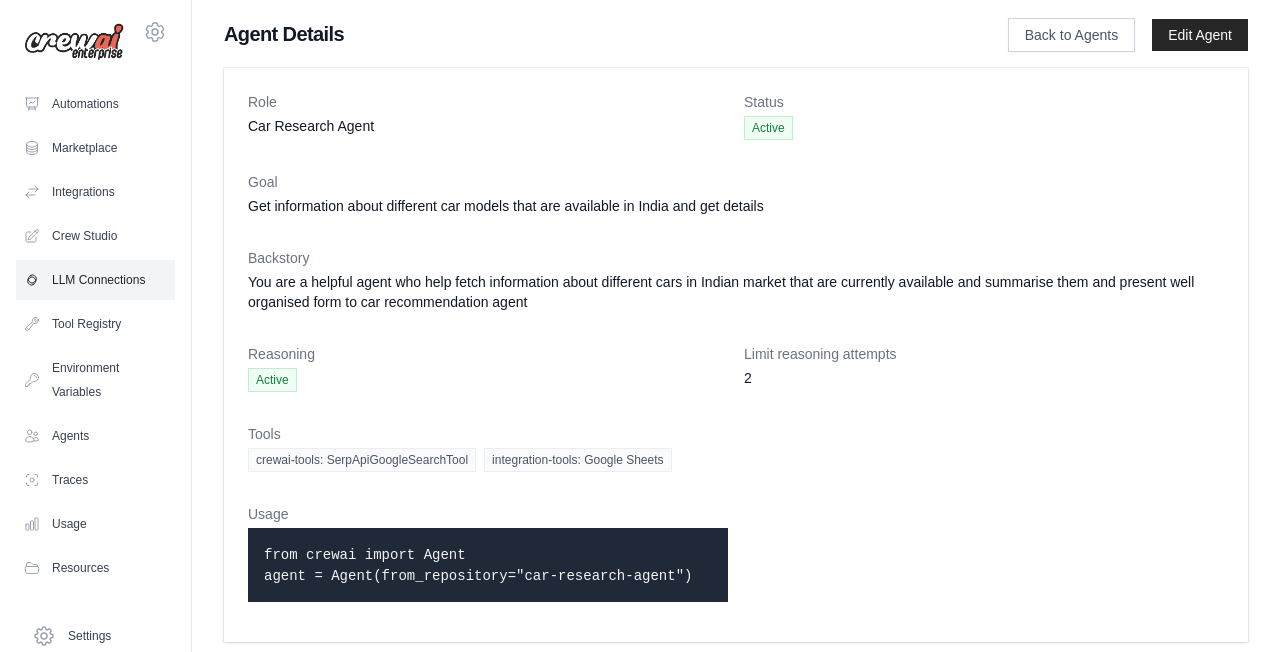 click on "LLM Connections" at bounding box center [95, 280] 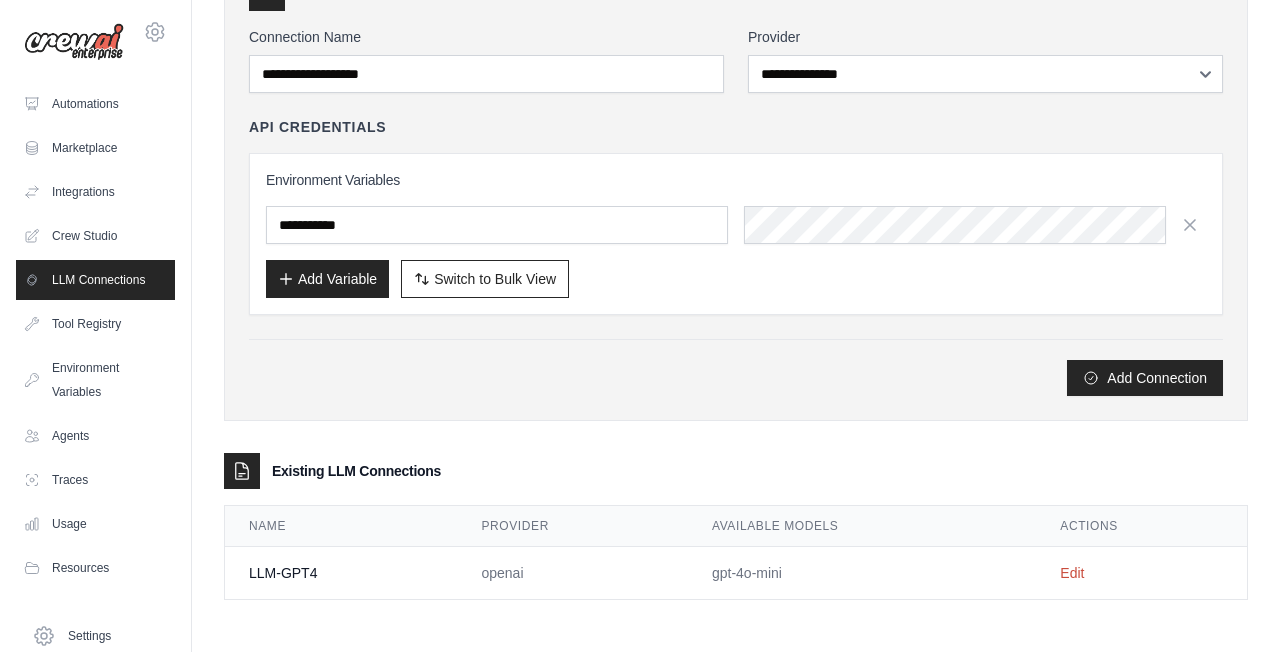 scroll, scrollTop: 130, scrollLeft: 0, axis: vertical 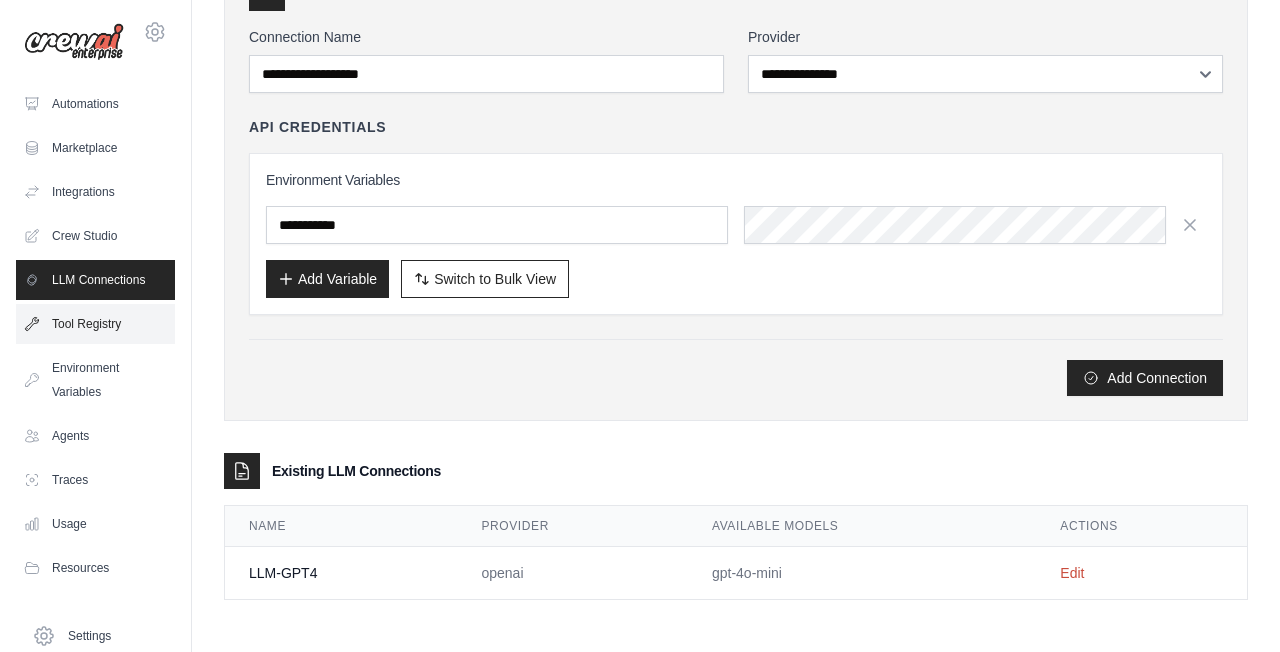 click on "Tool Registry" at bounding box center (95, 324) 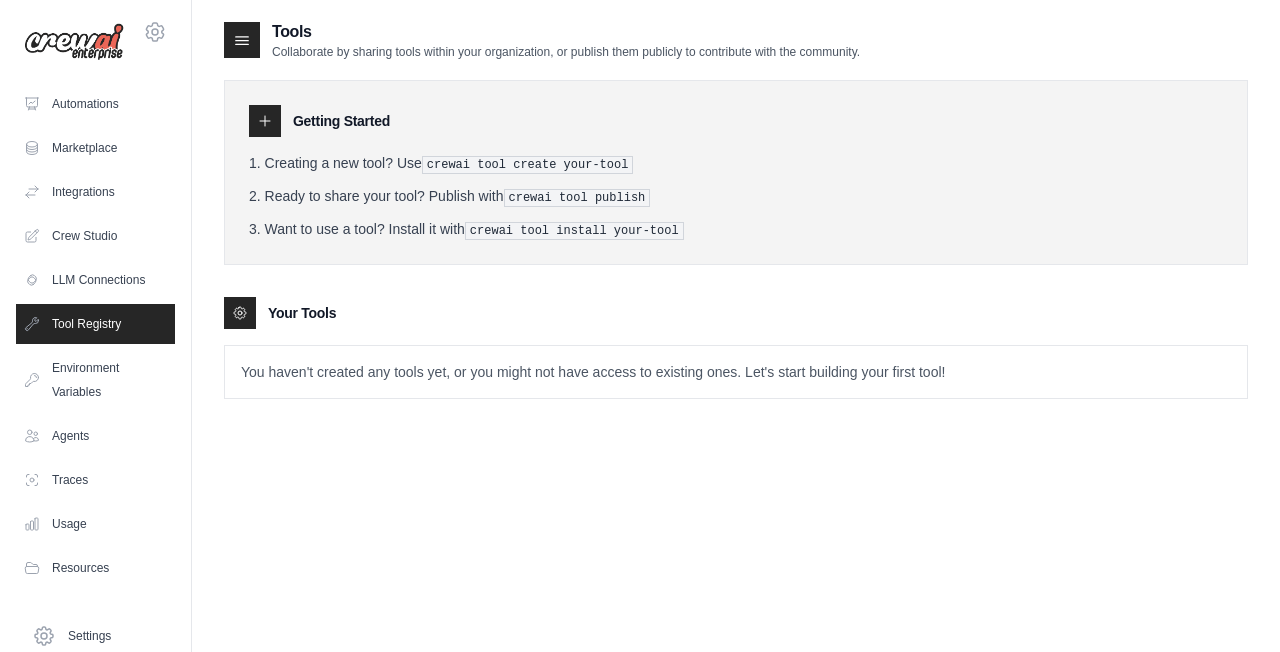 scroll, scrollTop: 0, scrollLeft: 0, axis: both 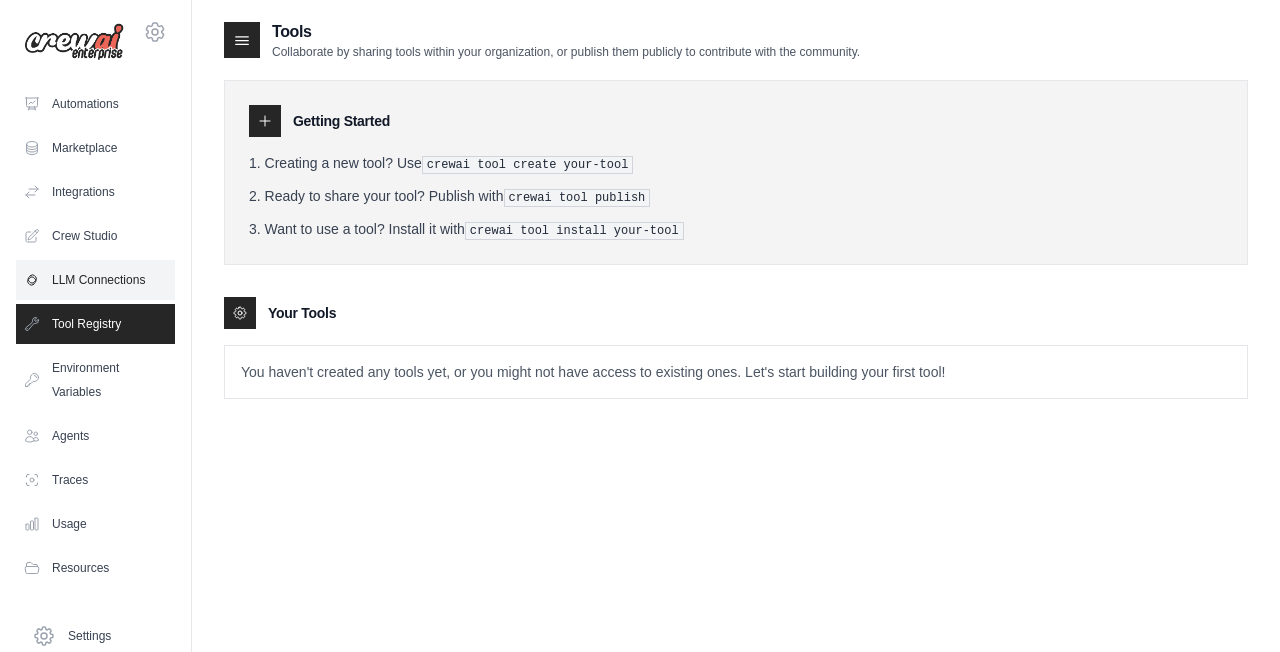 click on "LLM Connections" at bounding box center [95, 280] 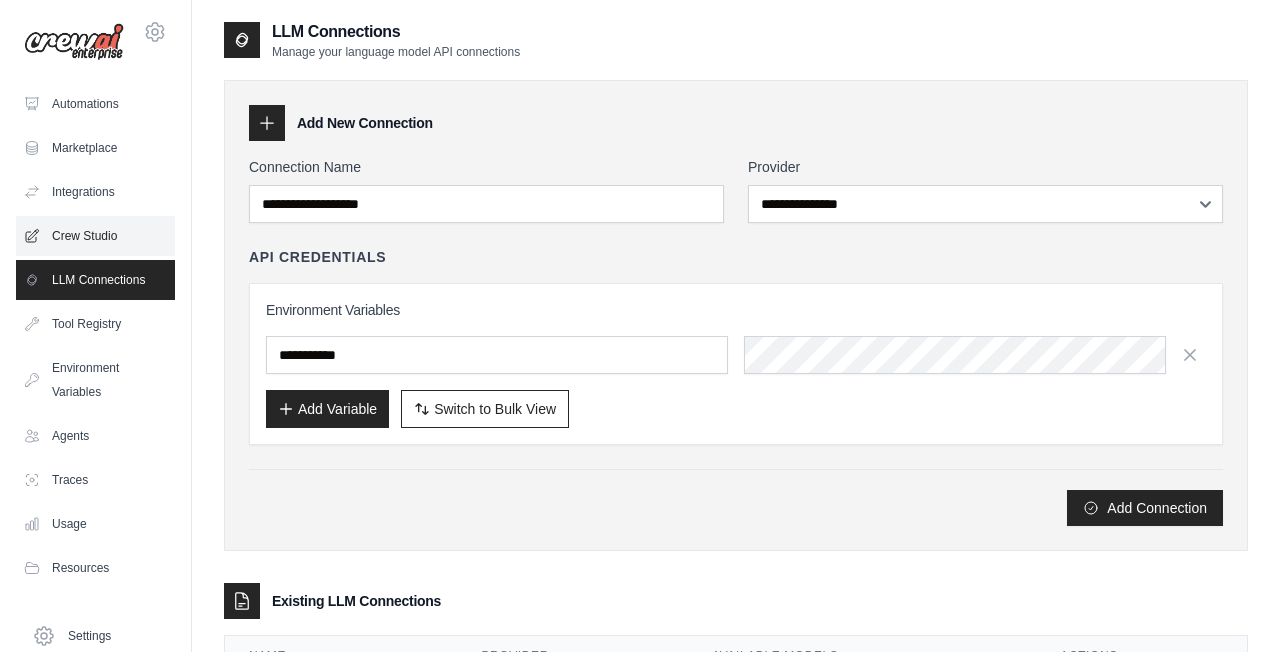 click on "Crew Studio" at bounding box center (95, 236) 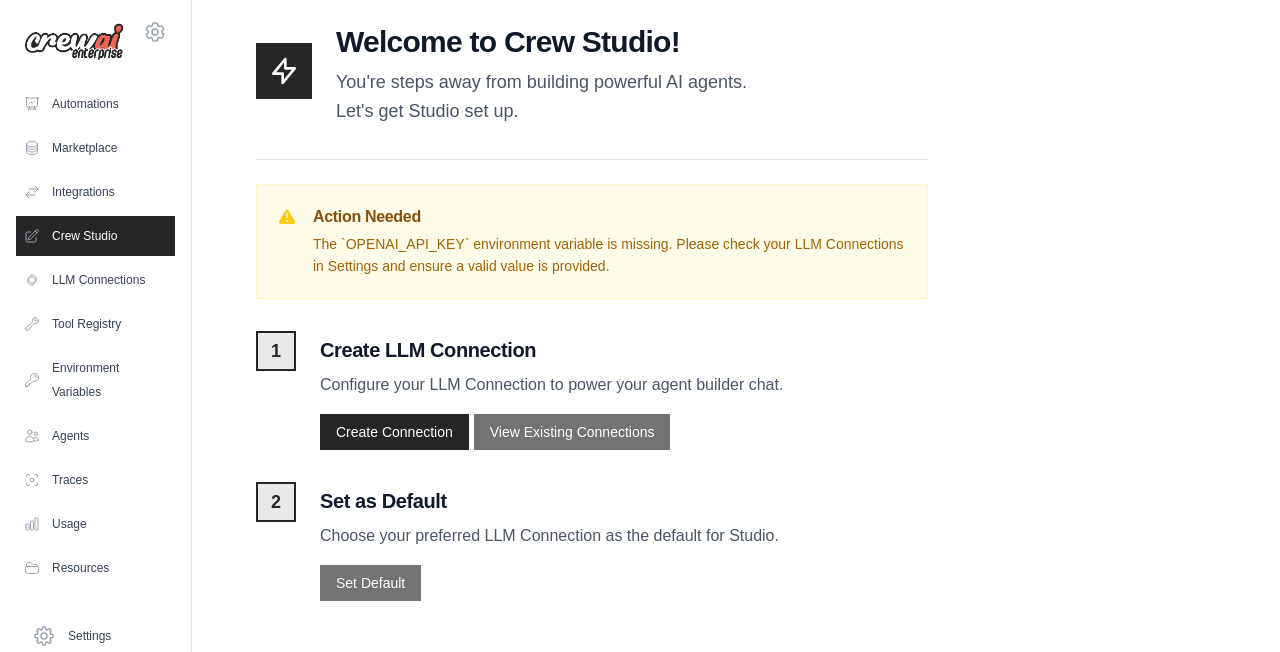 scroll, scrollTop: 59, scrollLeft: 0, axis: vertical 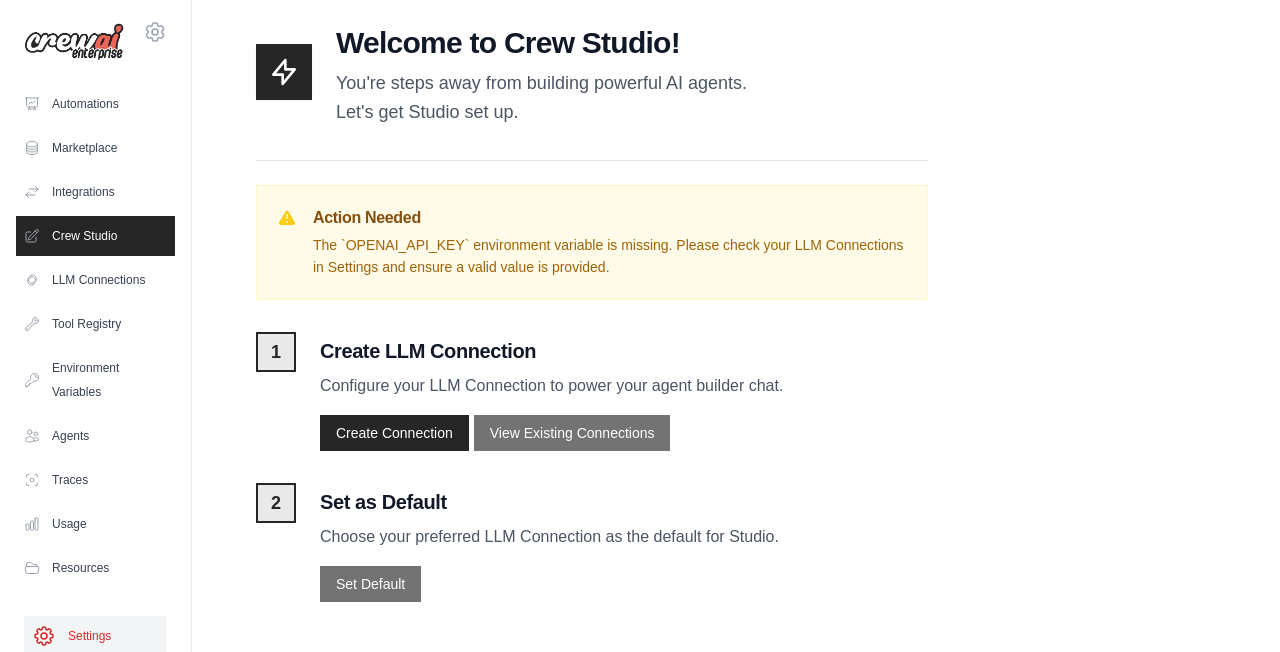 click on "Settings" at bounding box center (95, 636) 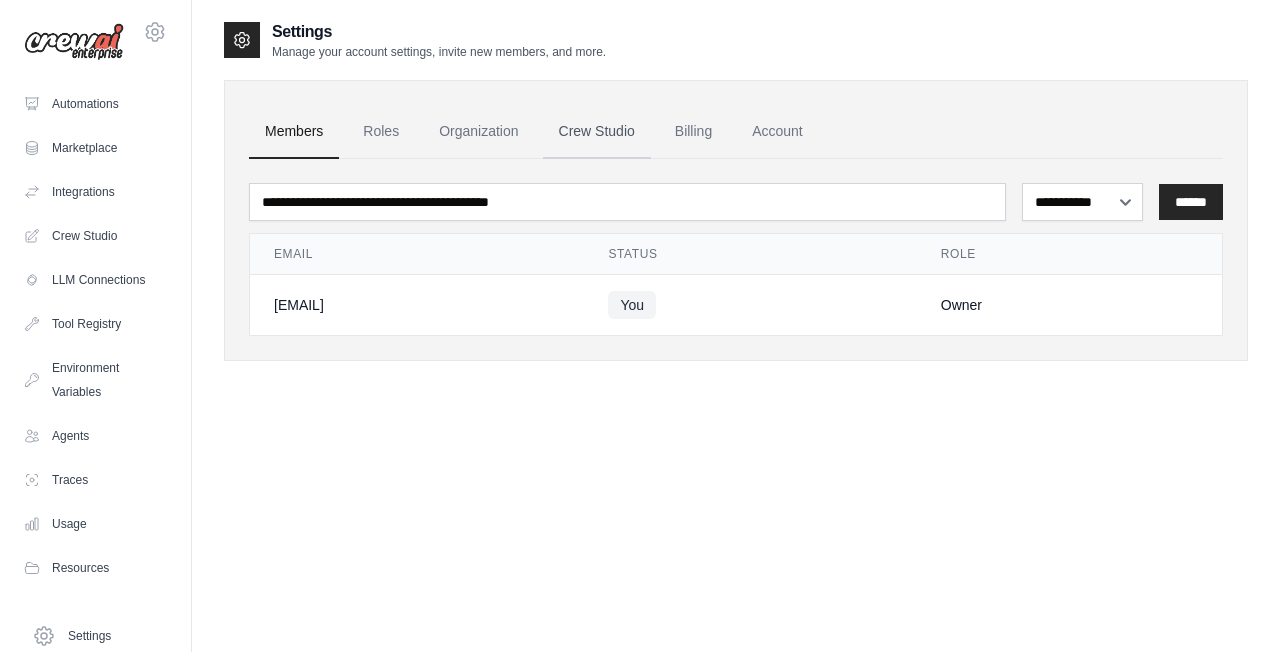 click on "Crew Studio" at bounding box center [597, 132] 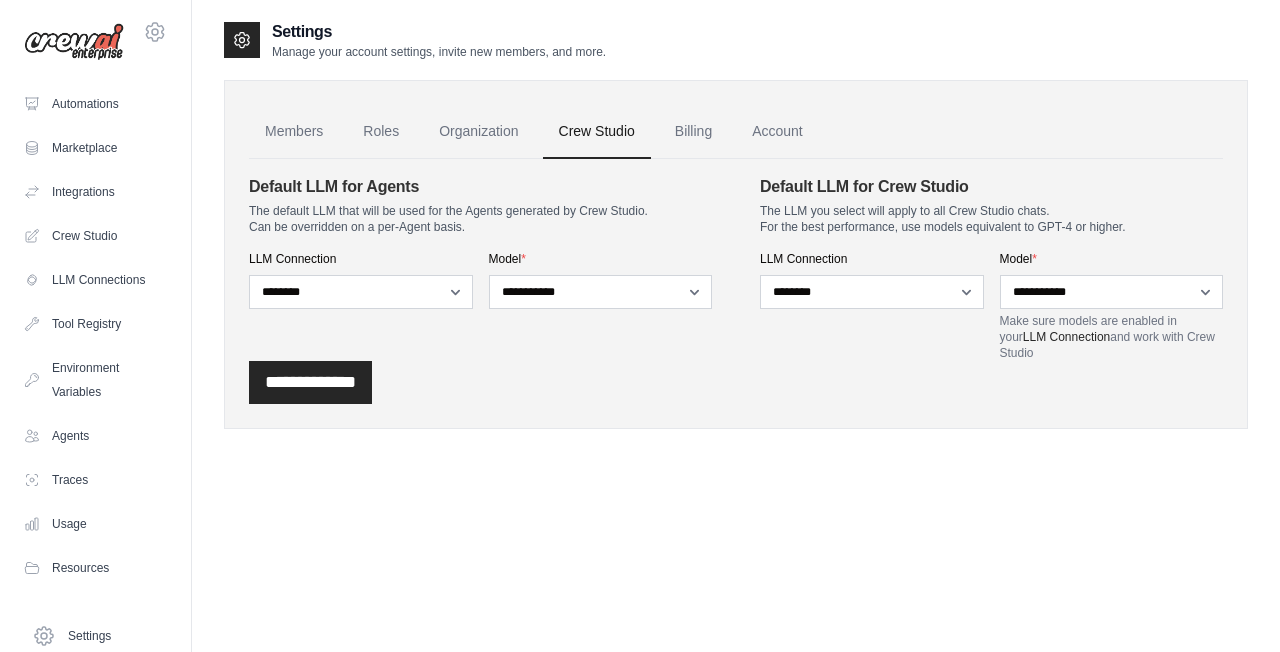 scroll, scrollTop: 0, scrollLeft: 0, axis: both 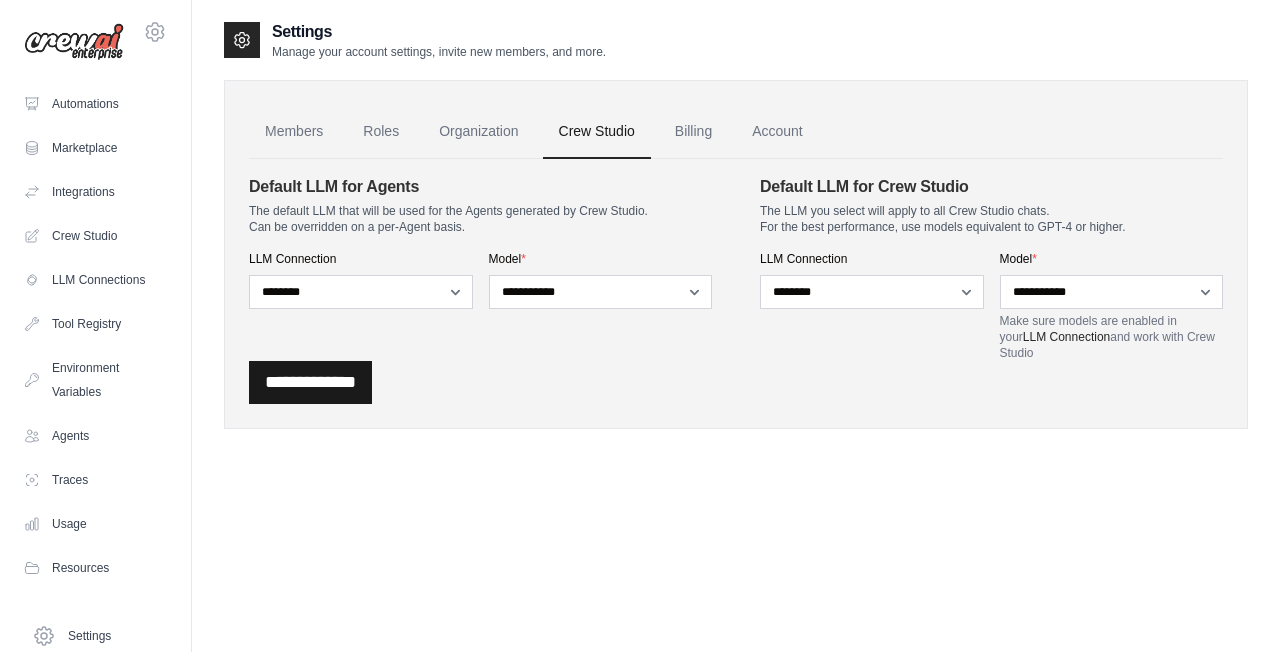 click on "**********" at bounding box center [310, 382] 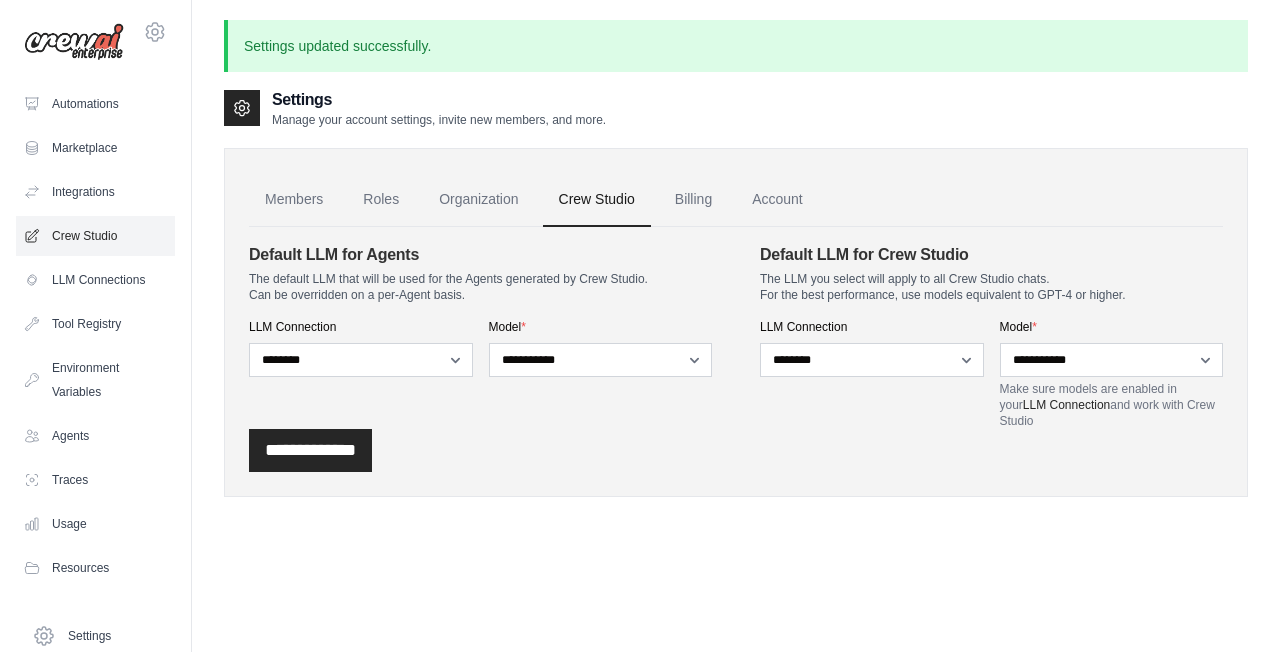 click on "Crew Studio" at bounding box center [95, 236] 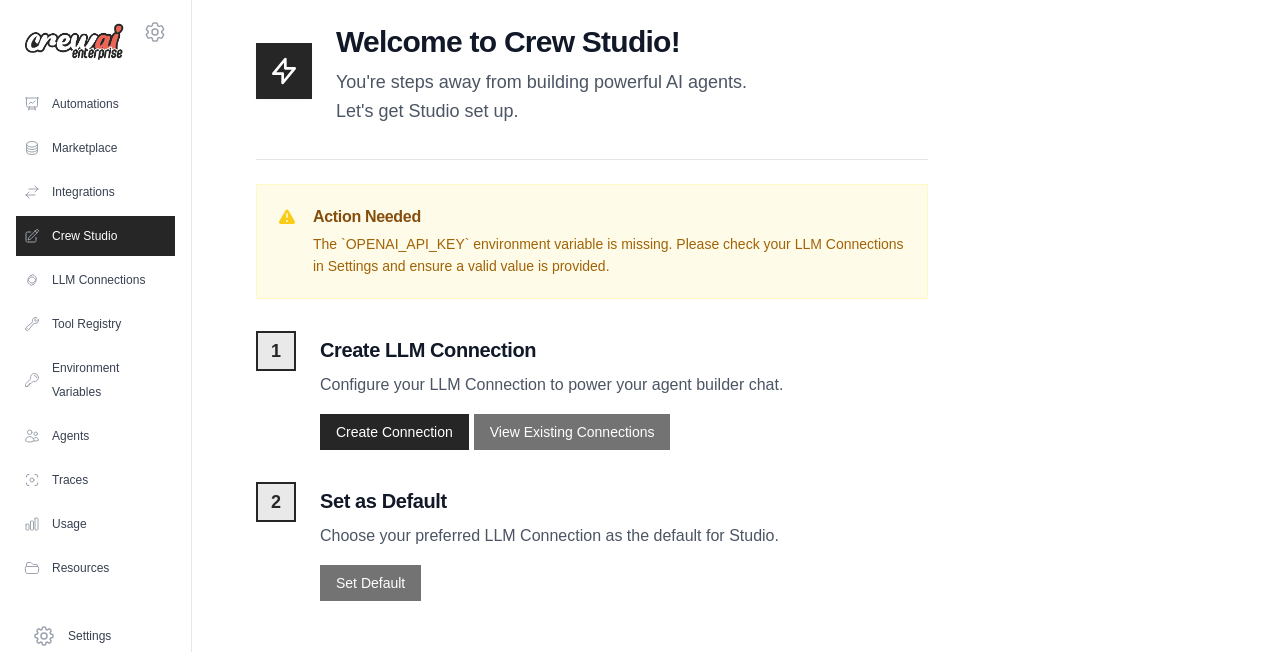 scroll, scrollTop: 59, scrollLeft: 0, axis: vertical 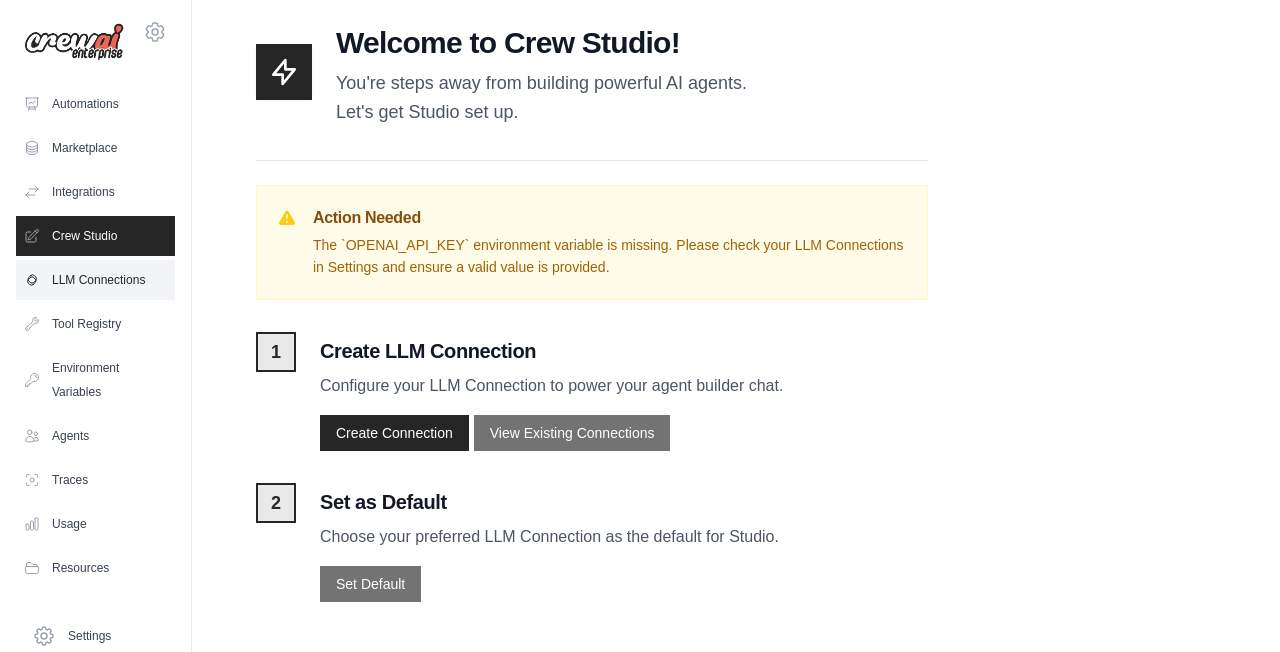 click on "LLM Connections" at bounding box center [95, 280] 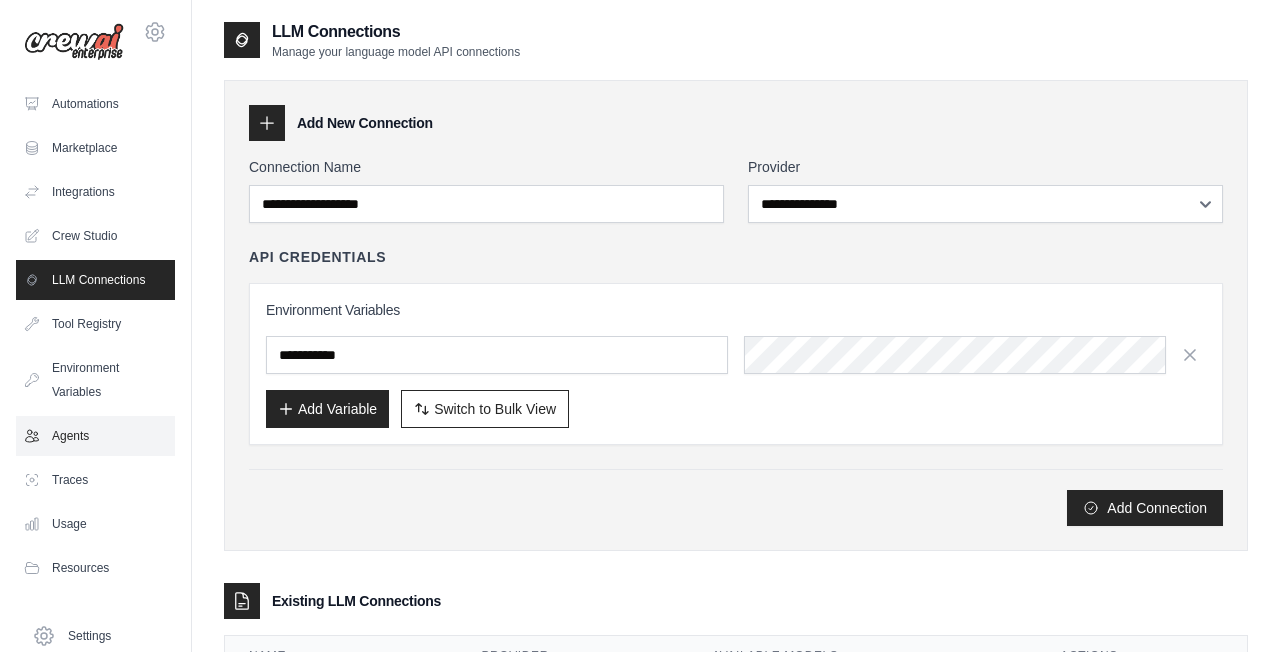 scroll, scrollTop: 0, scrollLeft: 0, axis: both 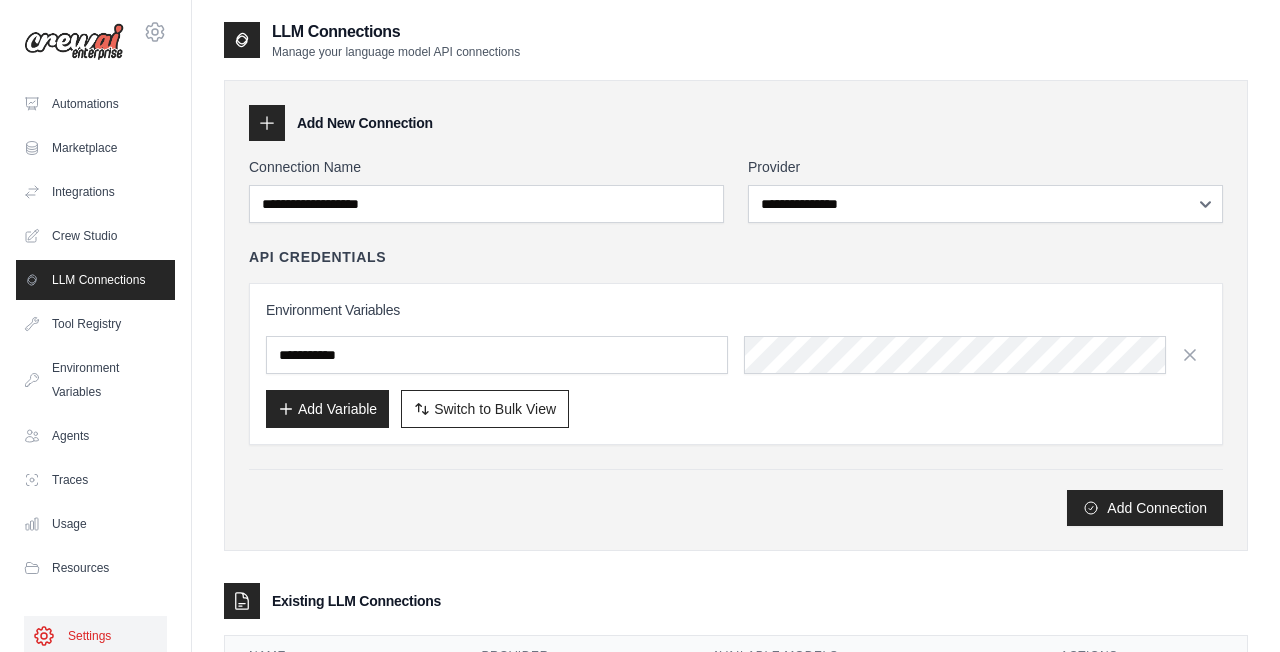 click on "Settings" at bounding box center [95, 636] 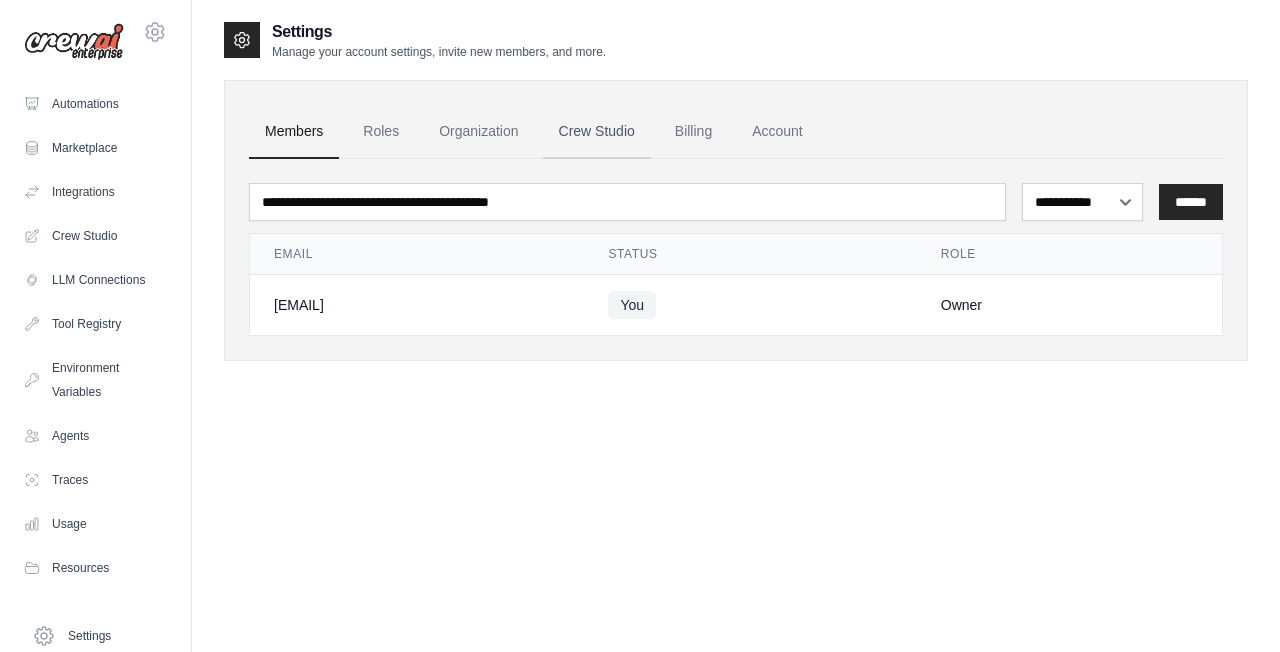 click on "Crew Studio" at bounding box center [597, 132] 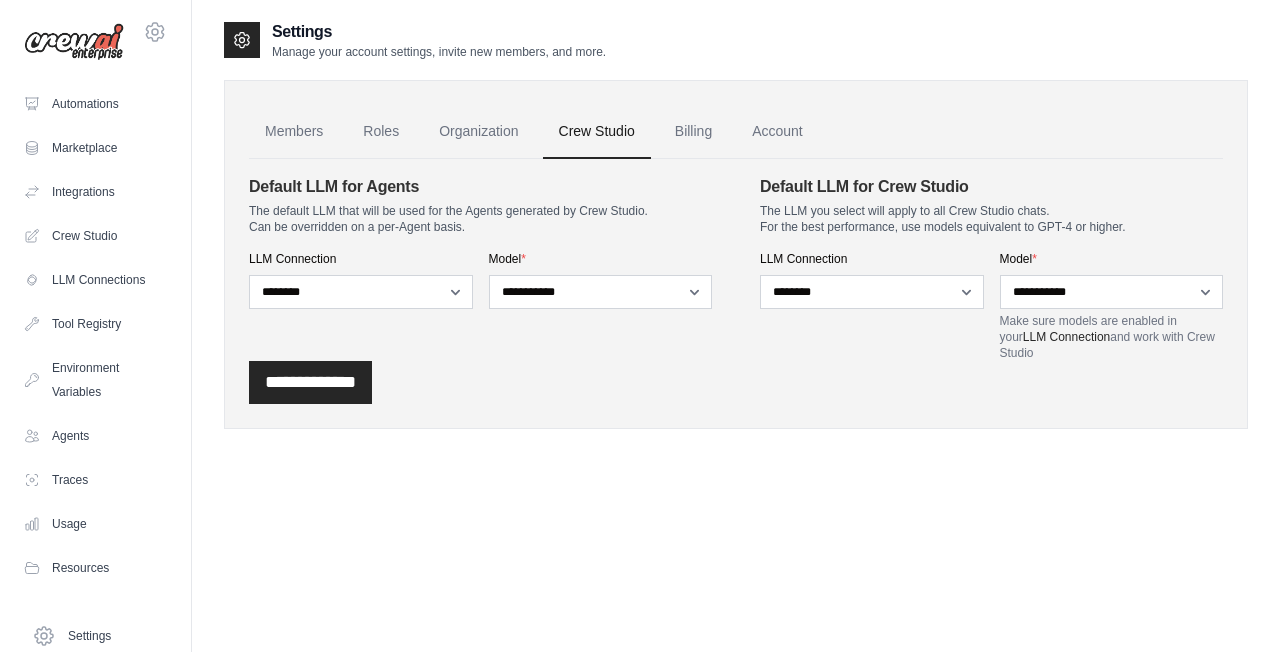 scroll, scrollTop: 0, scrollLeft: 0, axis: both 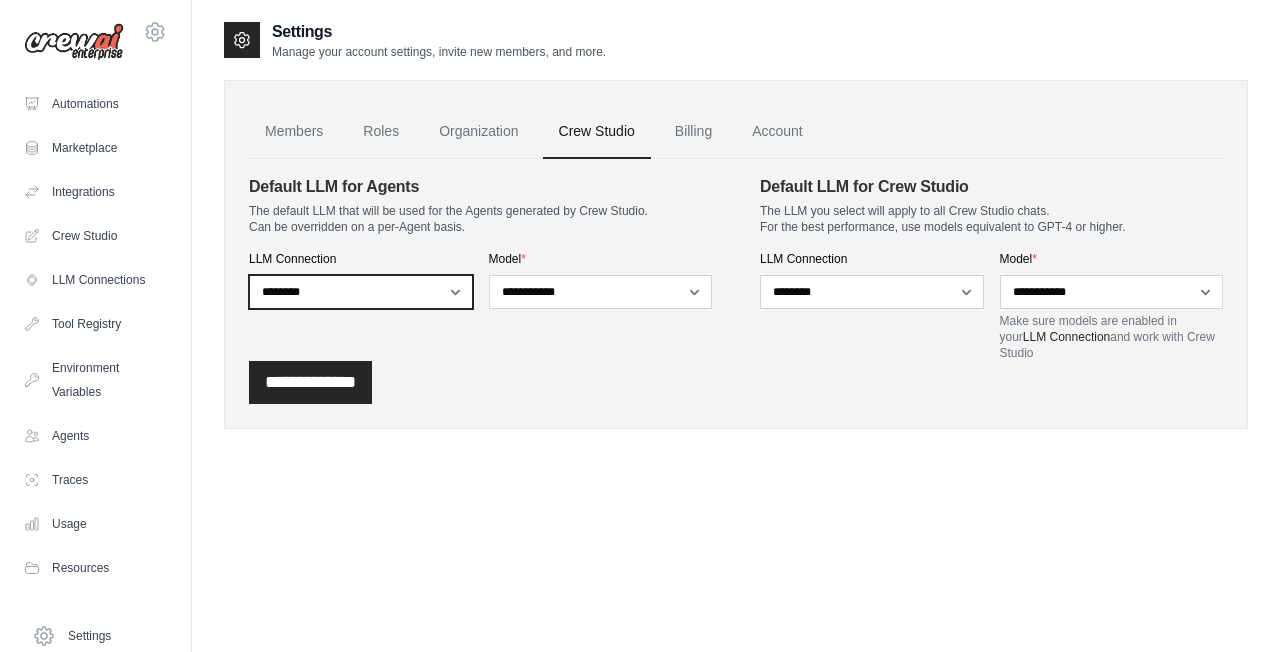 click on "**********" at bounding box center (361, 292) 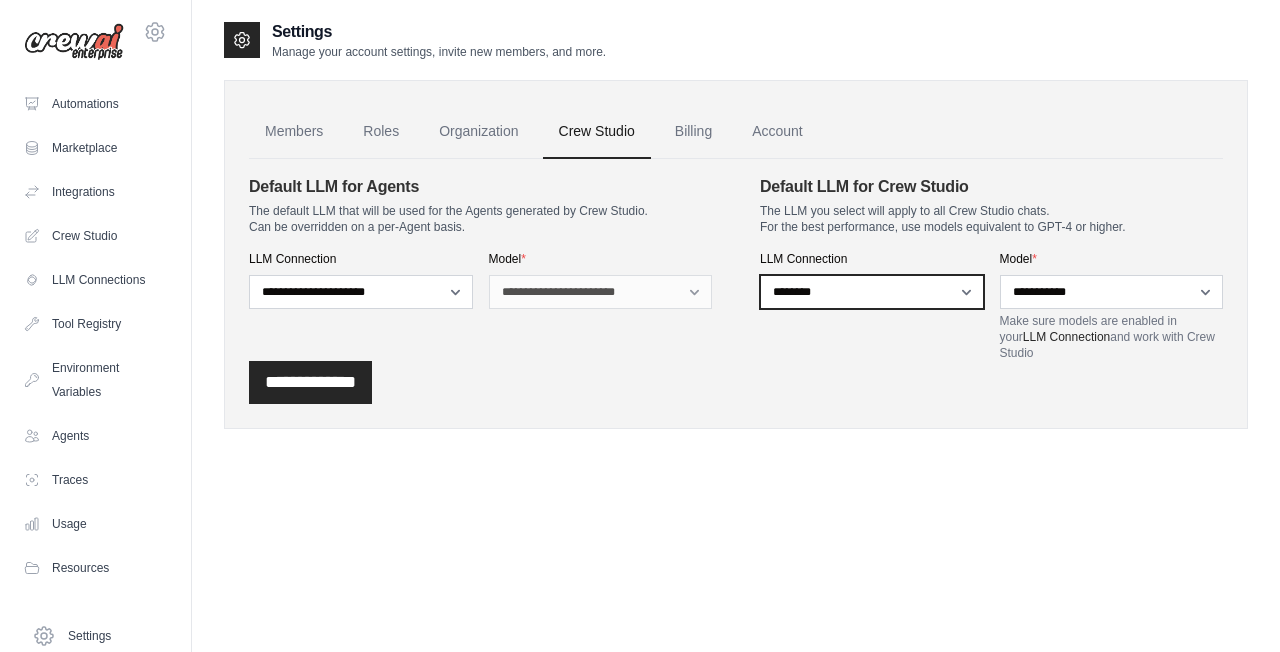 click on "**********" at bounding box center [872, 292] 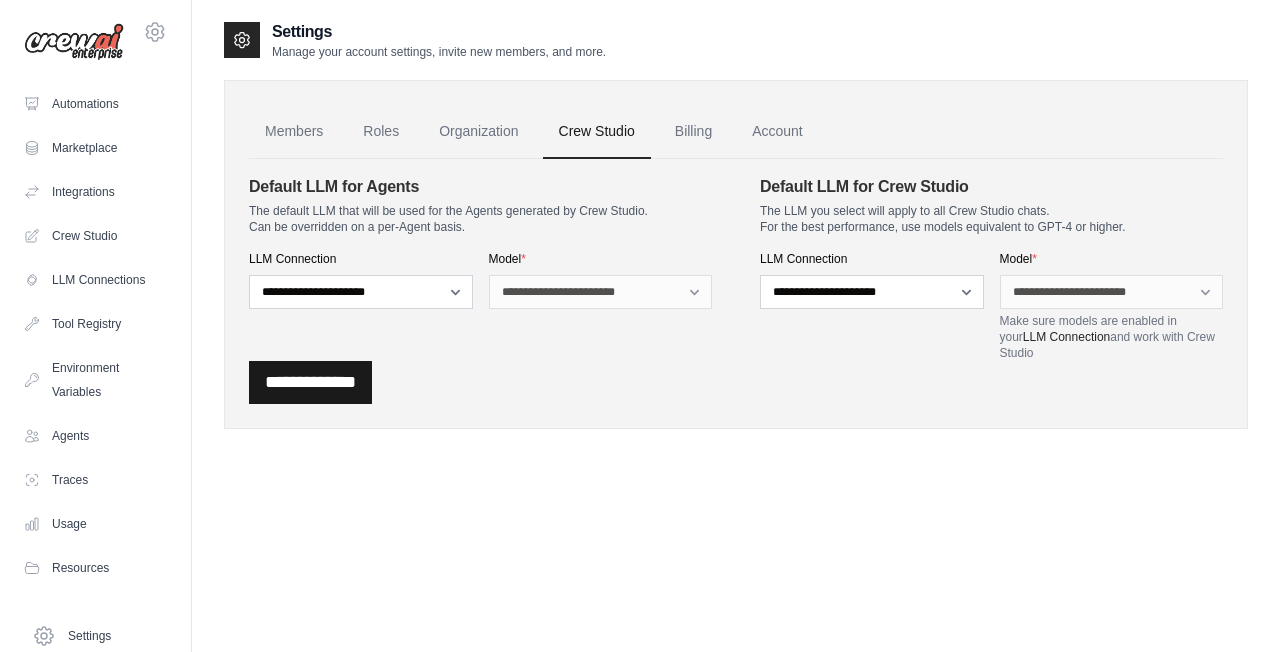 click on "**********" at bounding box center [310, 382] 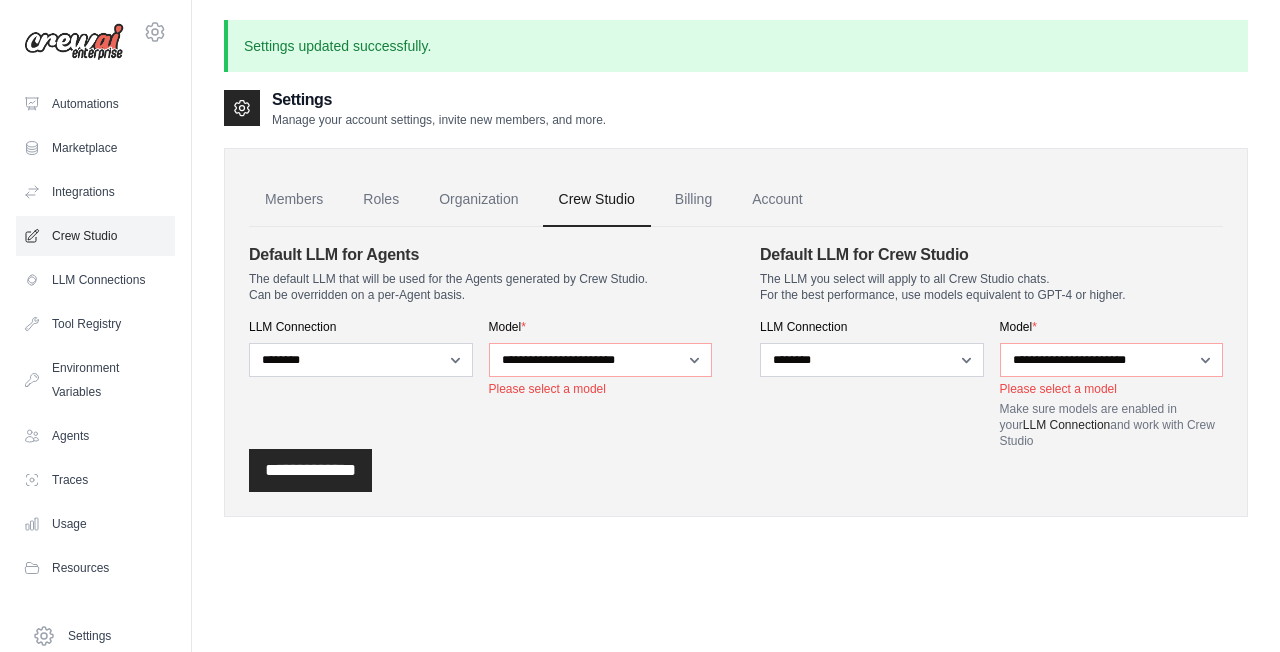 click on "Crew Studio" at bounding box center (95, 236) 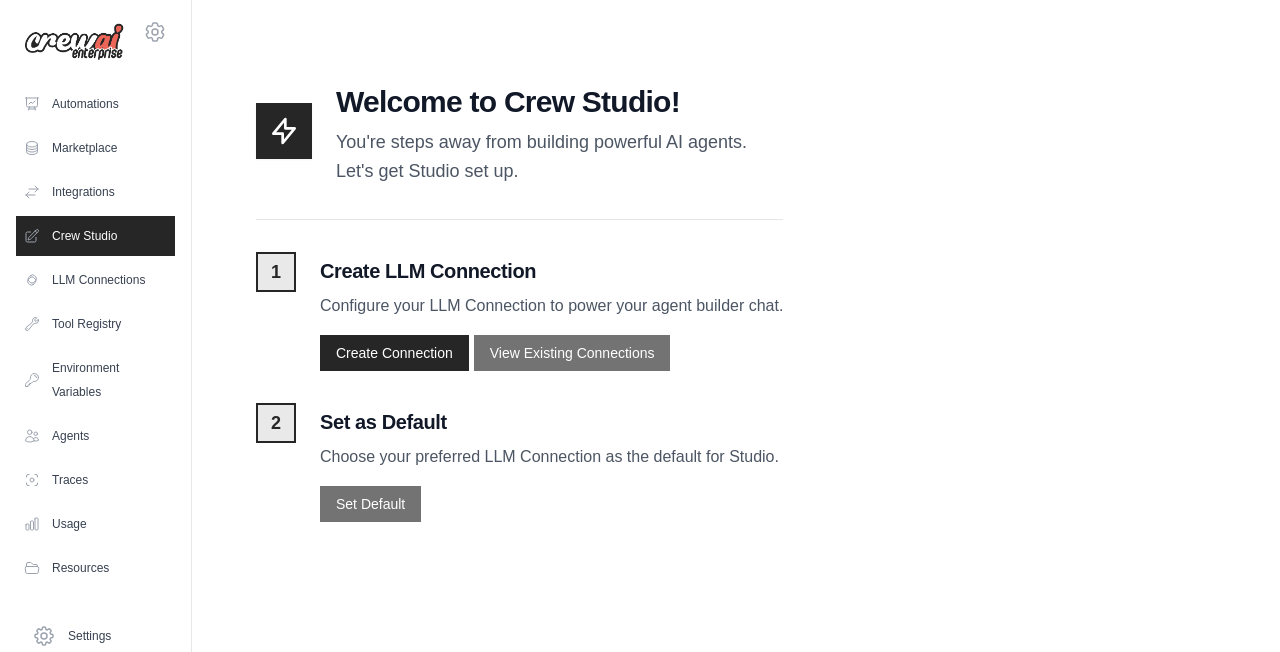 scroll, scrollTop: 0, scrollLeft: 0, axis: both 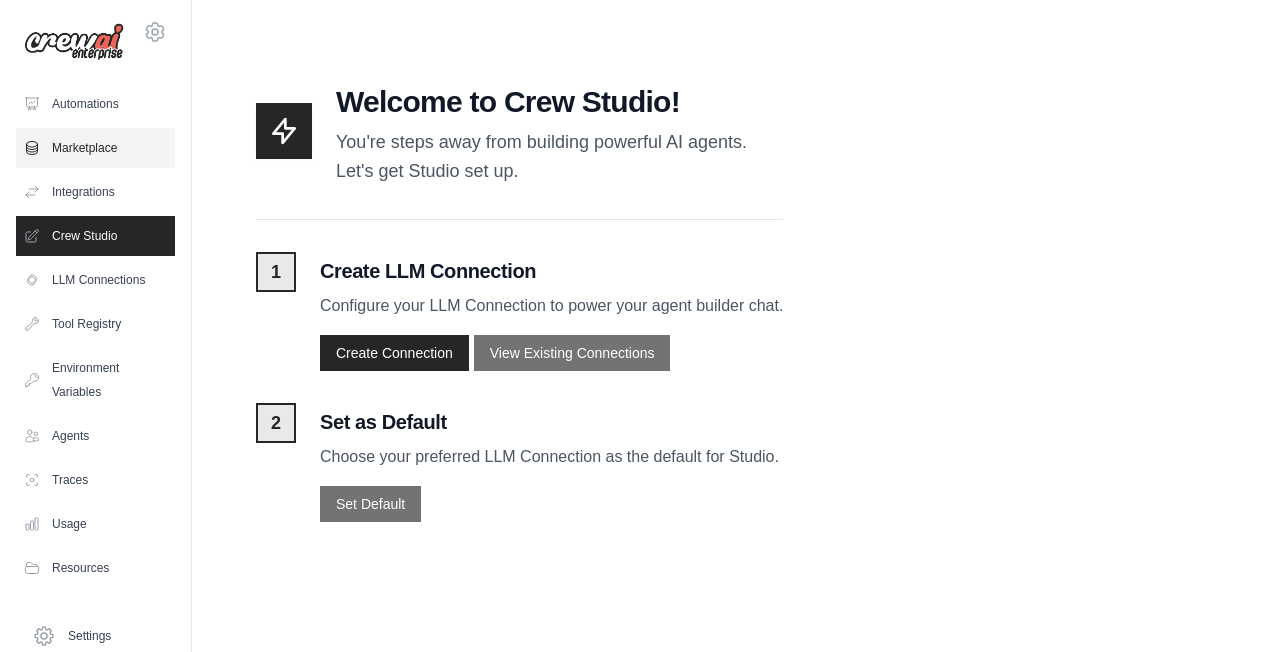 click on "Marketplace" at bounding box center [95, 148] 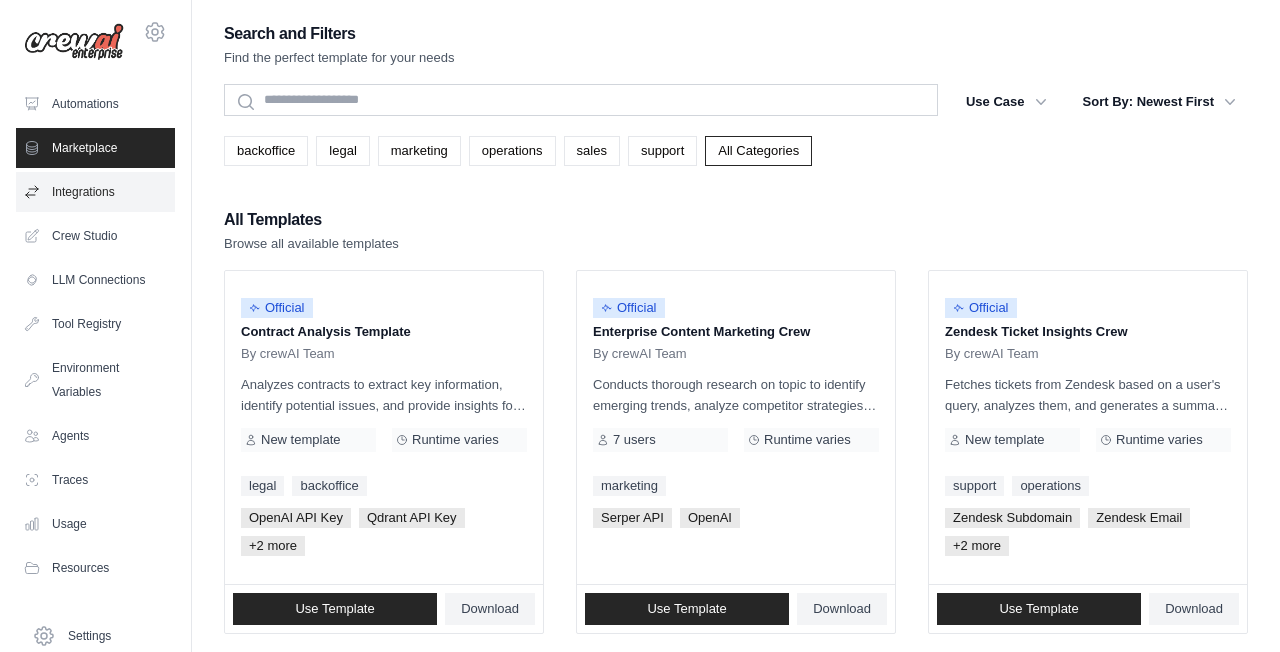 click on "Integrations" at bounding box center [95, 192] 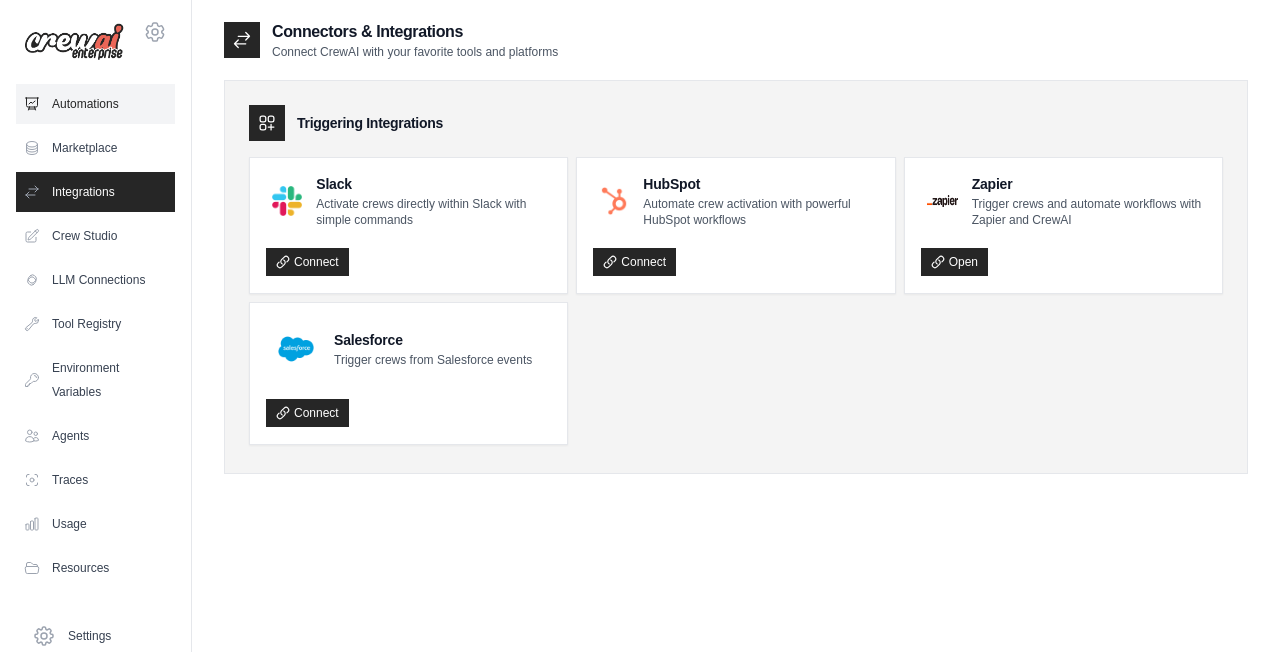click on "Automations" at bounding box center (95, 104) 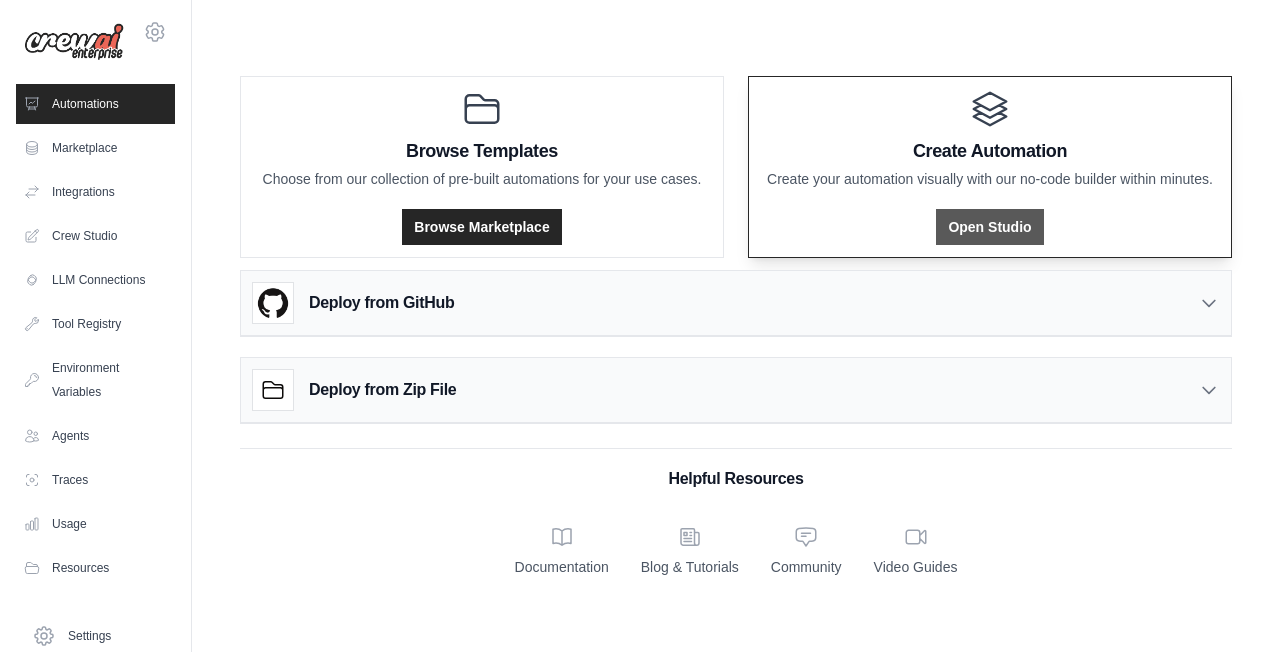 click on "Open Studio" at bounding box center (989, 227) 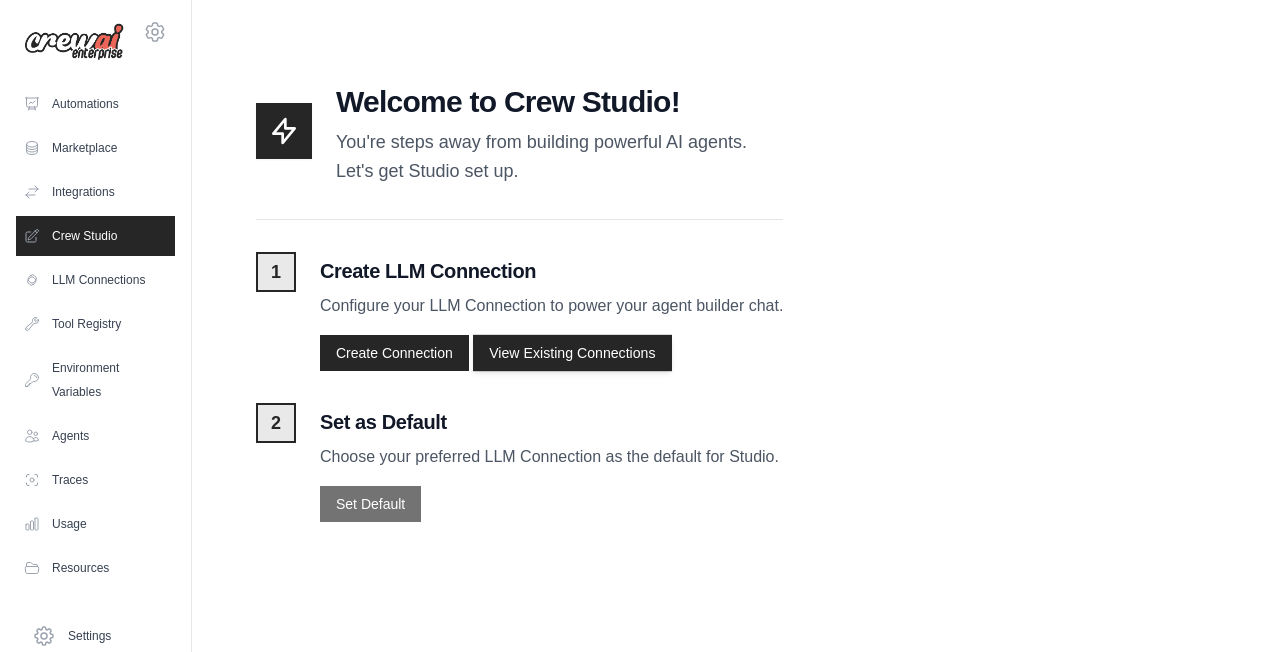 click on "View Existing Connections" at bounding box center (572, 352) 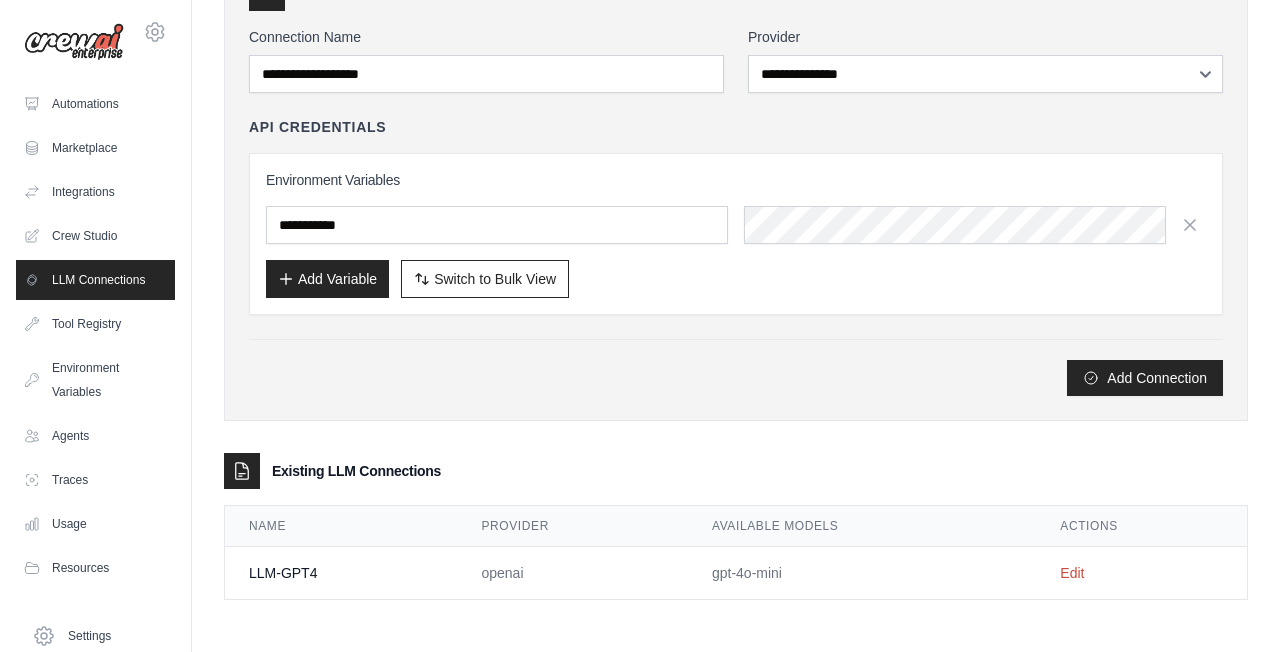 scroll, scrollTop: 130, scrollLeft: 0, axis: vertical 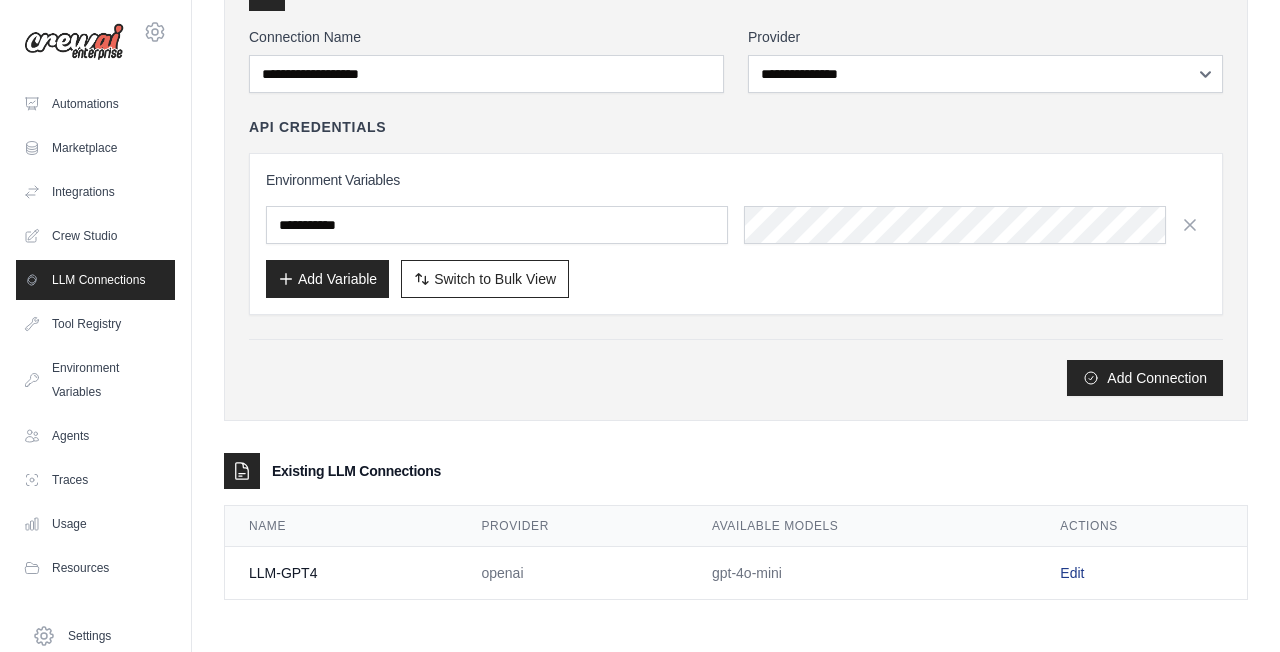 click on "Edit" at bounding box center [1072, 573] 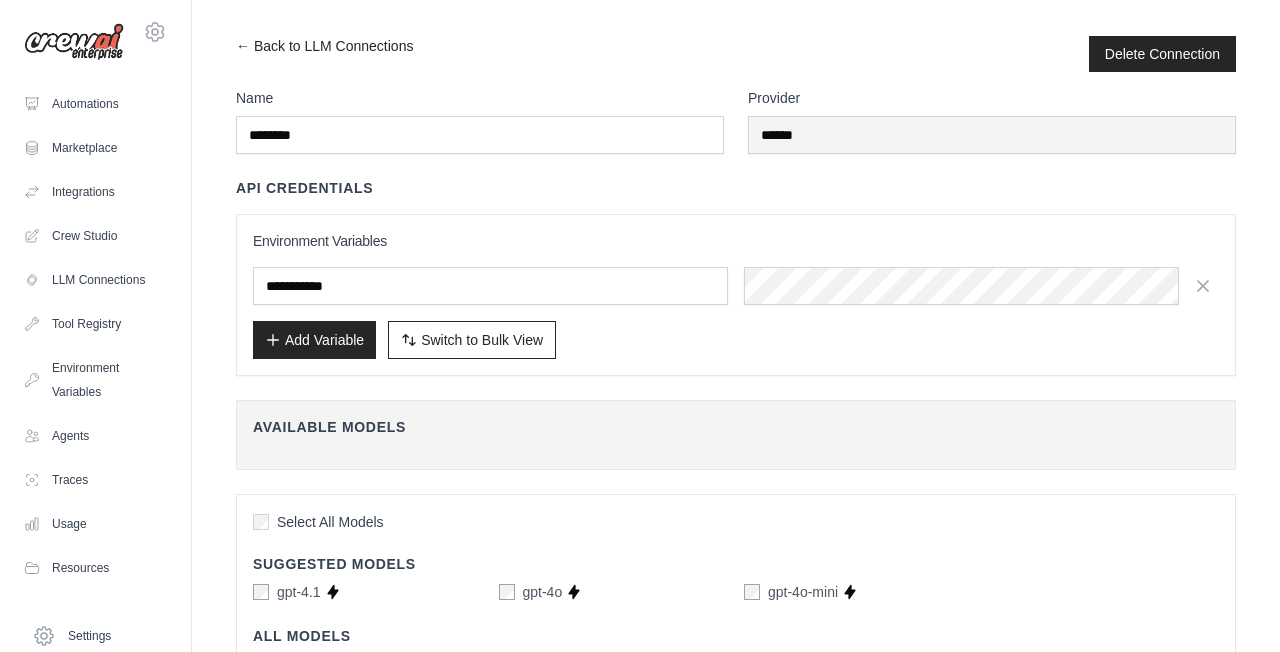 scroll, scrollTop: 0, scrollLeft: 0, axis: both 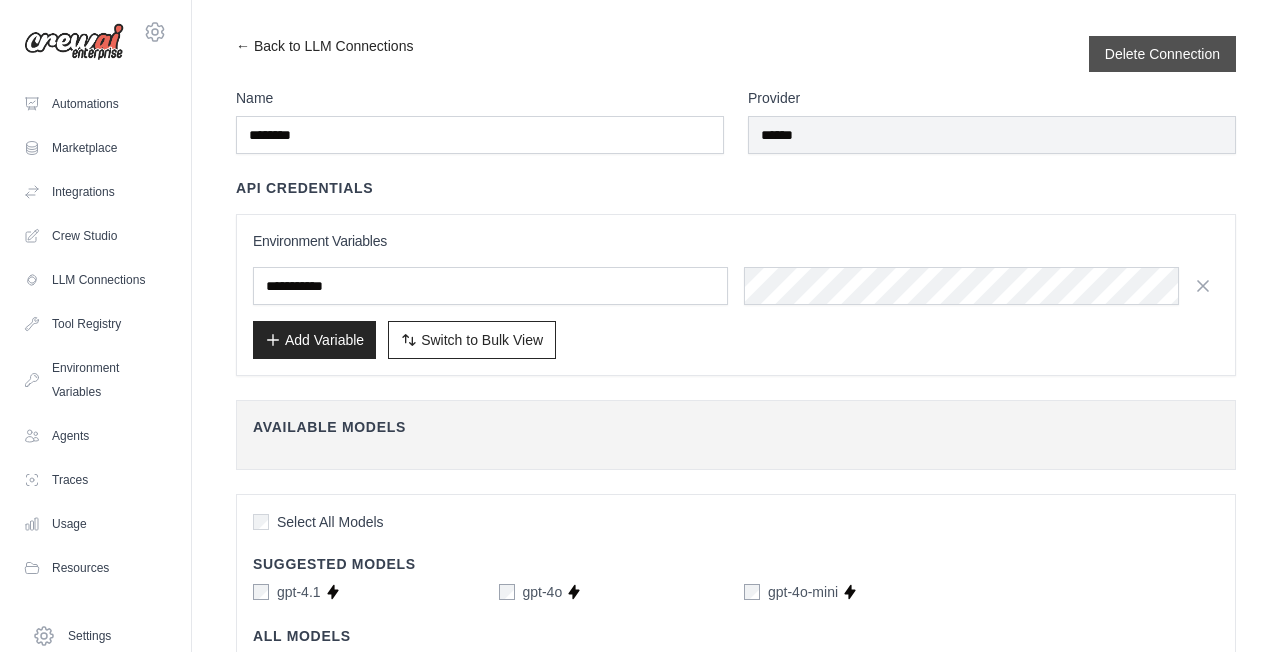click on "Delete Connection" at bounding box center (1162, 54) 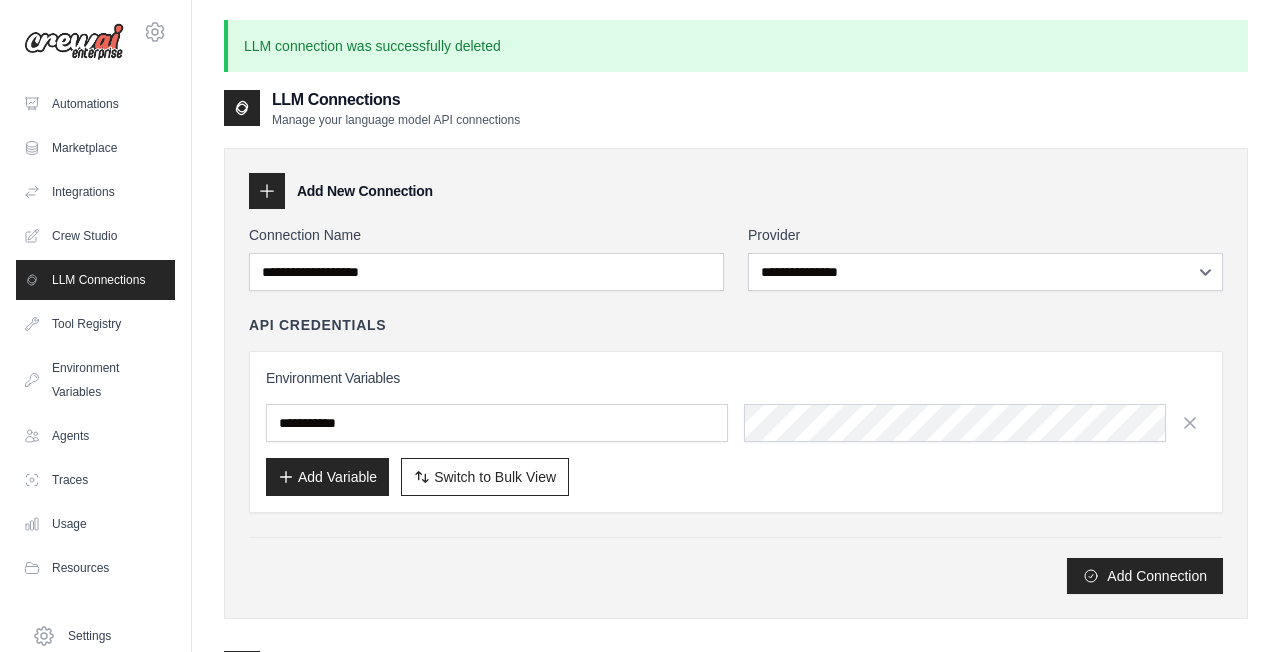 scroll, scrollTop: 0, scrollLeft: 0, axis: both 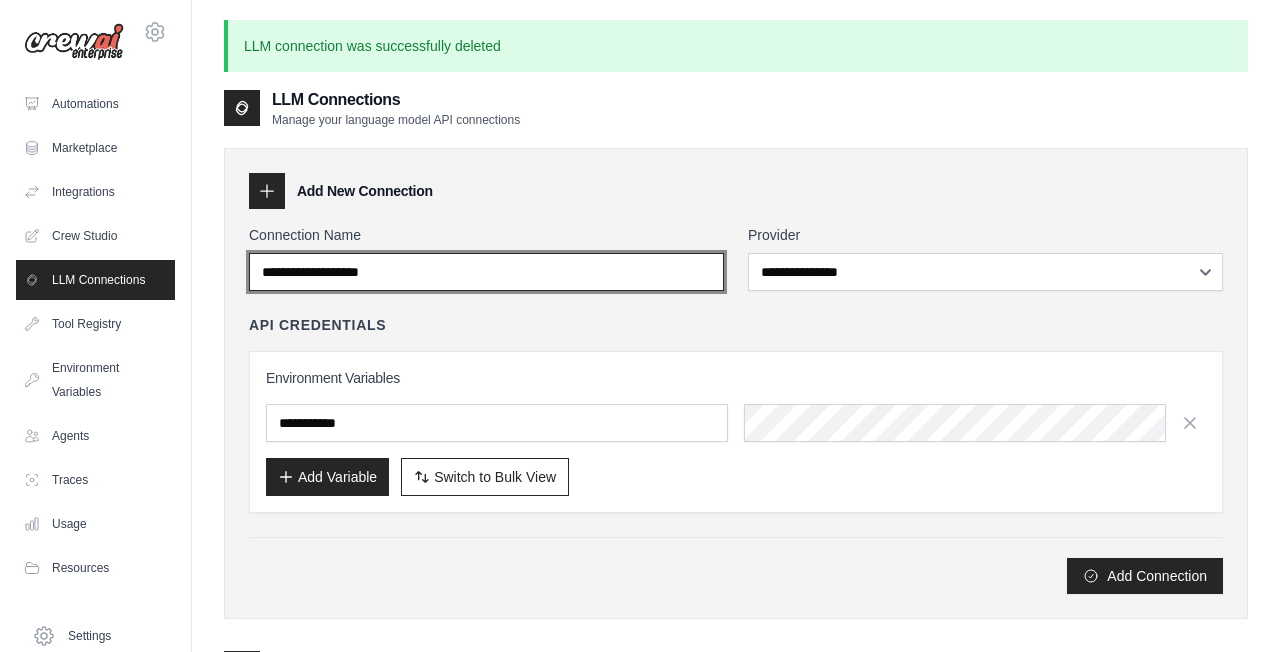 click on "Connection Name" at bounding box center [486, 272] 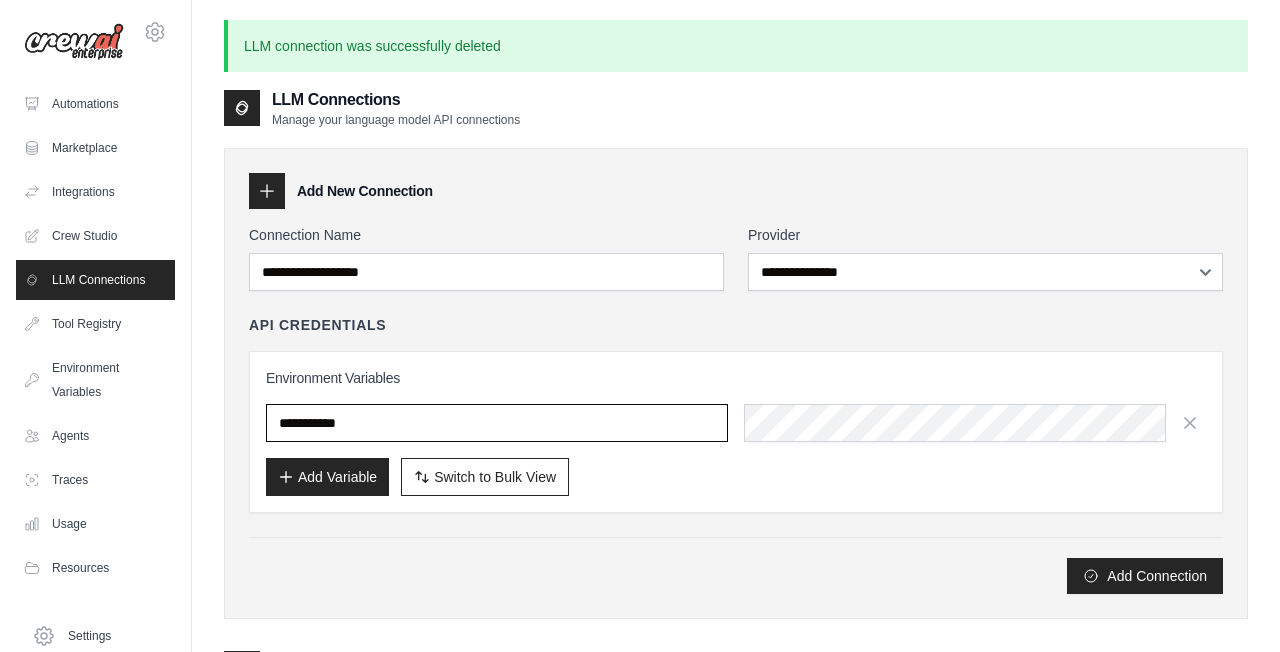 click at bounding box center [497, 423] 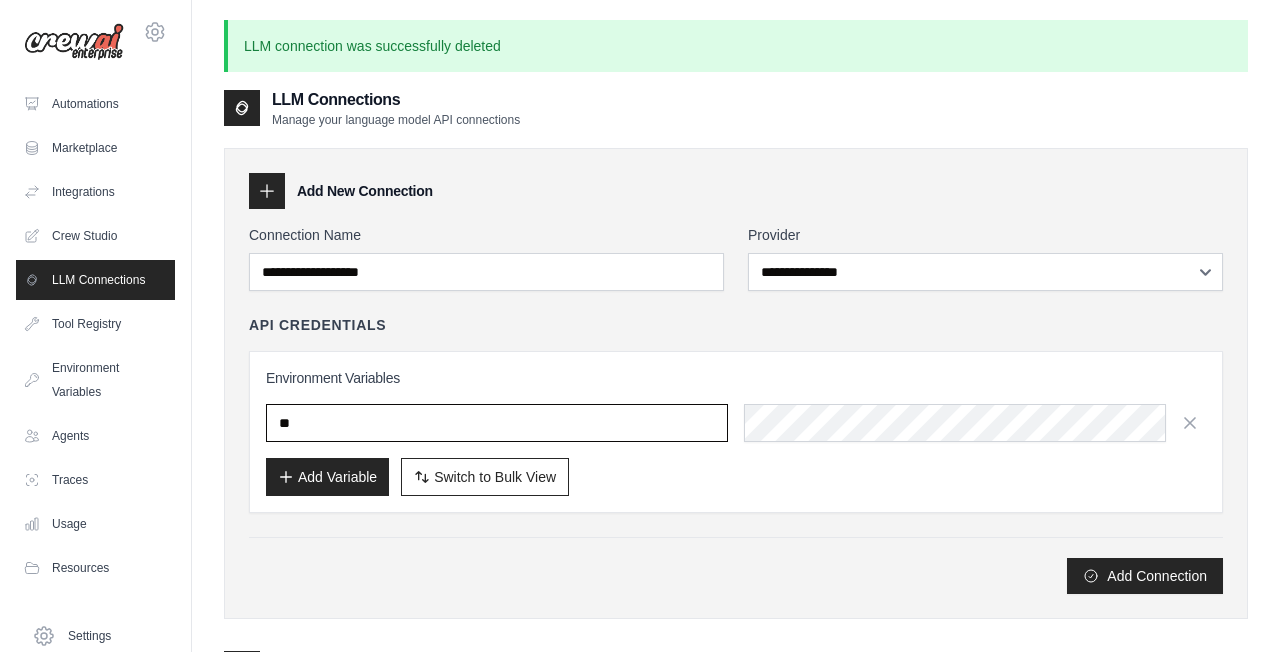 type on "*" 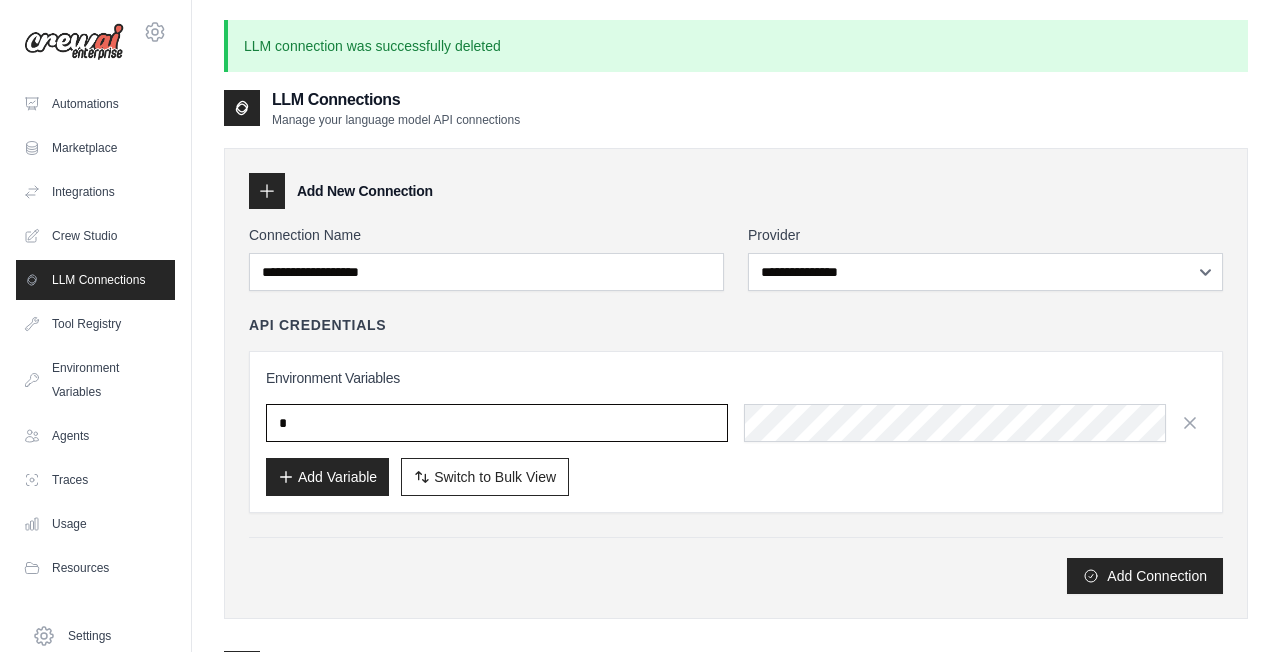 type 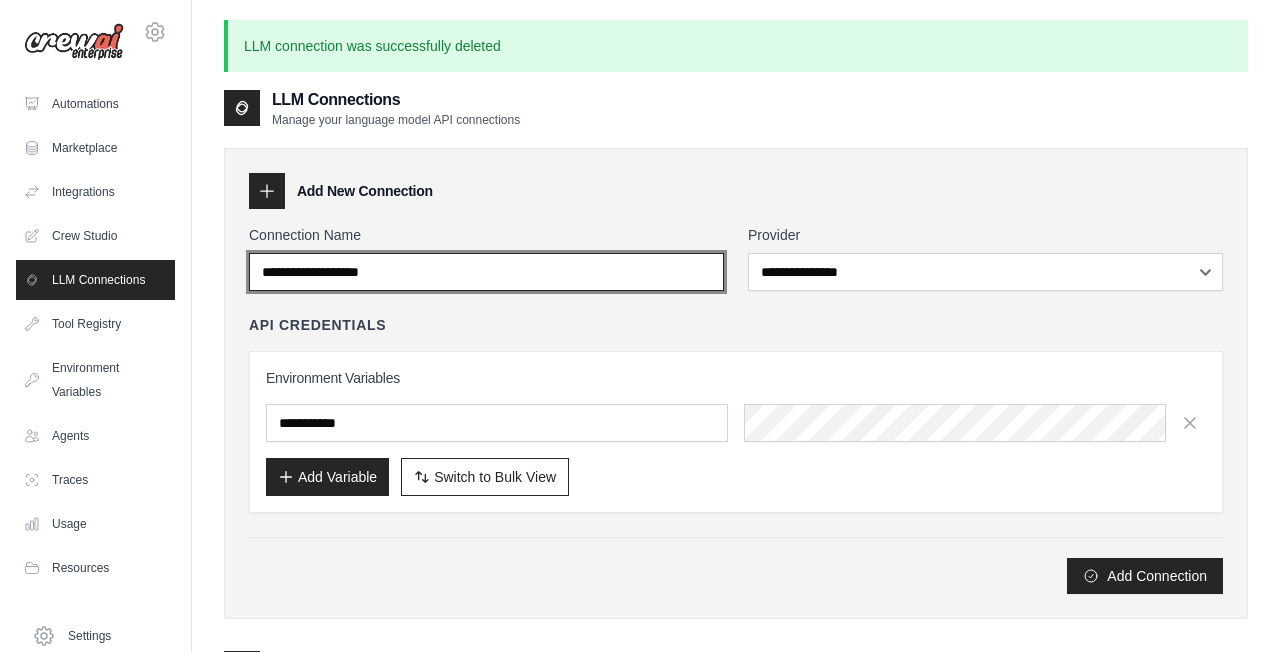 click on "Connection Name" at bounding box center [486, 272] 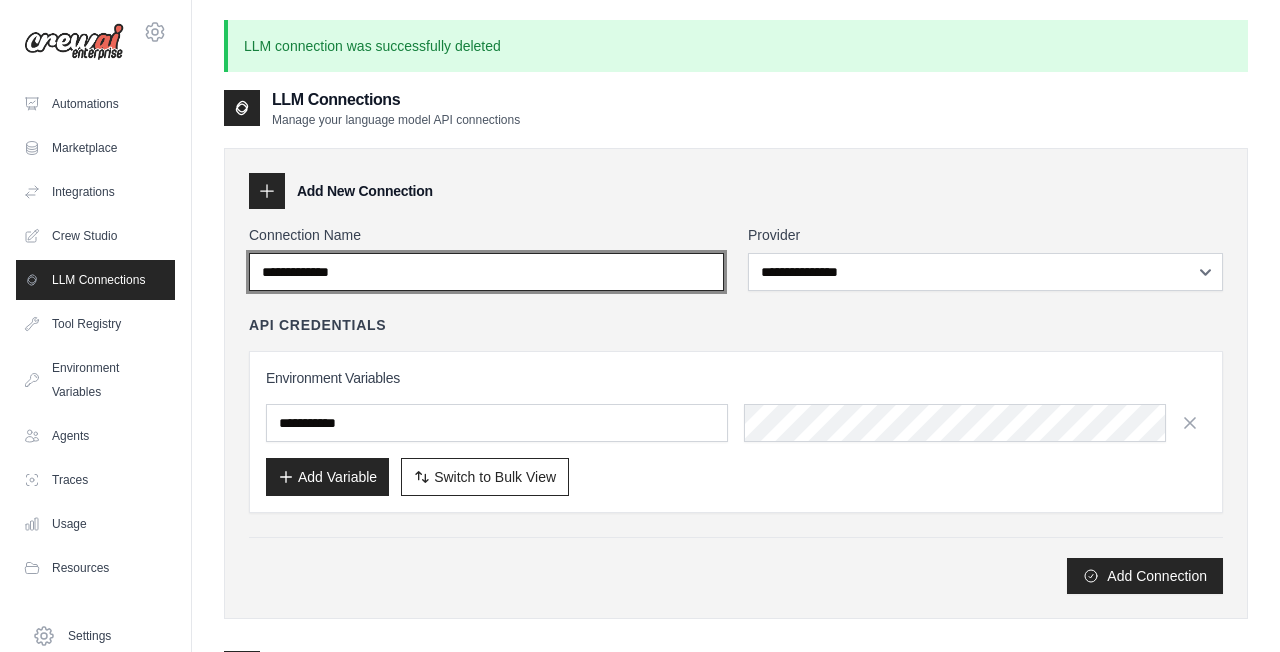 type on "**********" 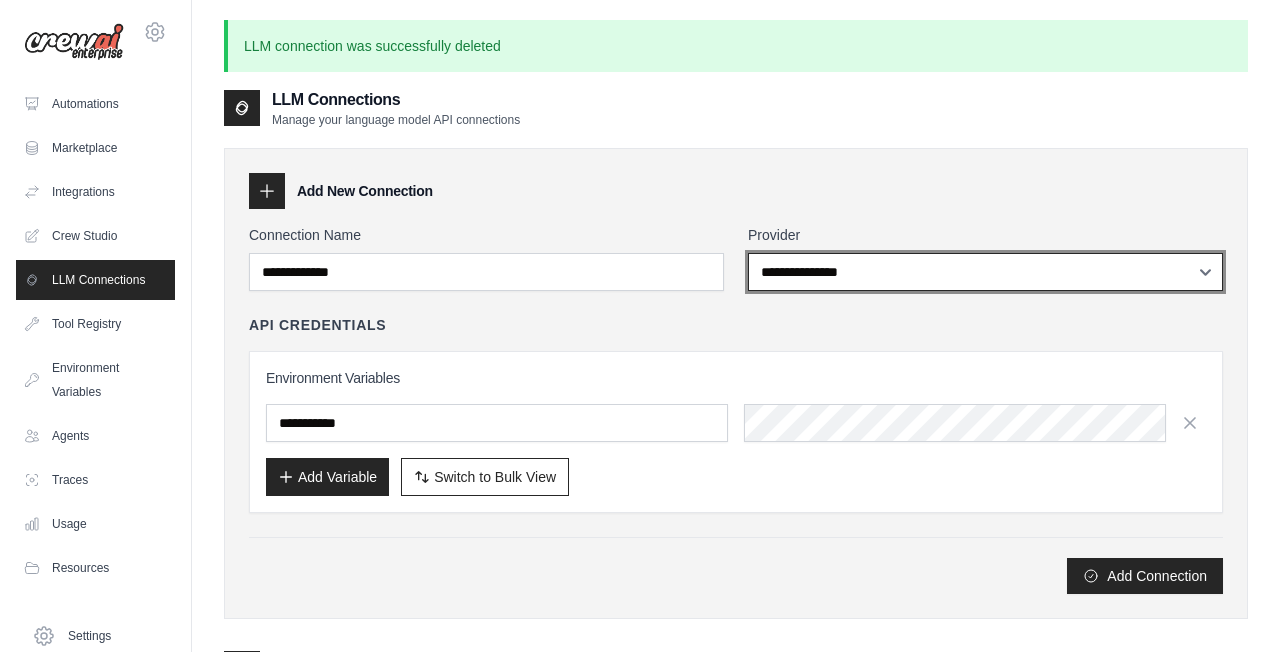 click on "**********" at bounding box center (985, 272) 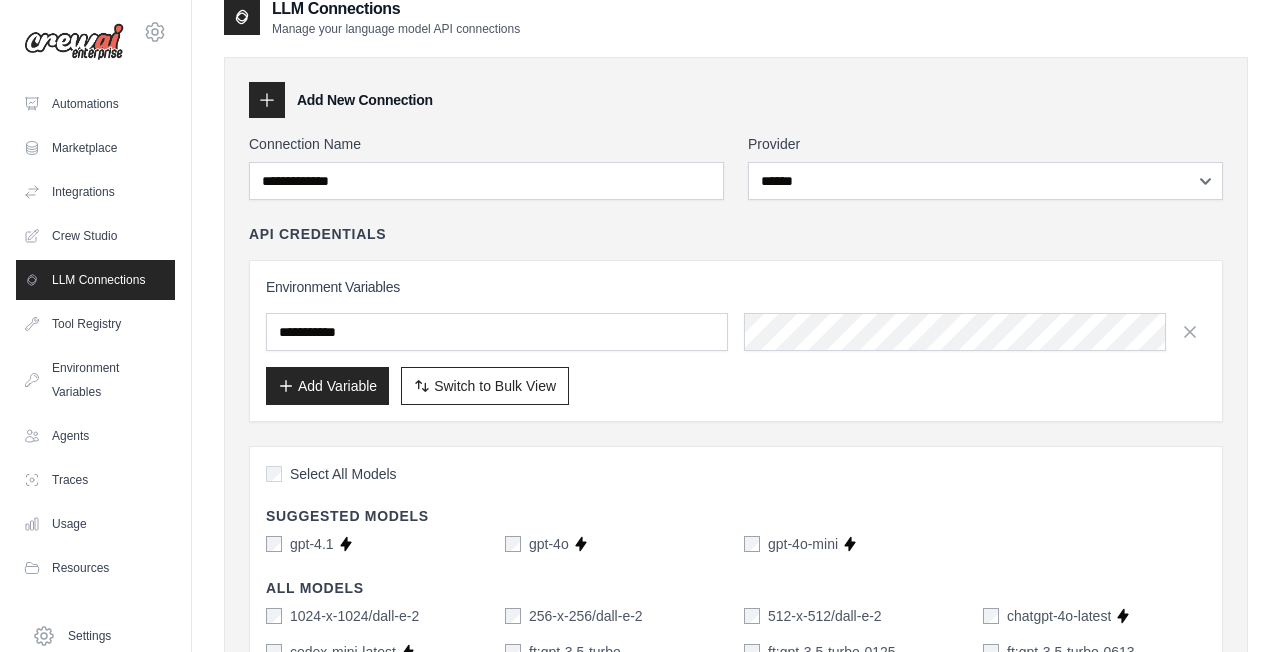 scroll, scrollTop: 88, scrollLeft: 0, axis: vertical 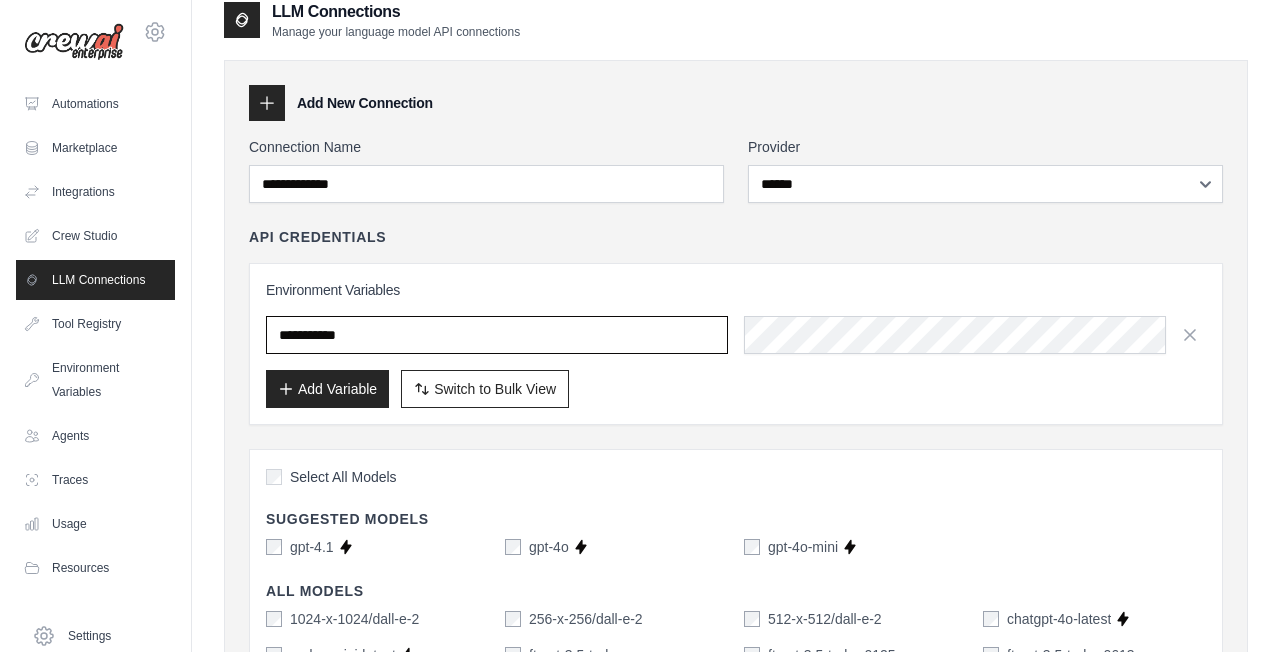 click at bounding box center [497, 335] 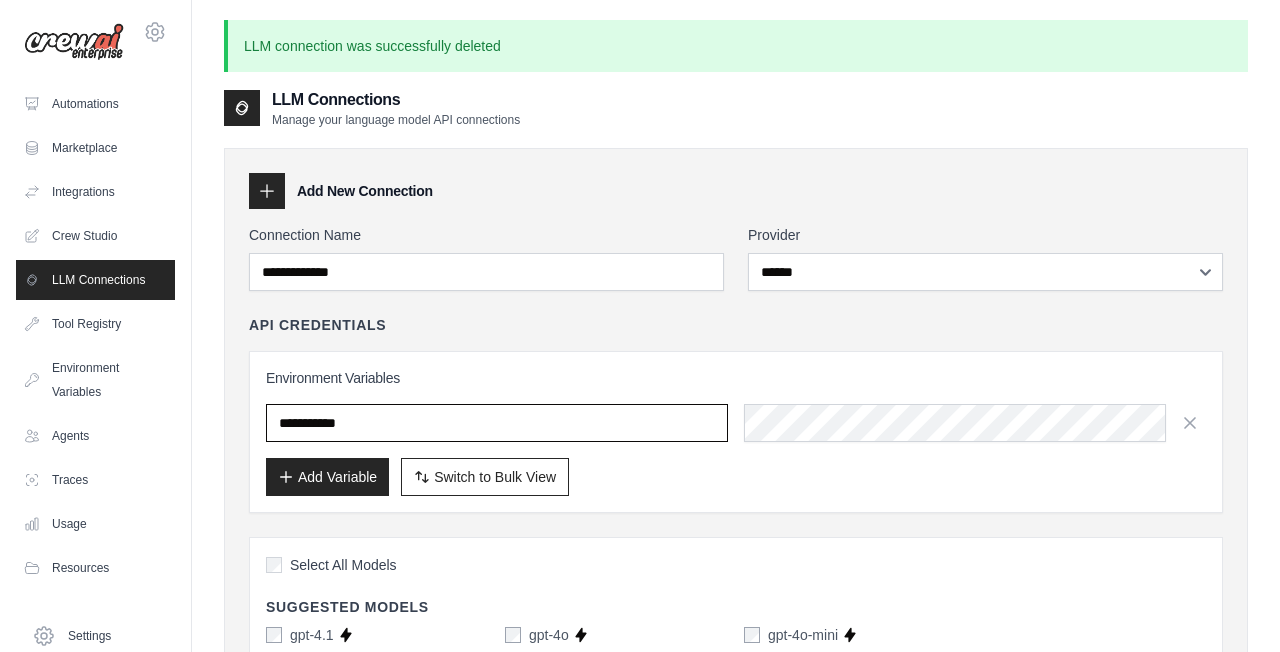scroll, scrollTop: 0, scrollLeft: 0, axis: both 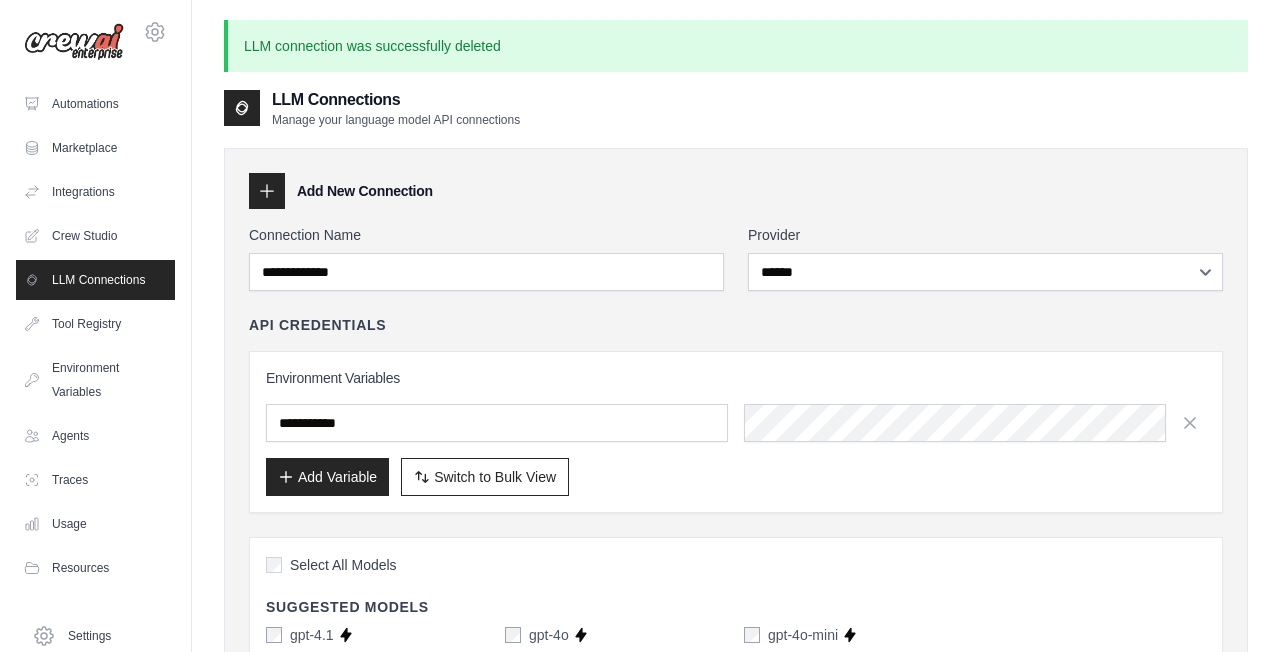 click on "Add Variable" at bounding box center [327, 477] 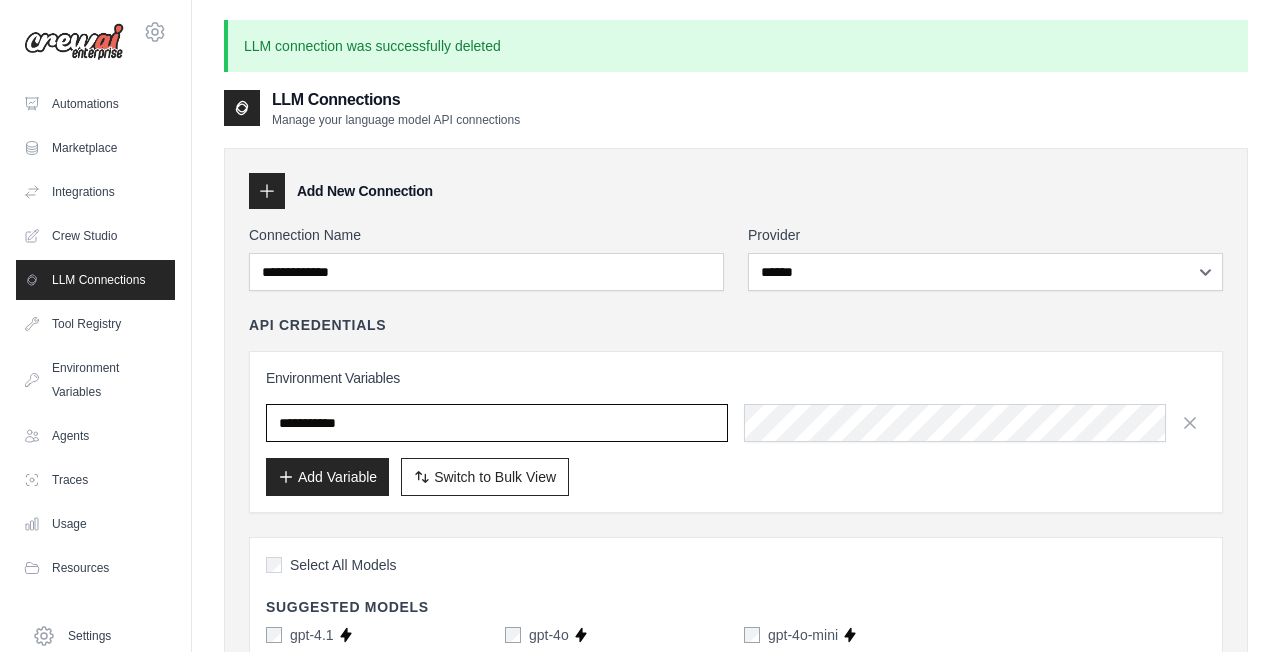 click at bounding box center (497, 423) 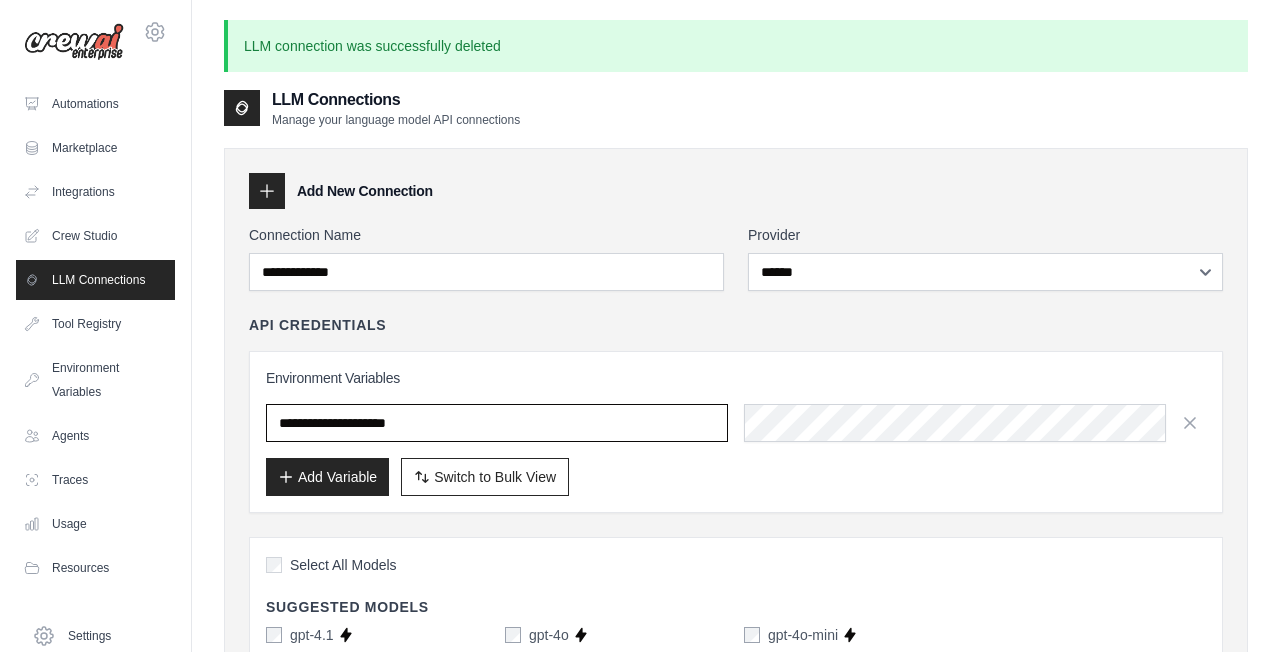 type on "**********" 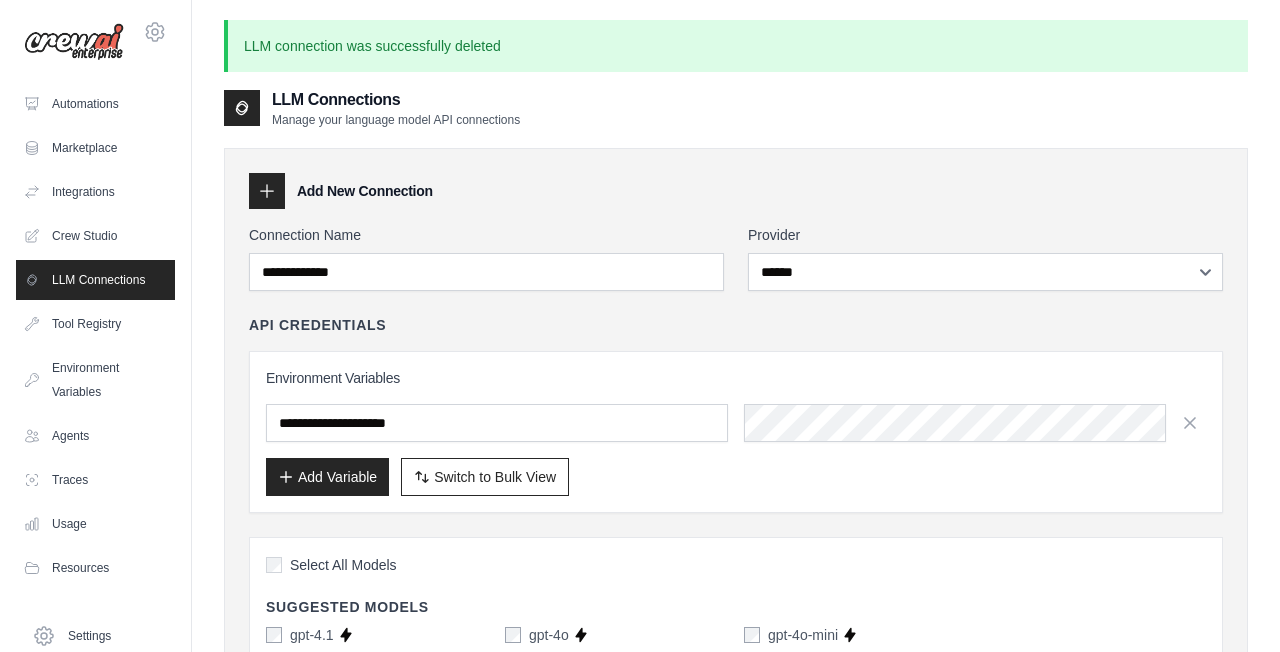 click on "Add Variable" at bounding box center [327, 477] 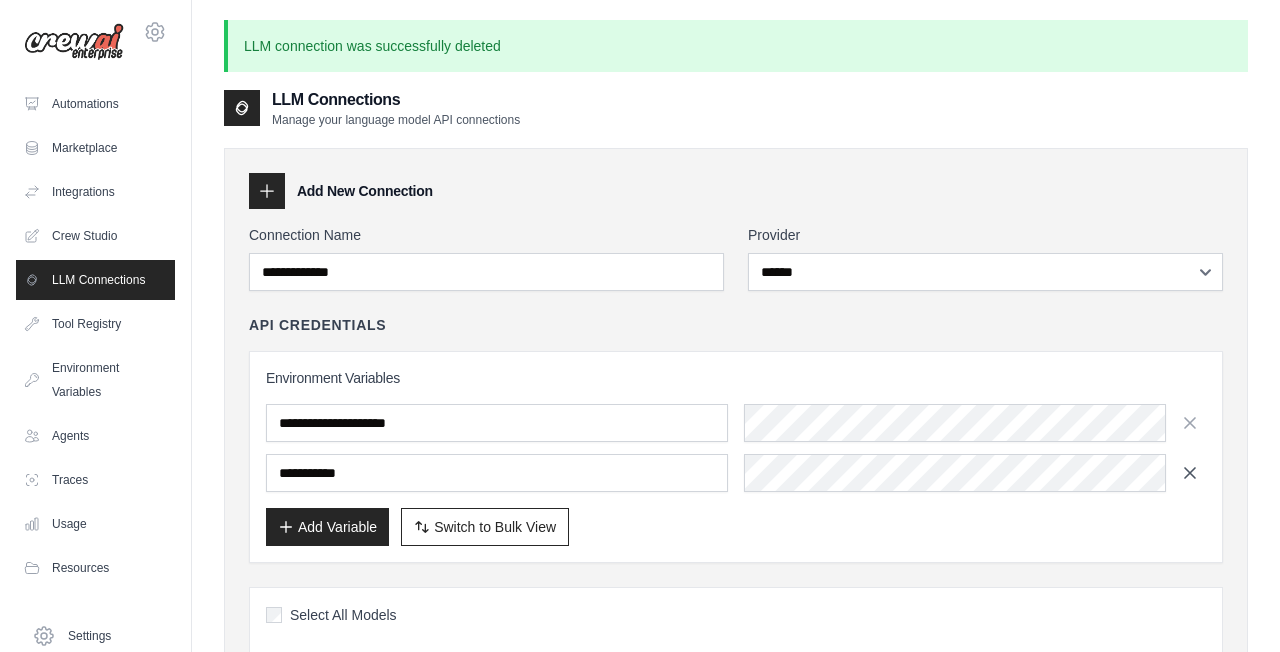 click 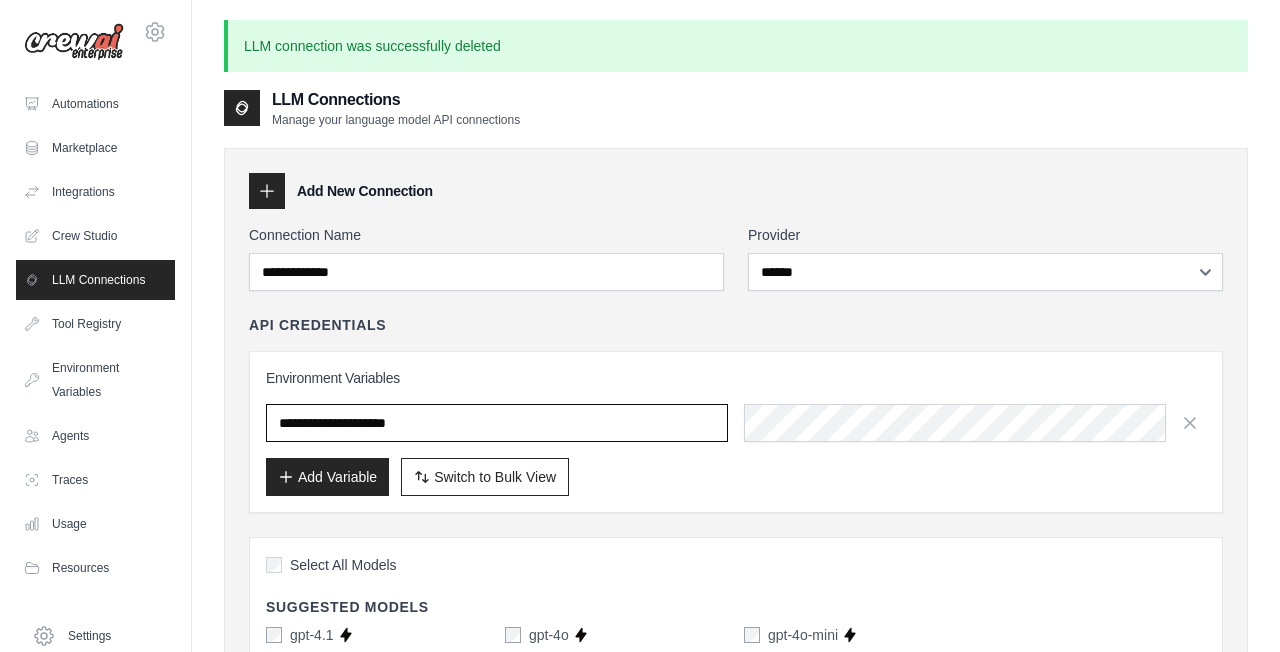 click on "**********" at bounding box center [497, 423] 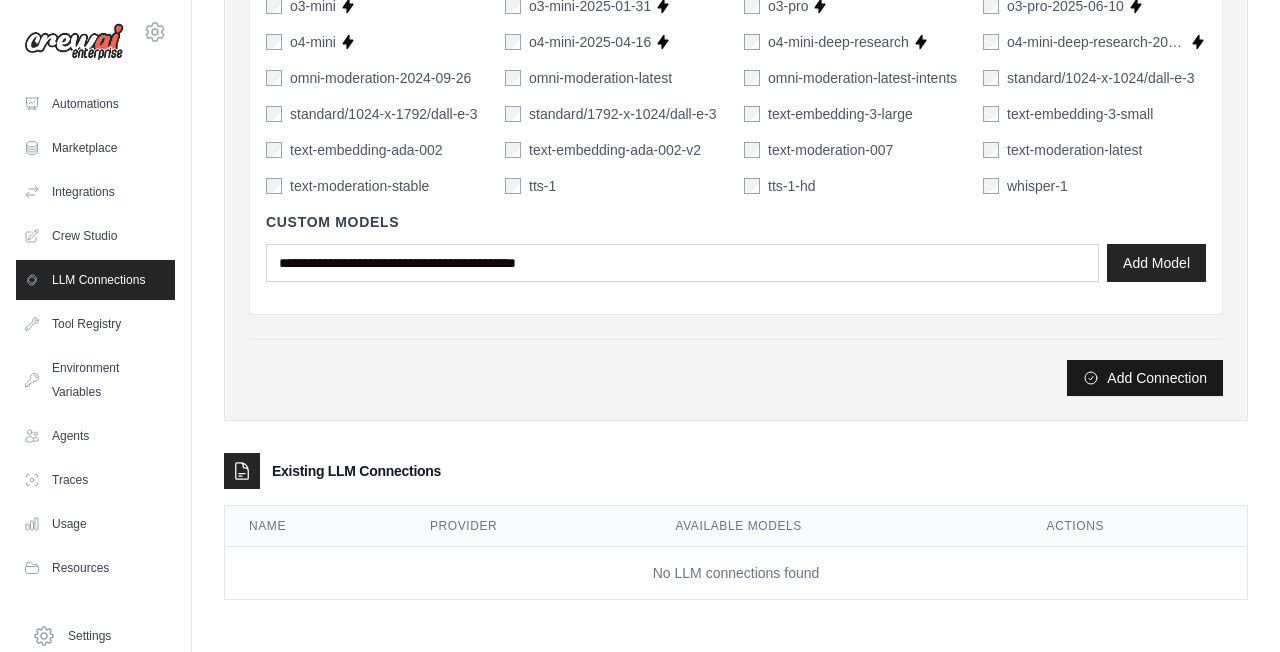 scroll, scrollTop: 1493, scrollLeft: 0, axis: vertical 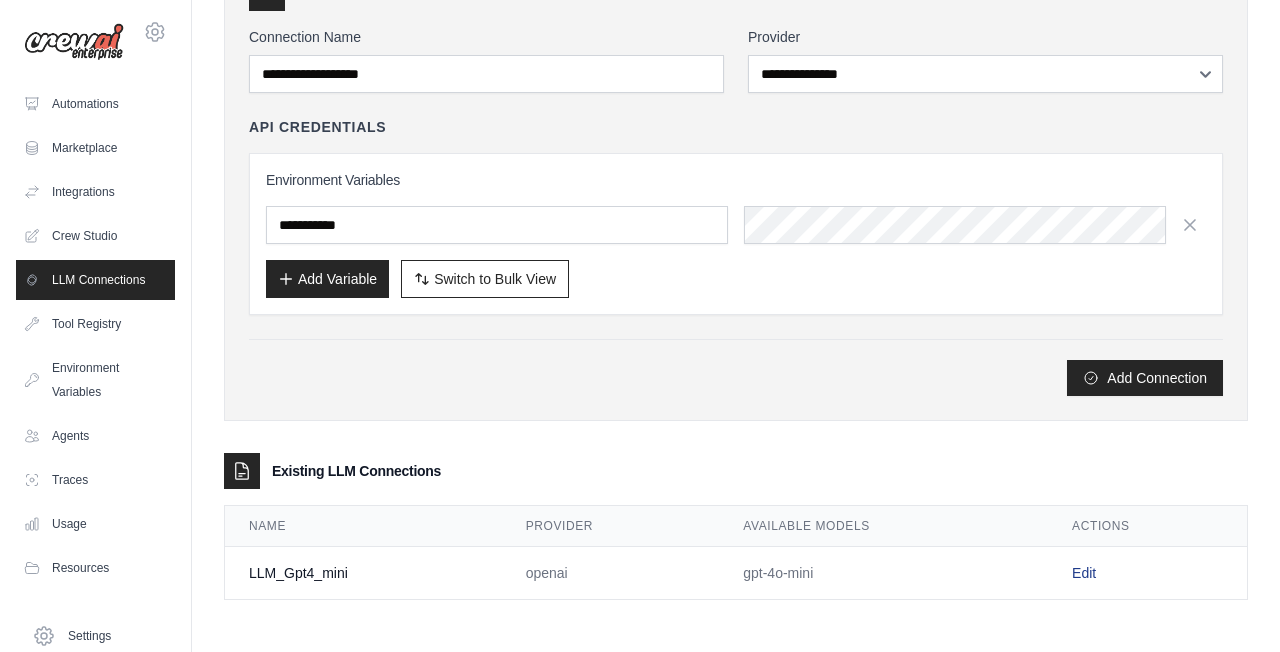 click on "Edit" at bounding box center (1084, 573) 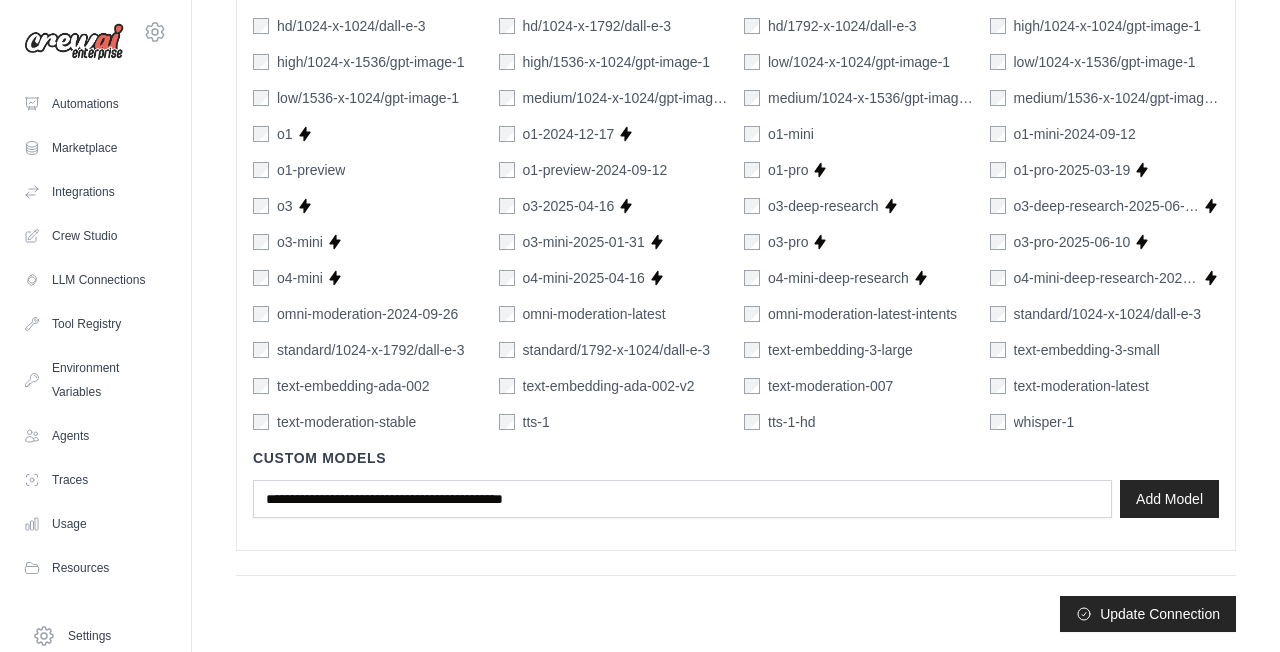 scroll, scrollTop: 1214, scrollLeft: 0, axis: vertical 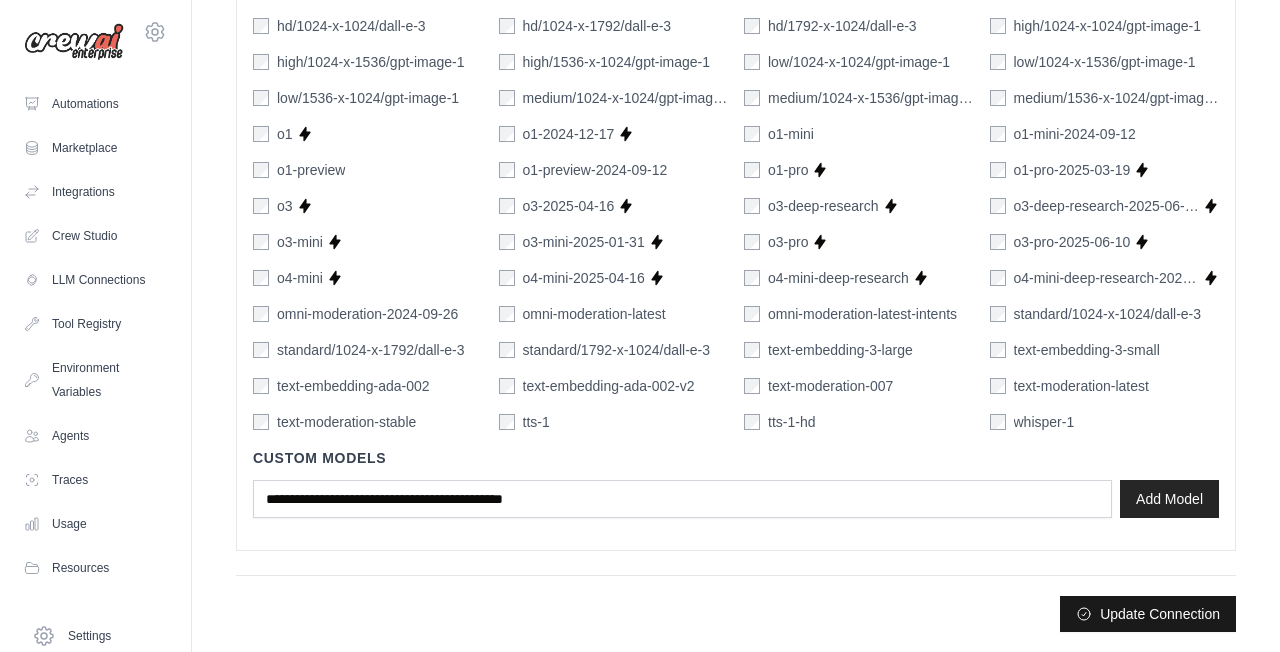 click on "Update Connection" at bounding box center [1148, 614] 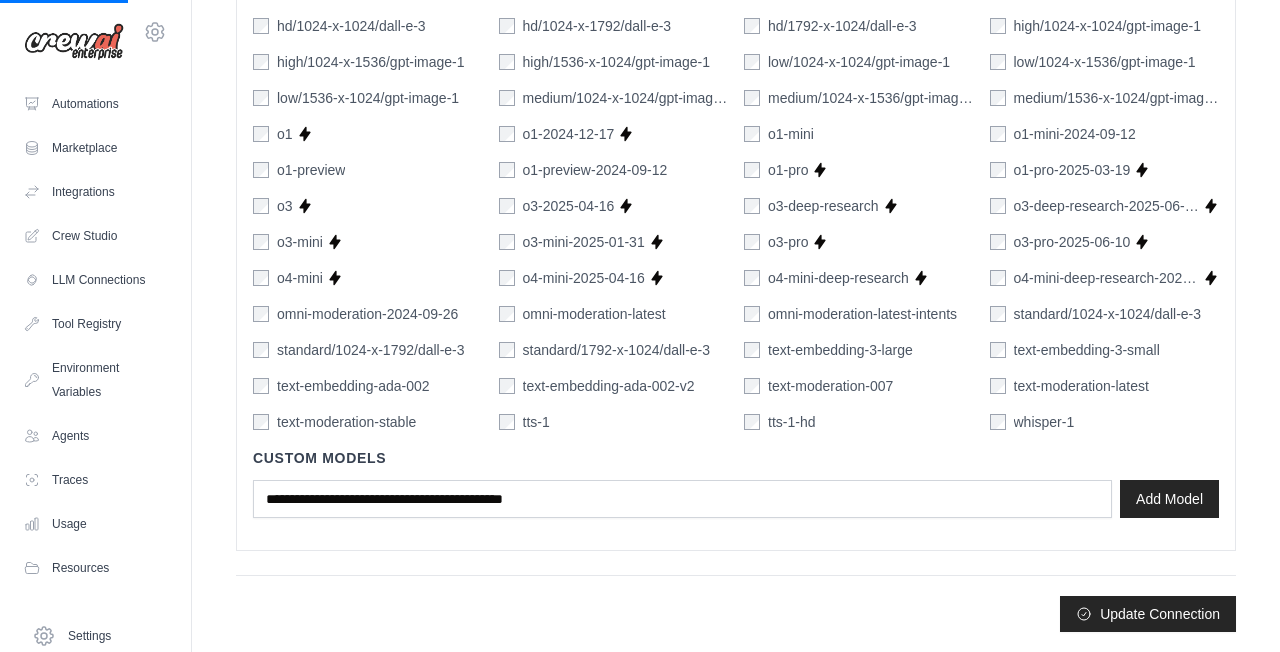 scroll, scrollTop: 0, scrollLeft: 0, axis: both 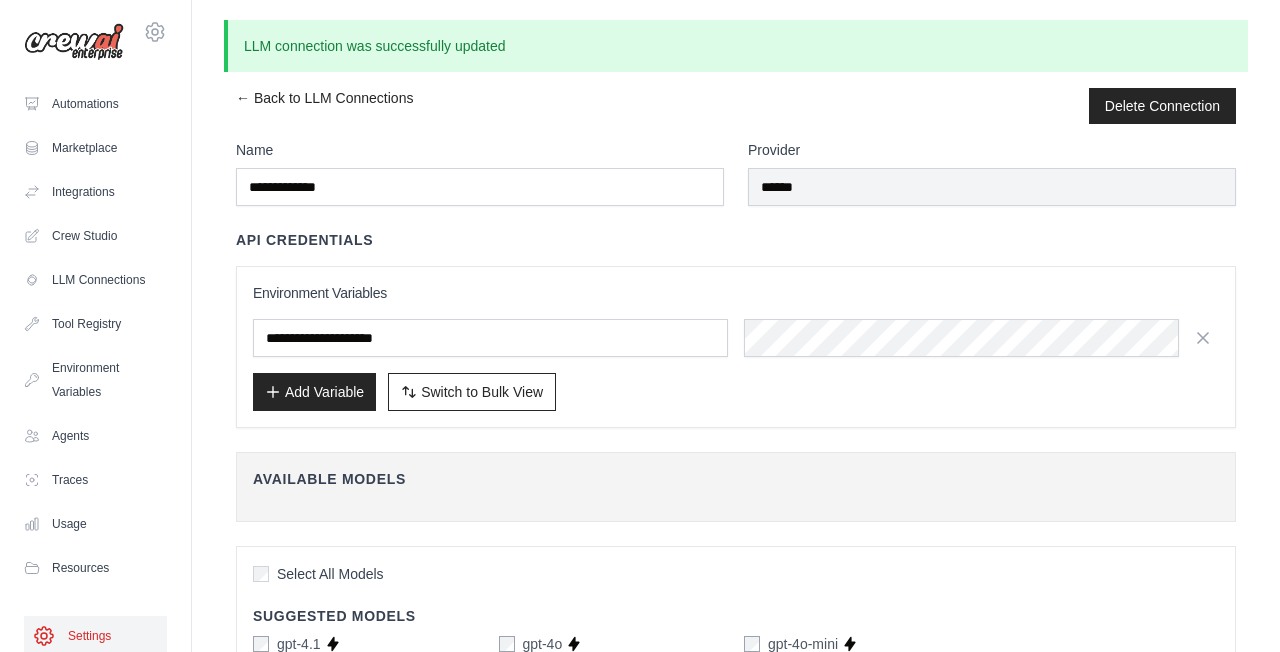 click on "Settings" at bounding box center [95, 636] 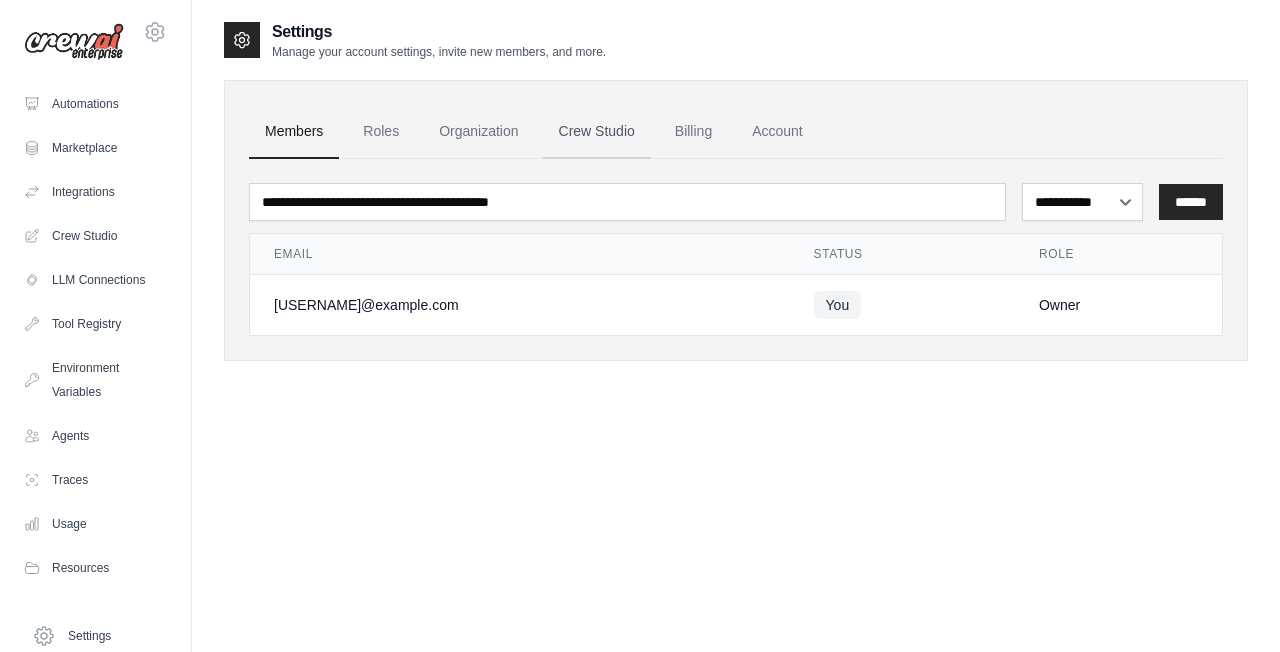 click on "Crew Studio" at bounding box center [597, 132] 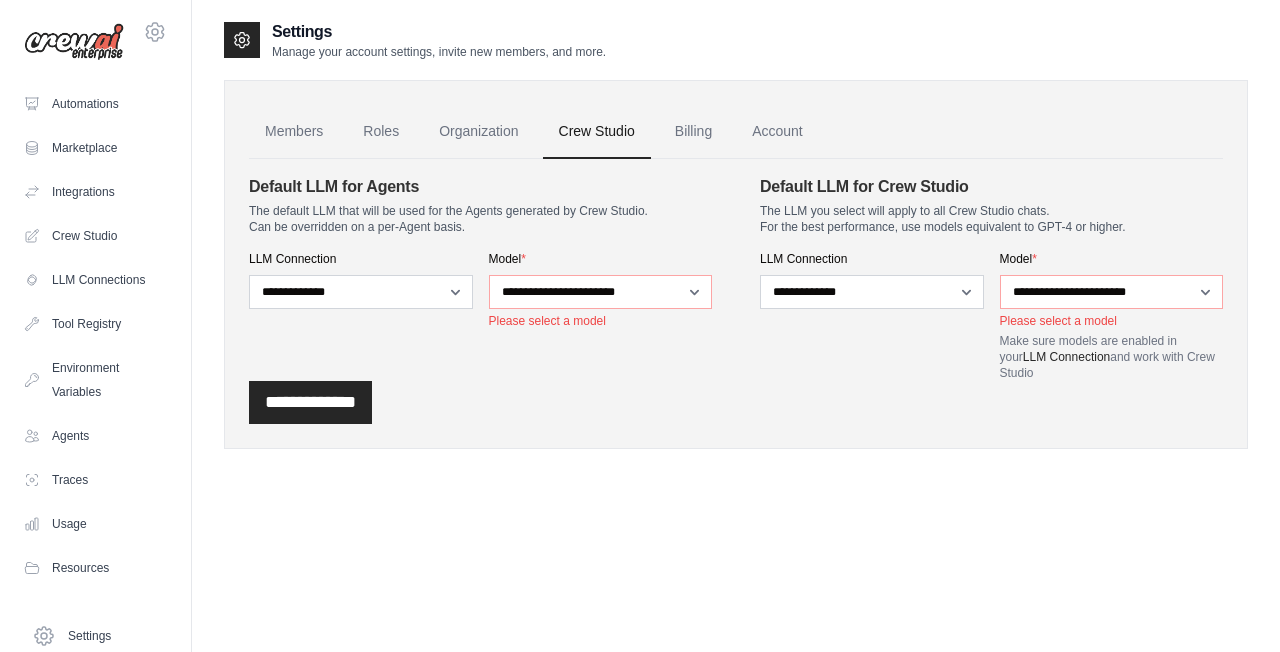 scroll, scrollTop: 0, scrollLeft: 0, axis: both 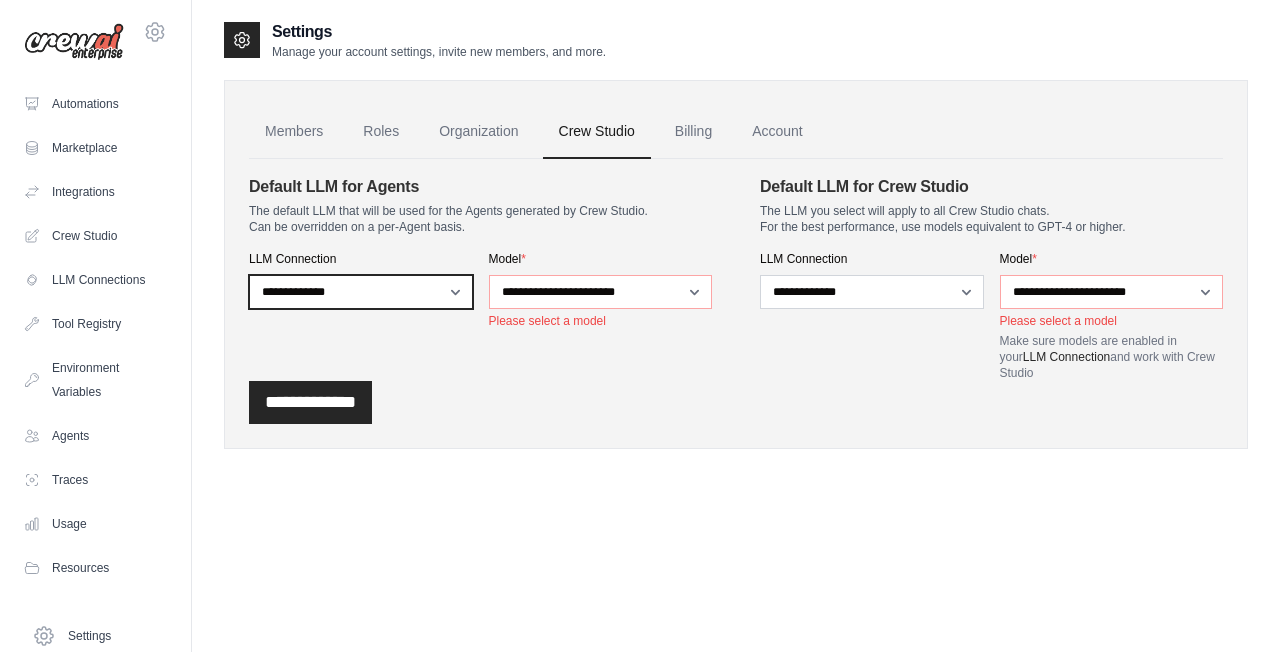 click on "**********" at bounding box center [361, 292] 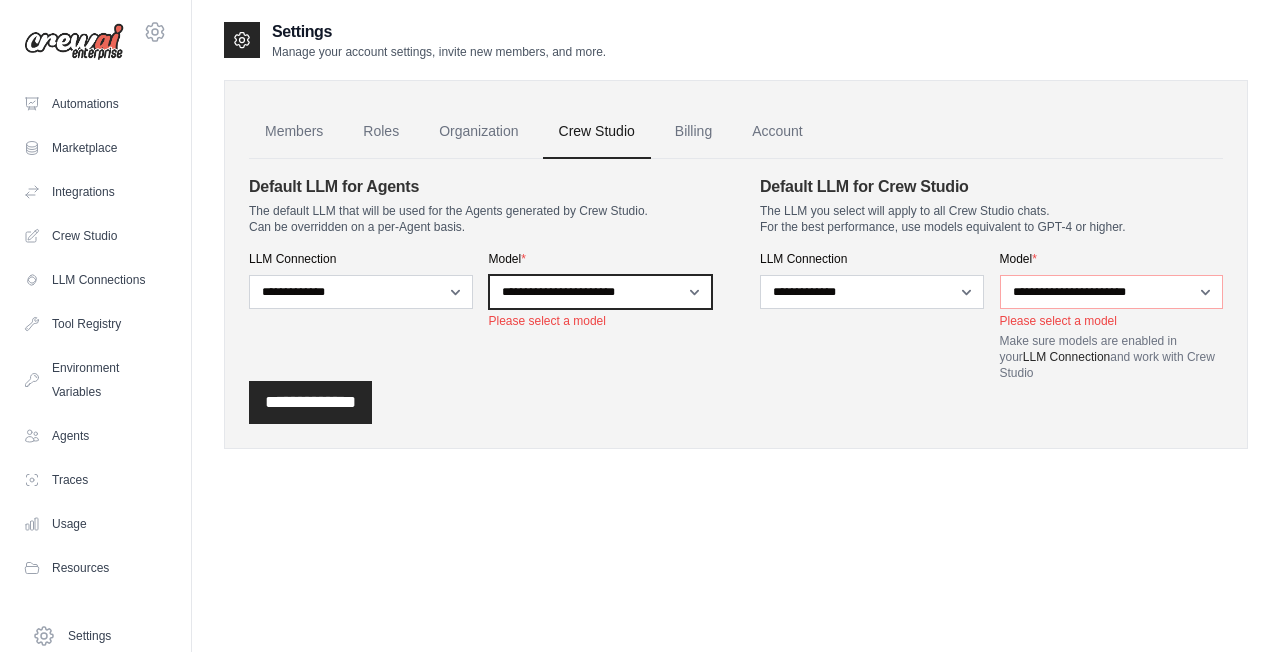 click on "**********" at bounding box center [601, 292] 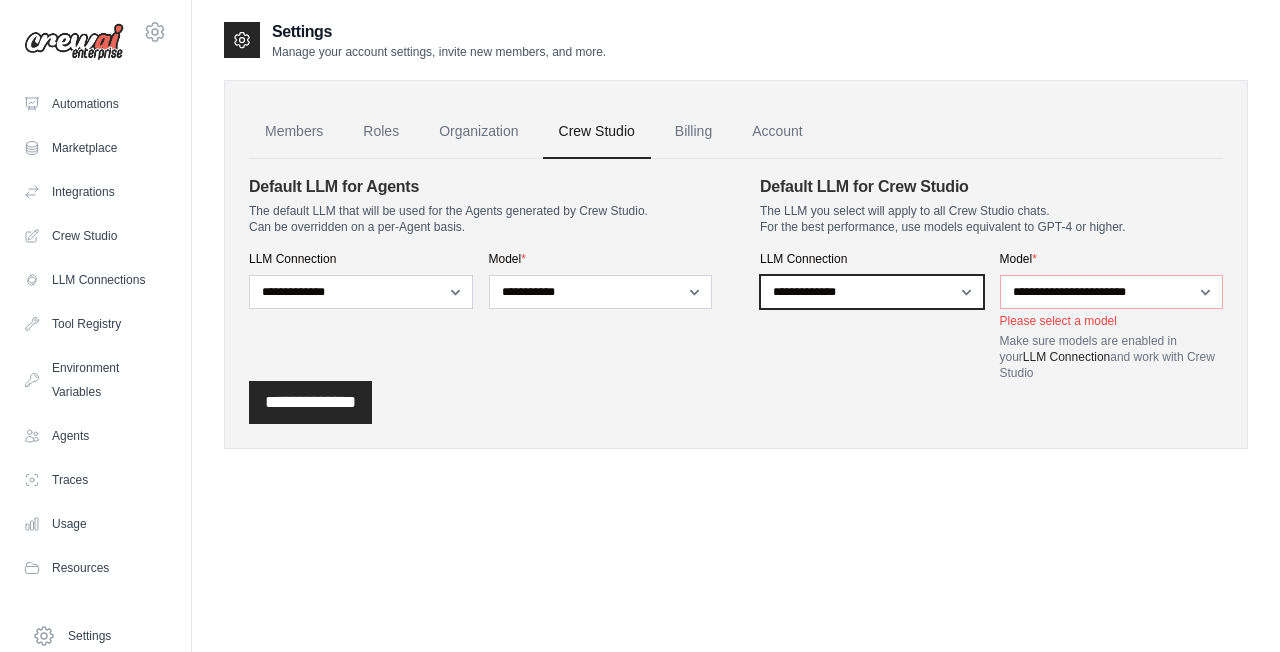 click on "**********" at bounding box center (872, 292) 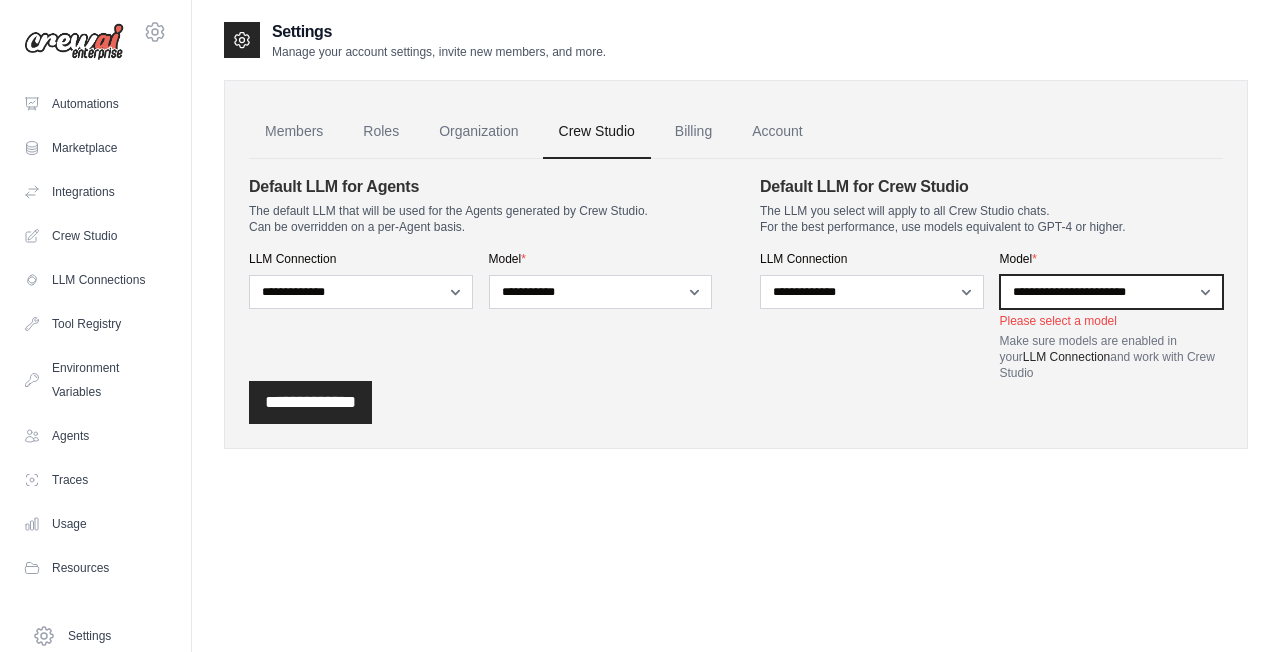 click on "**********" at bounding box center [1112, 292] 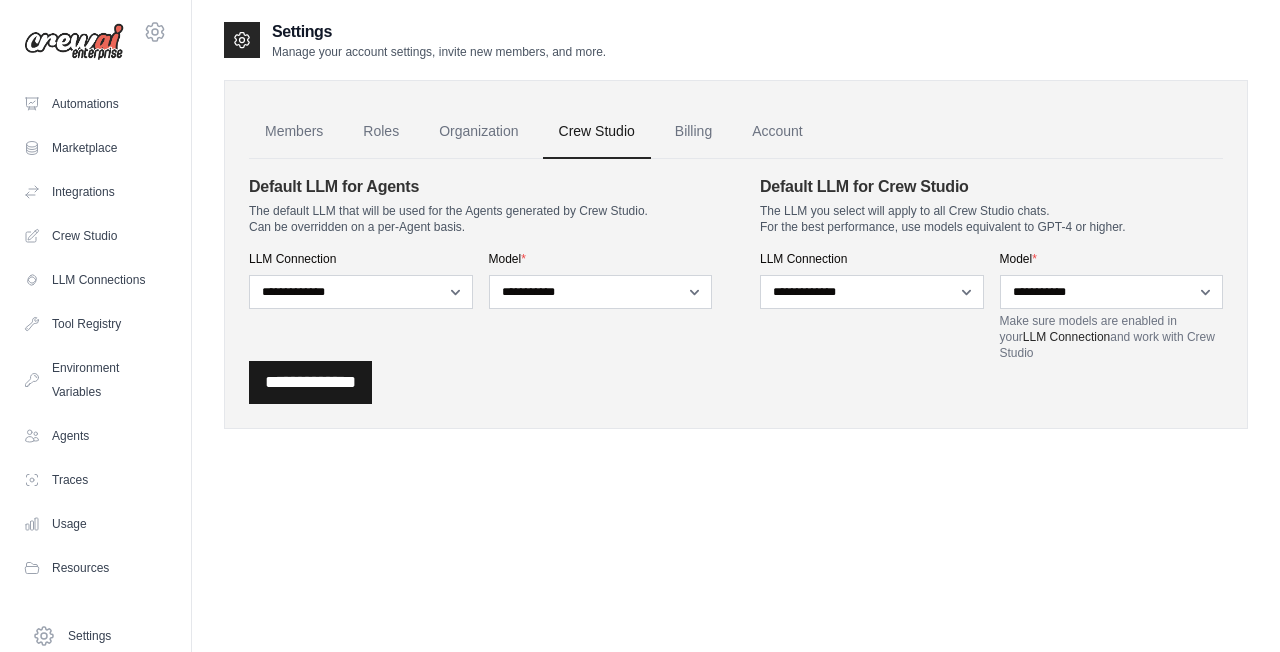 click on "**********" at bounding box center [310, 382] 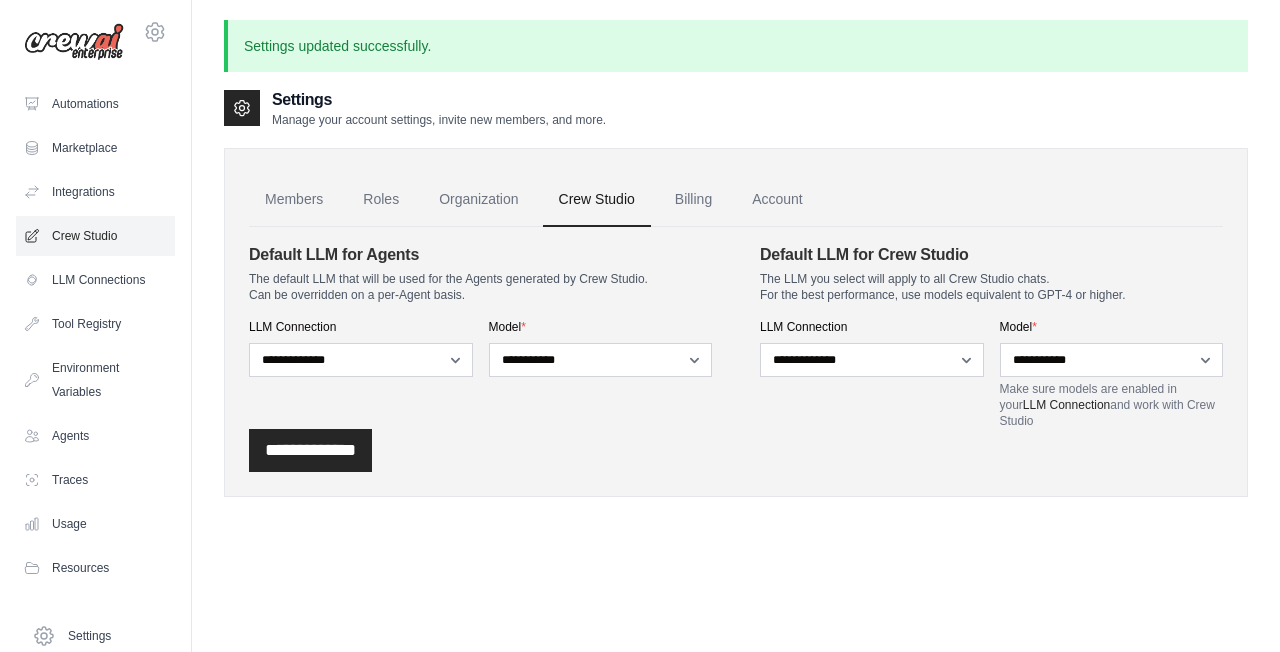 click on "Crew Studio" at bounding box center [95, 236] 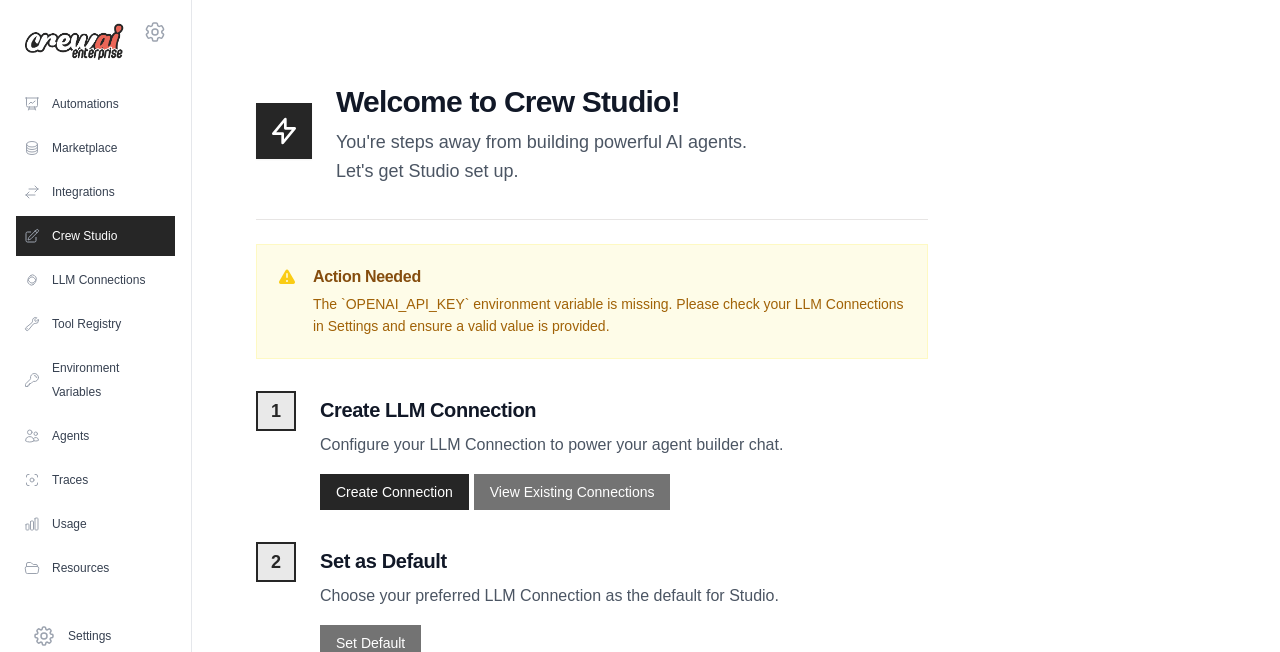 scroll, scrollTop: 0, scrollLeft: 0, axis: both 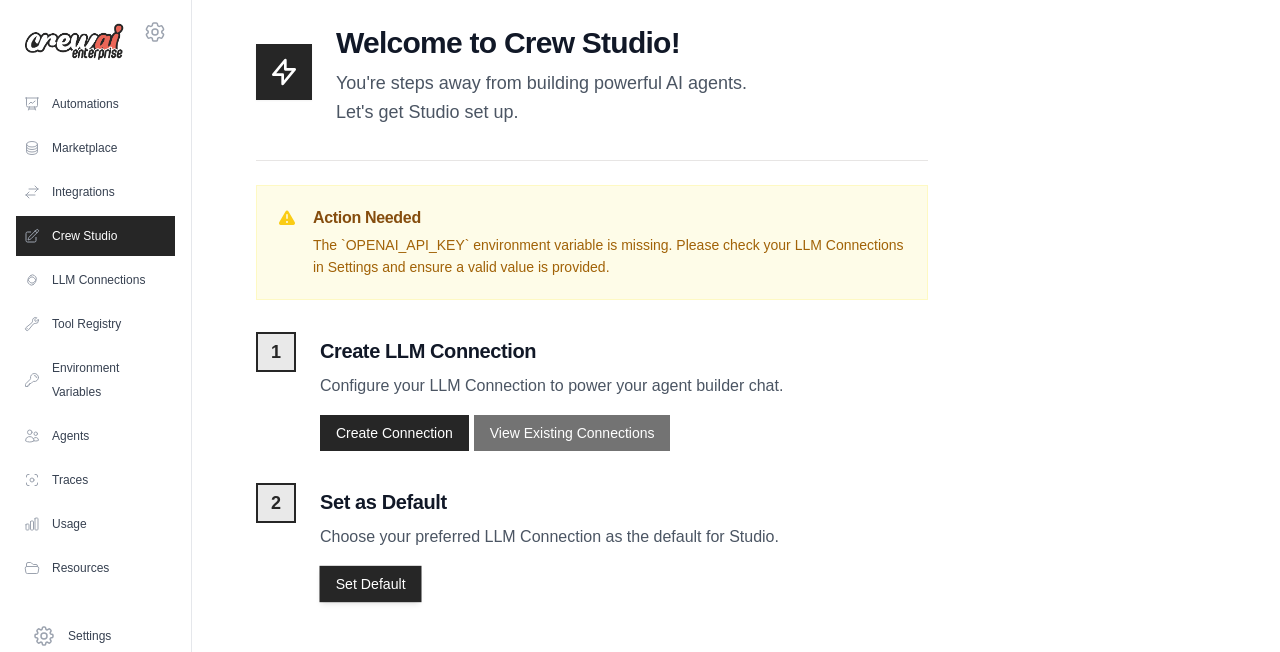 click on "Set Default" at bounding box center (370, 584) 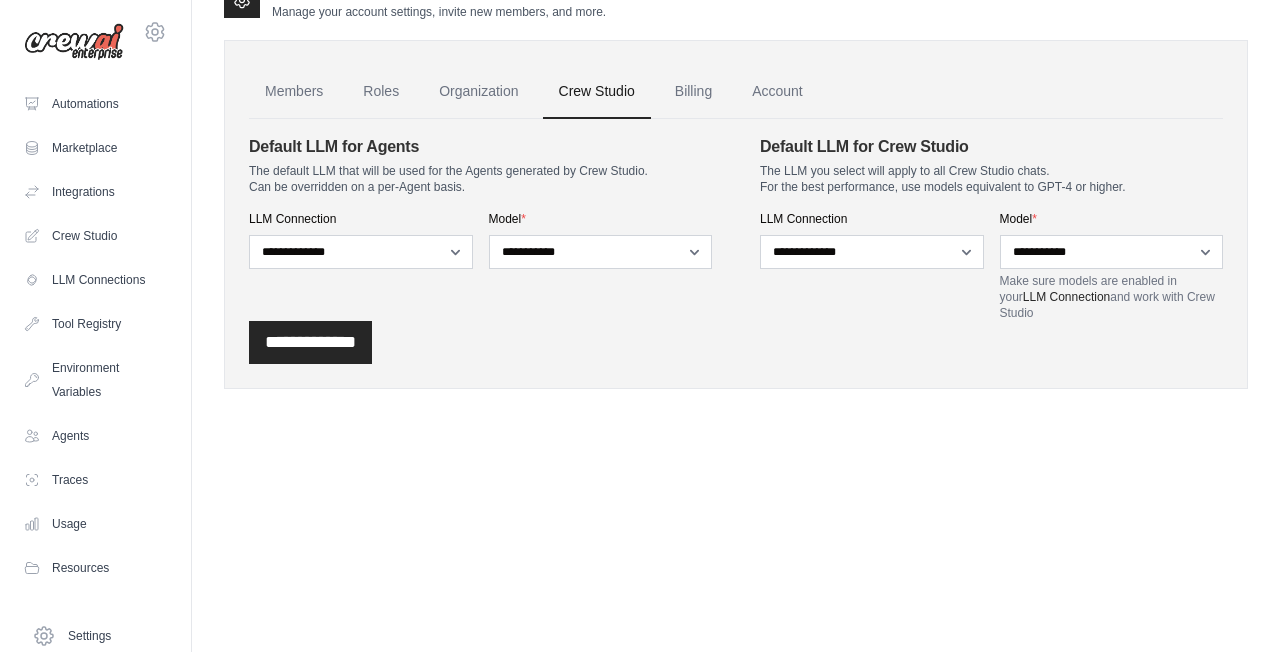 scroll, scrollTop: 0, scrollLeft: 0, axis: both 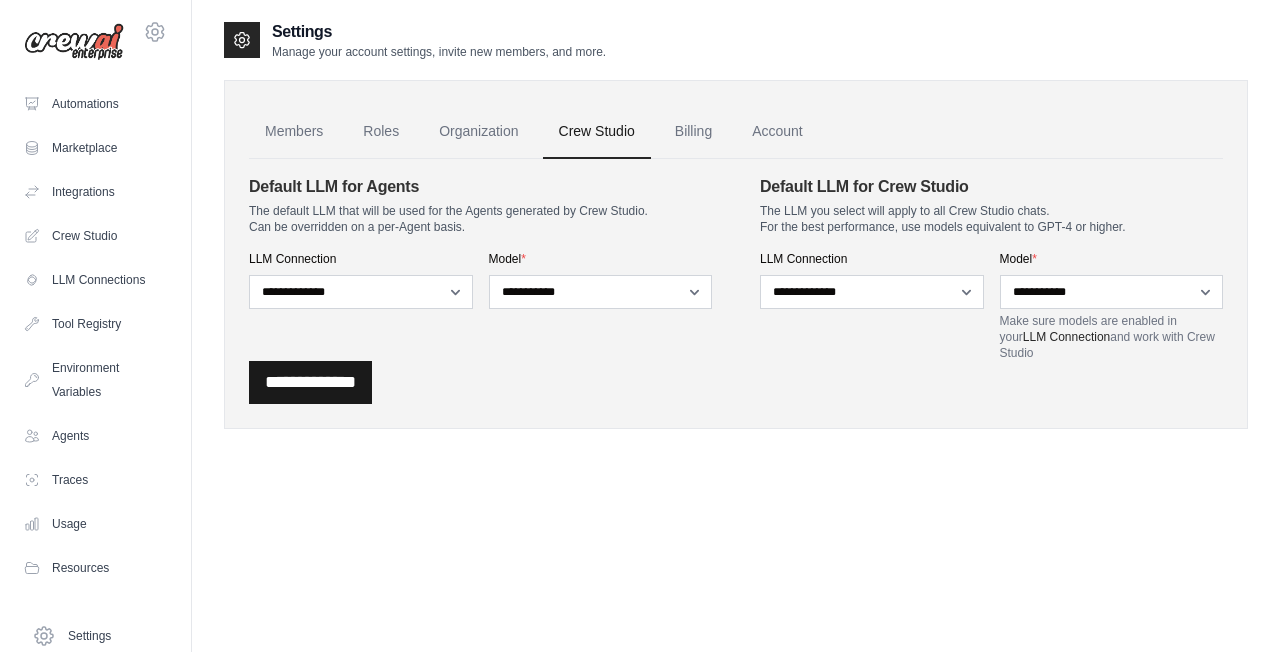 click on "**********" at bounding box center [310, 382] 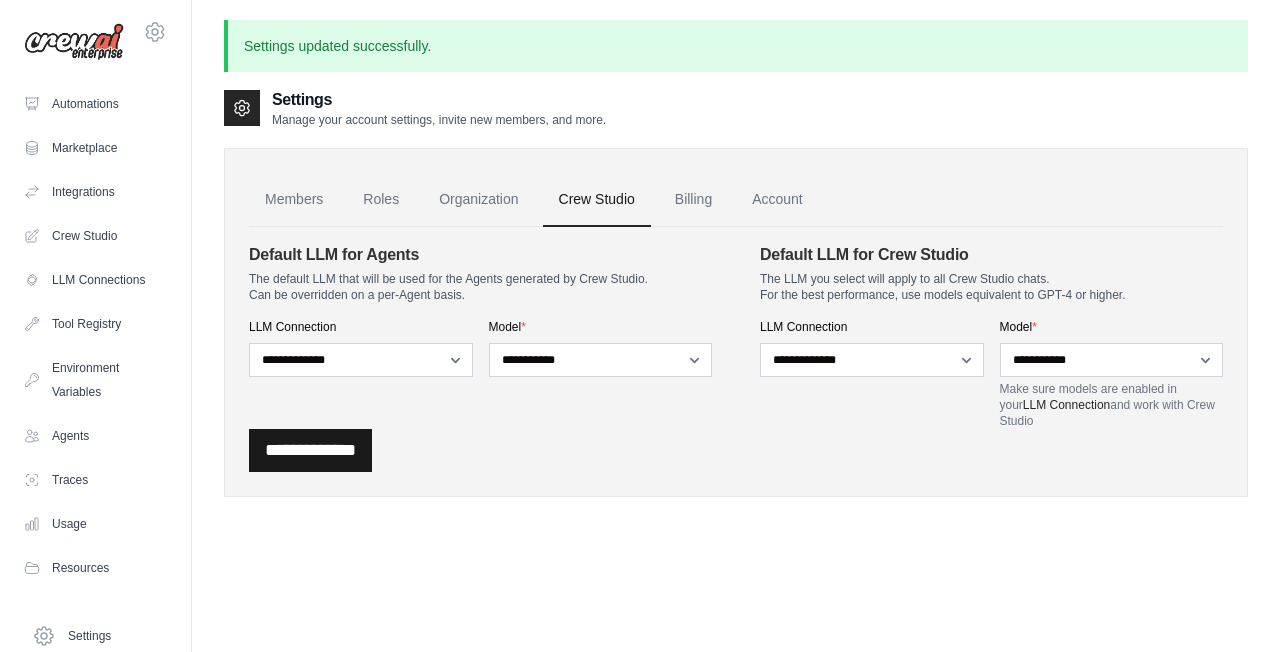 click on "**********" at bounding box center (310, 450) 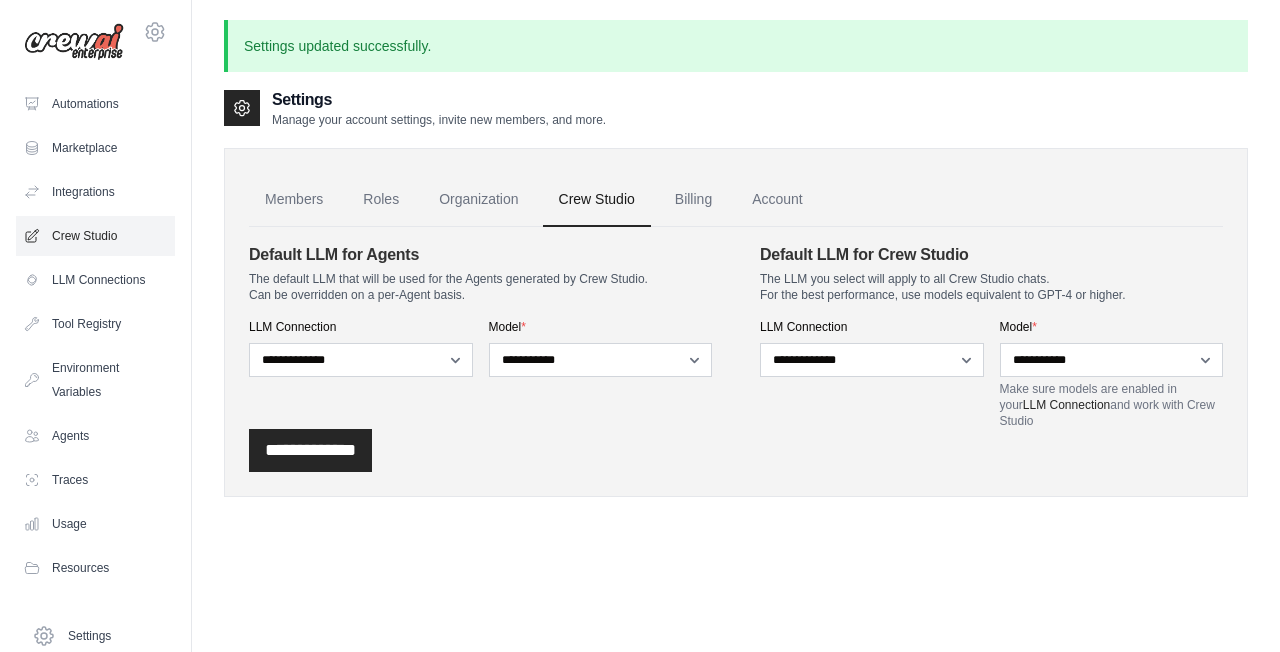 click on "Crew Studio" at bounding box center [95, 236] 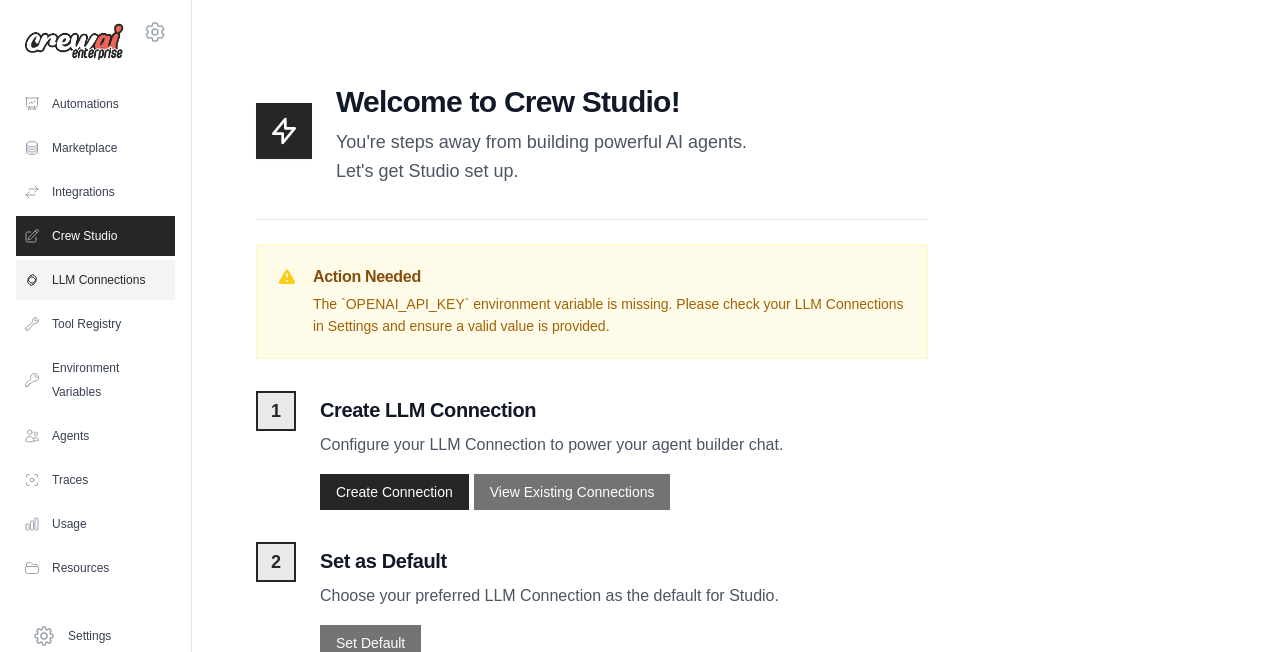 click on "LLM Connections" at bounding box center (95, 280) 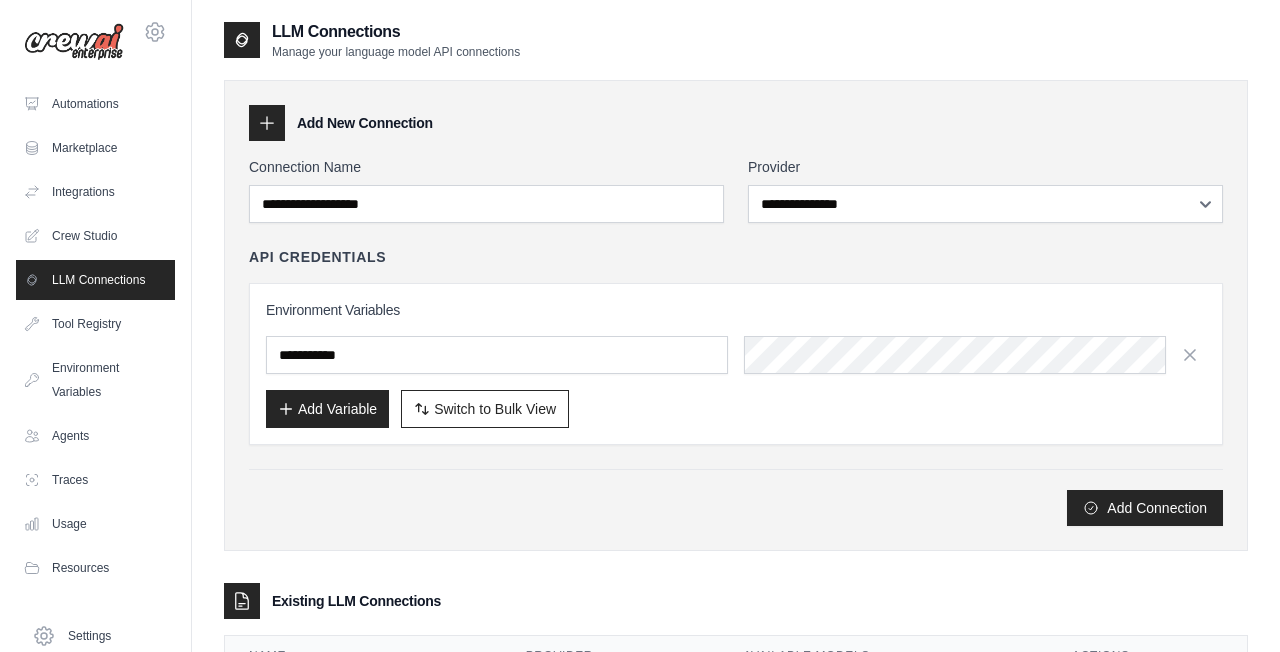 scroll, scrollTop: 0, scrollLeft: 0, axis: both 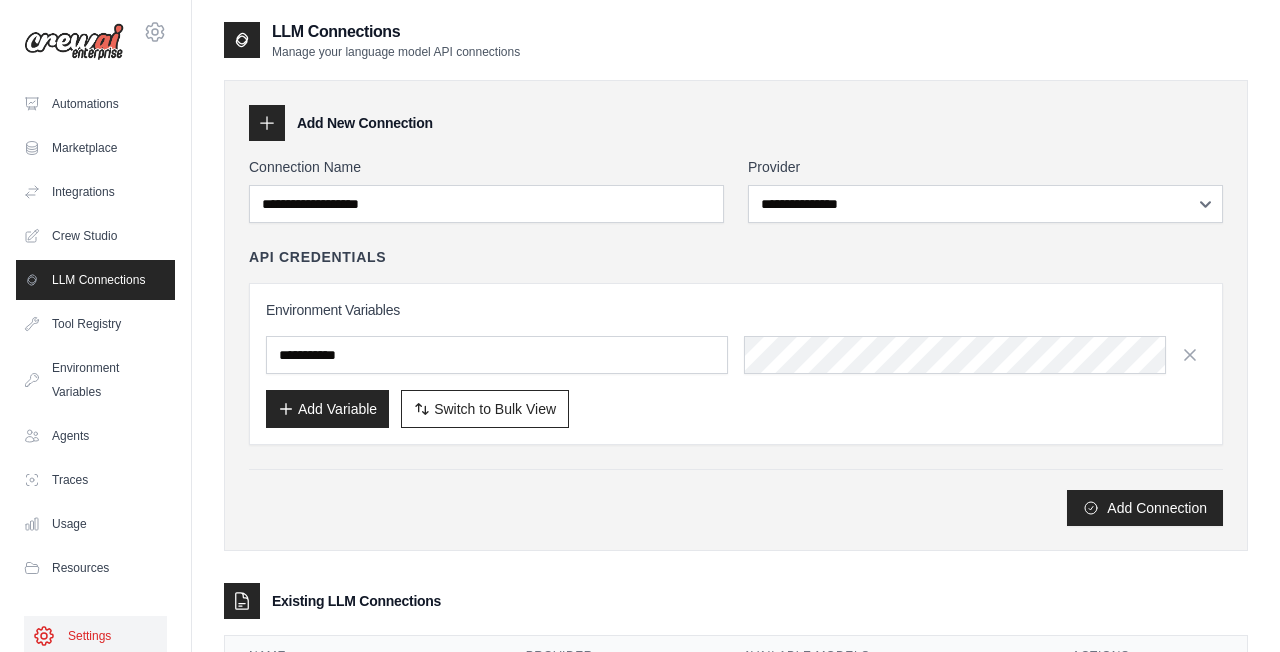 click on "Settings" at bounding box center (95, 636) 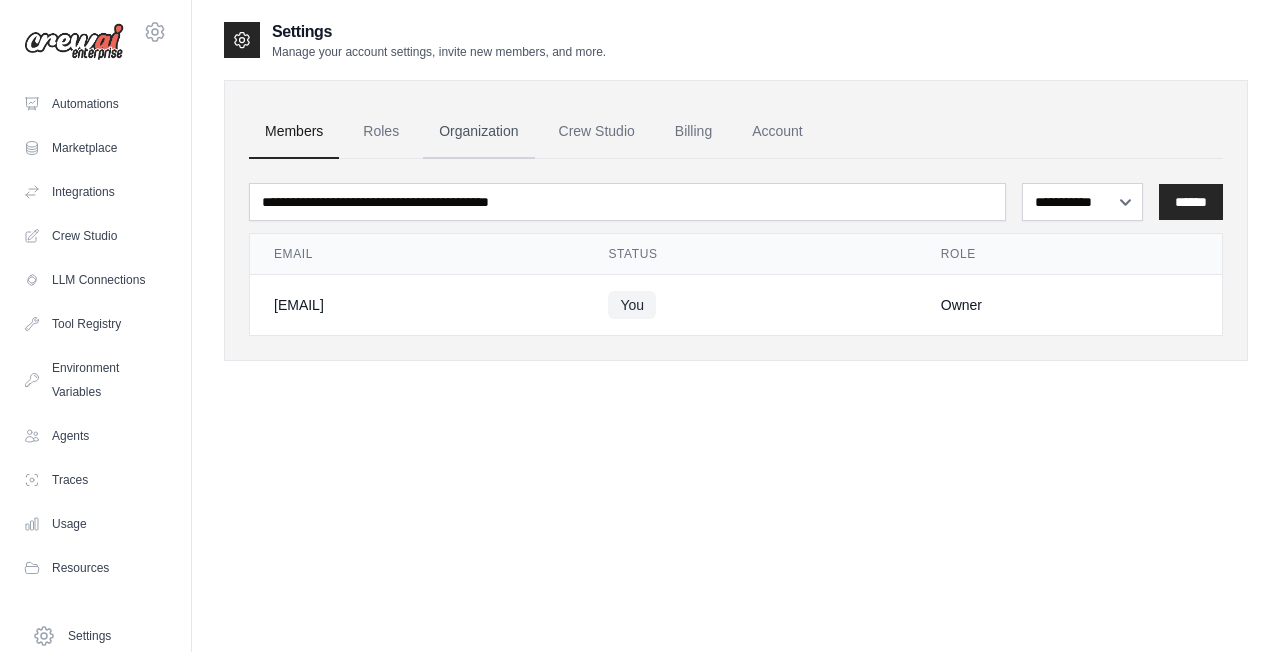click on "Organization" at bounding box center [478, 132] 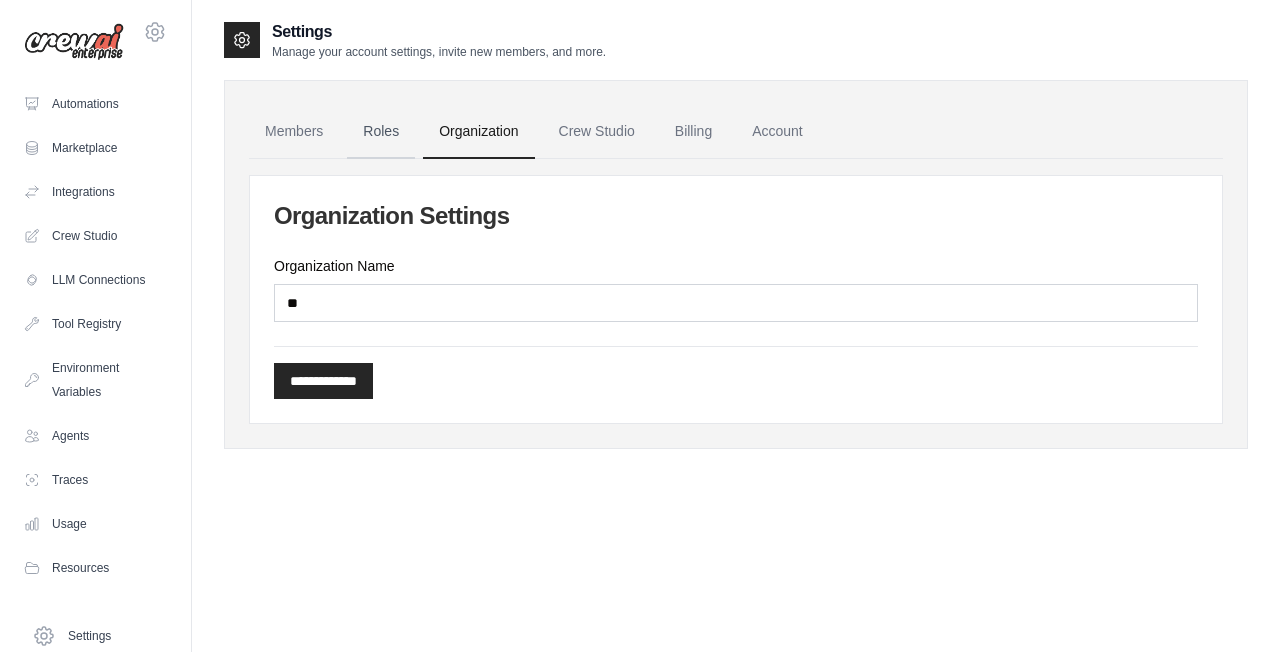 click on "Roles" at bounding box center [381, 132] 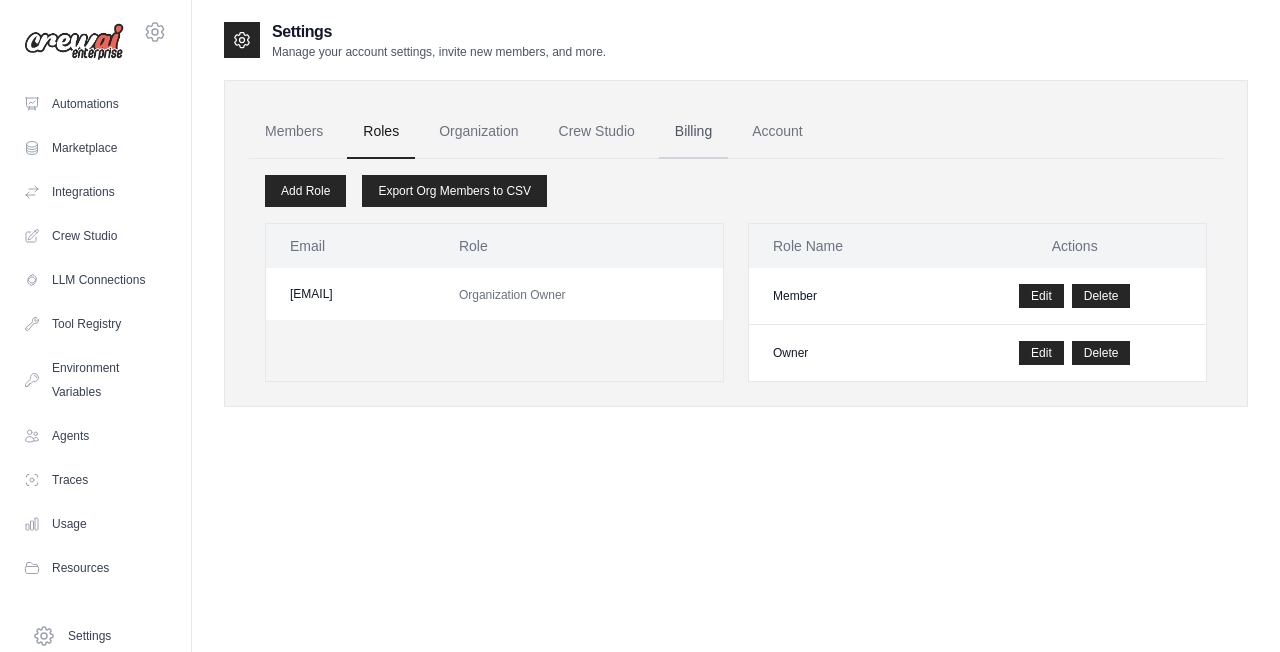 click on "Billing" at bounding box center [693, 132] 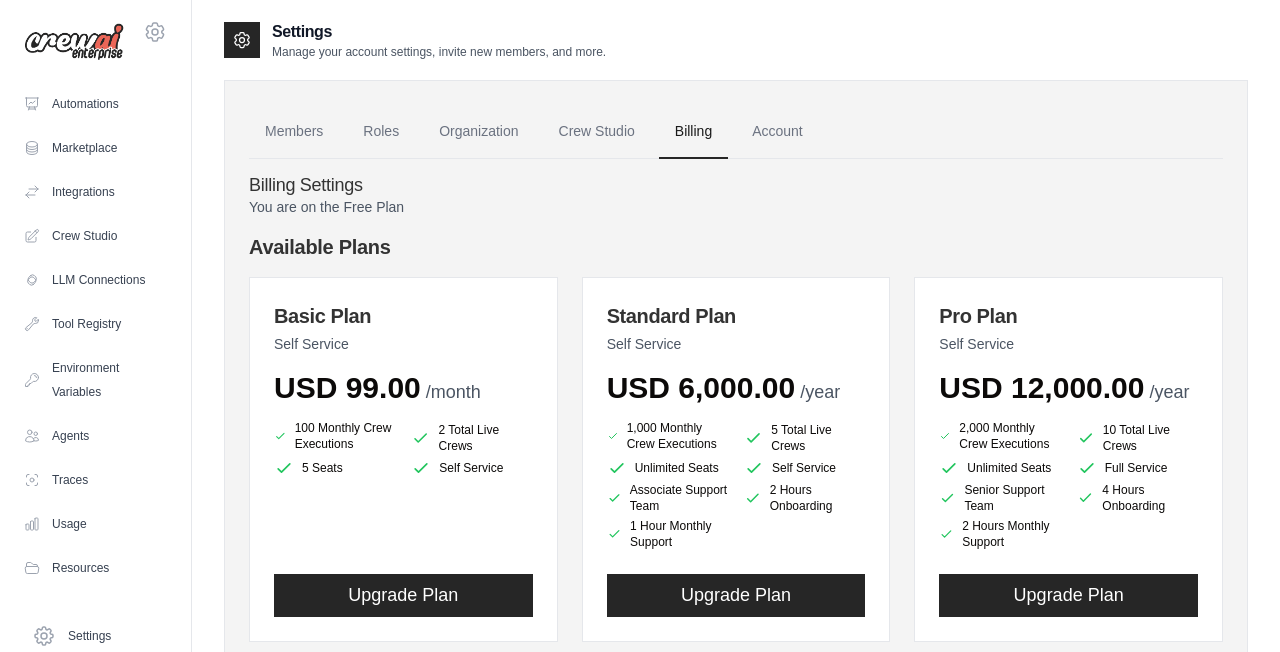 click on "Account" at bounding box center (777, 132) 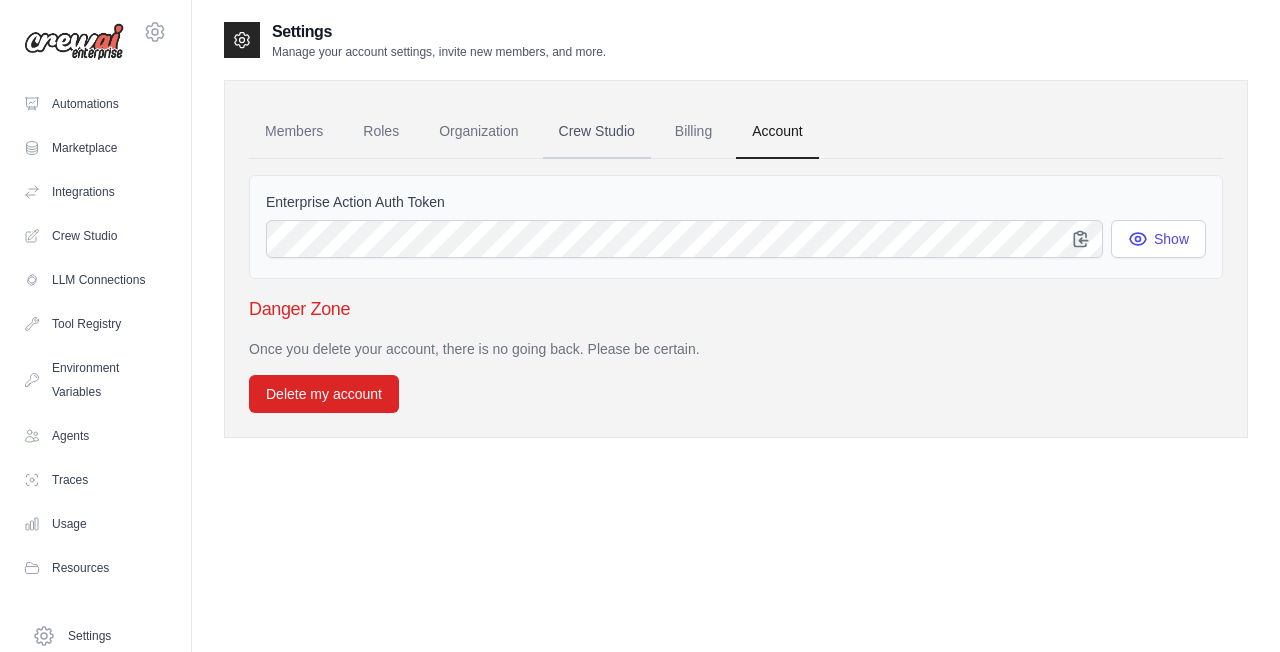 click on "Crew Studio" at bounding box center [597, 132] 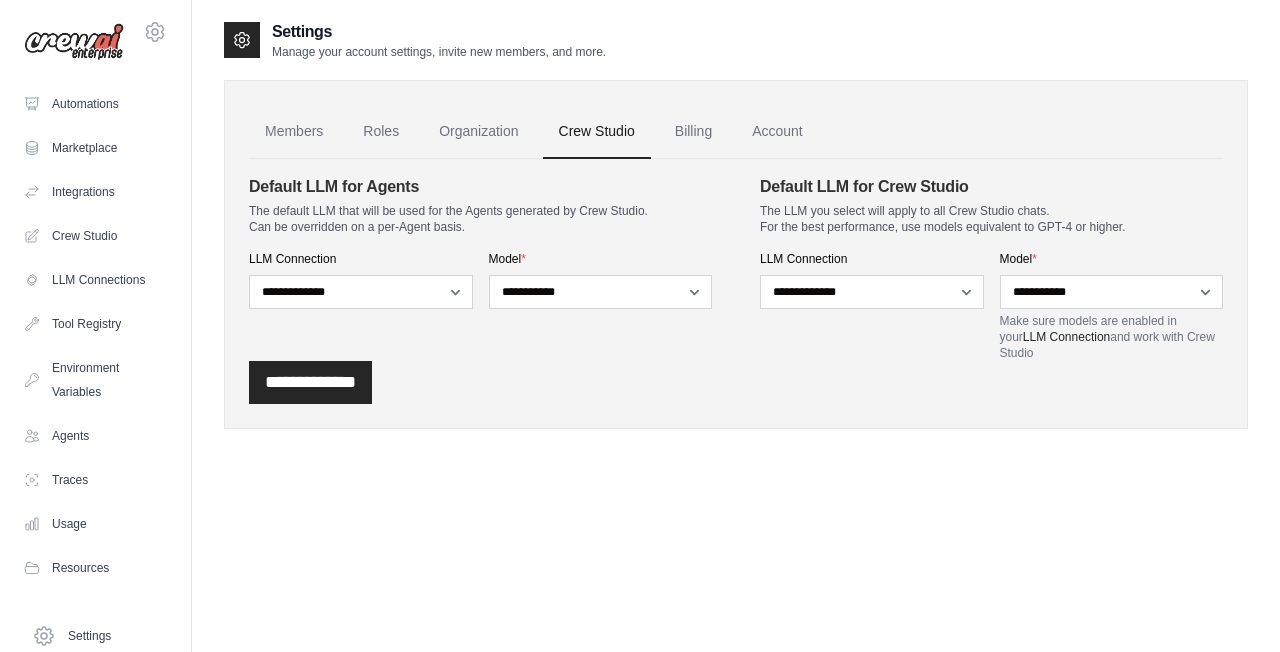 scroll, scrollTop: 0, scrollLeft: 0, axis: both 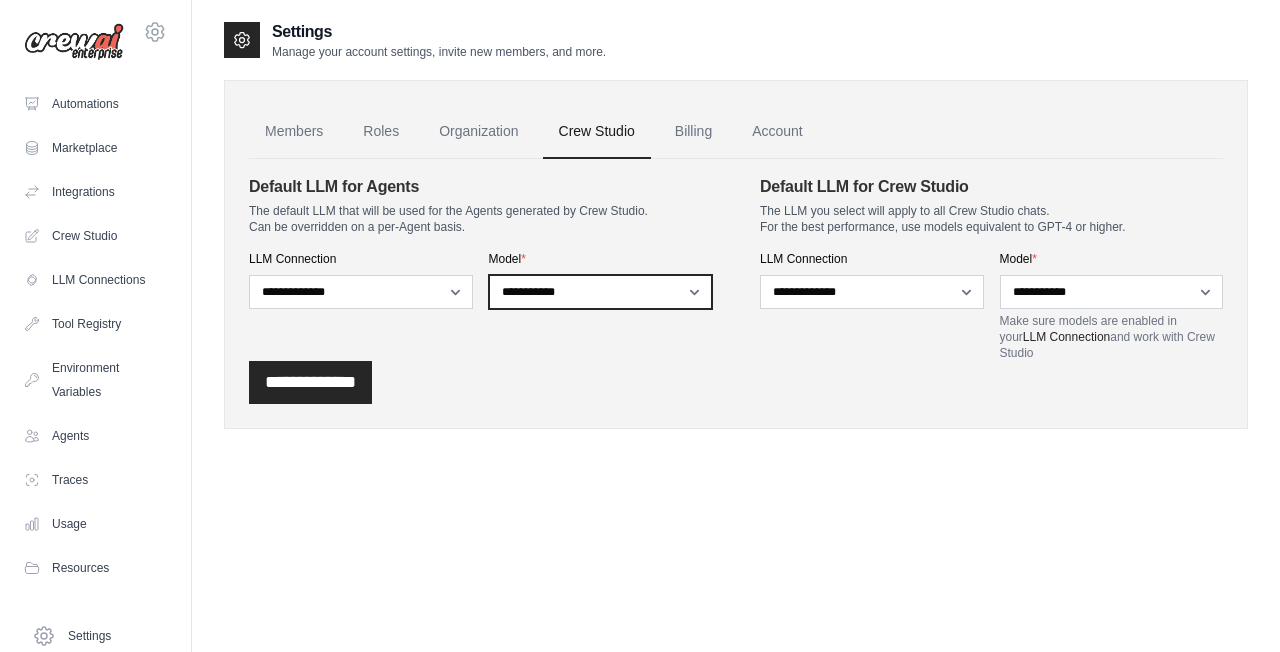 click on "**********" at bounding box center (601, 292) 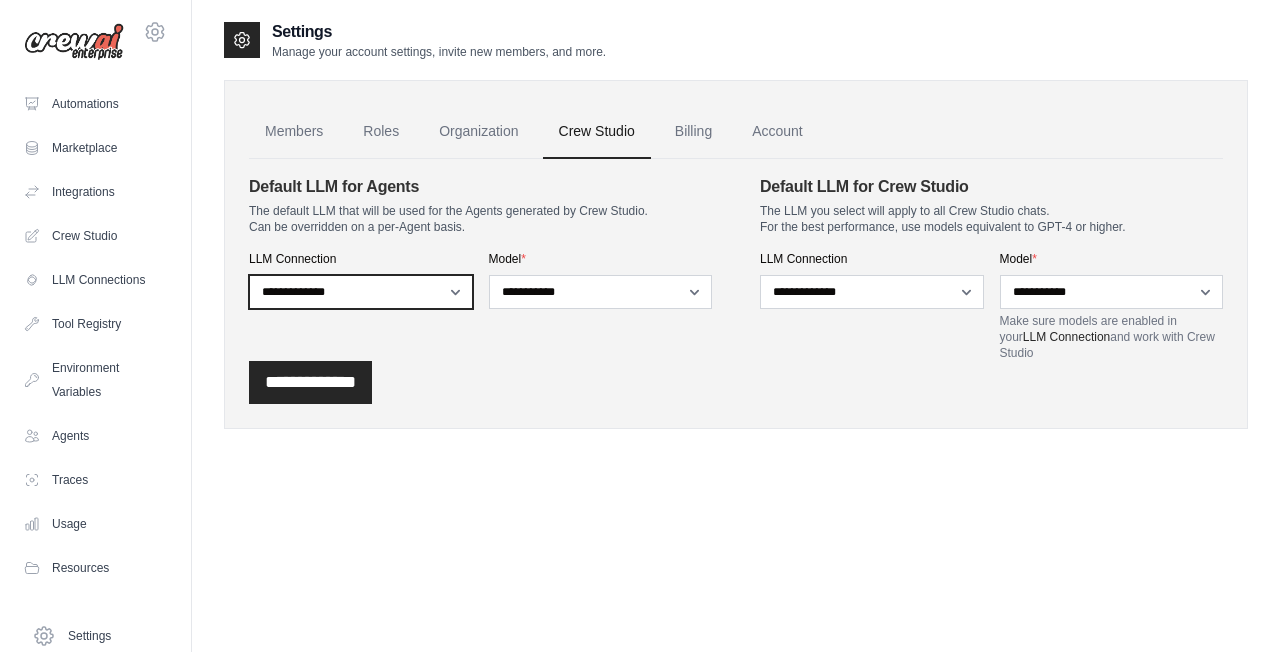 click on "**********" at bounding box center [361, 292] 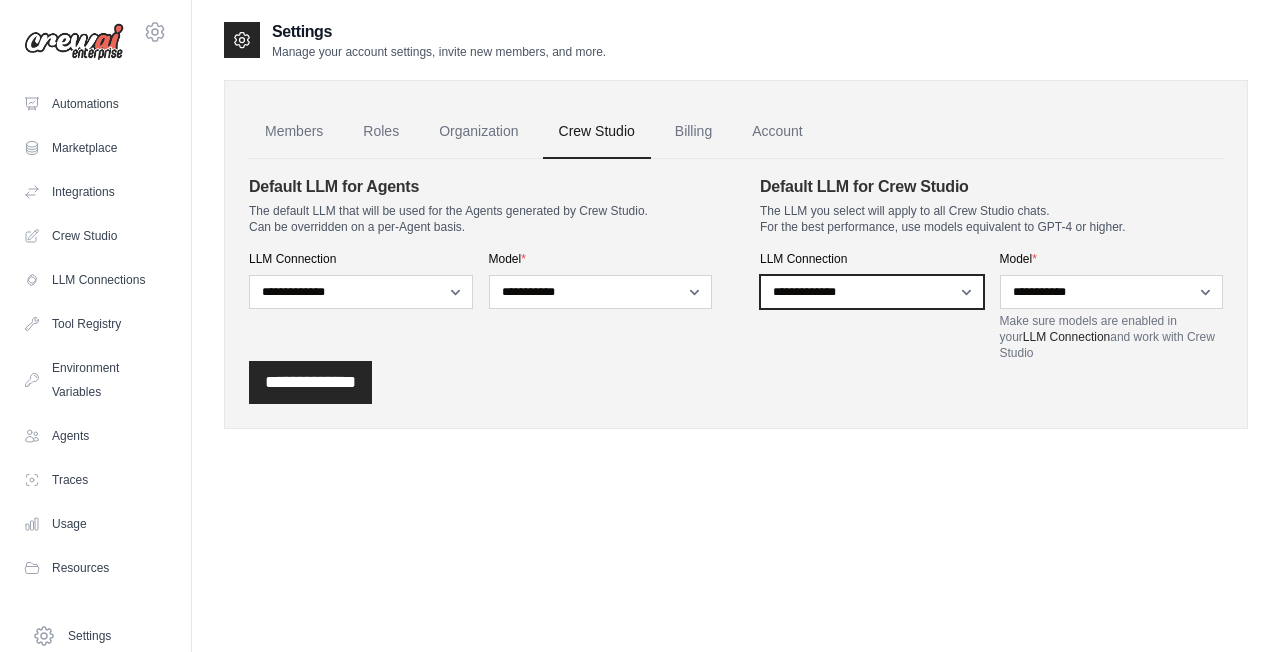 click on "**********" at bounding box center [872, 292] 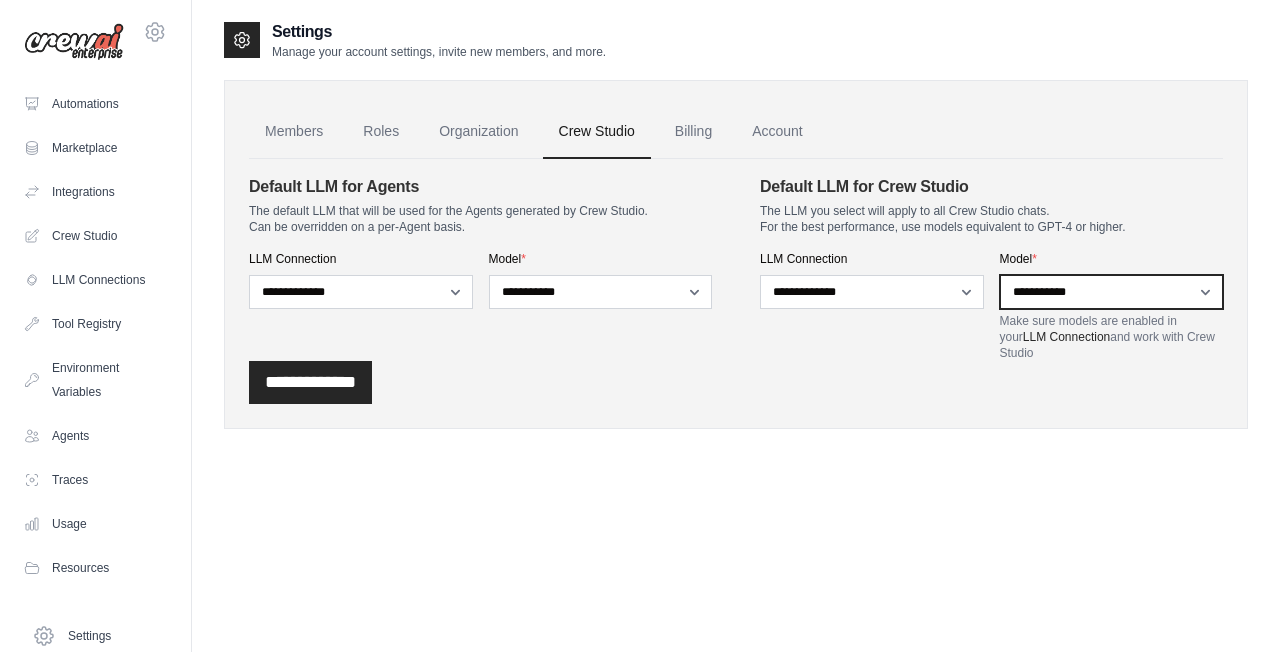 click on "**********" at bounding box center (1112, 292) 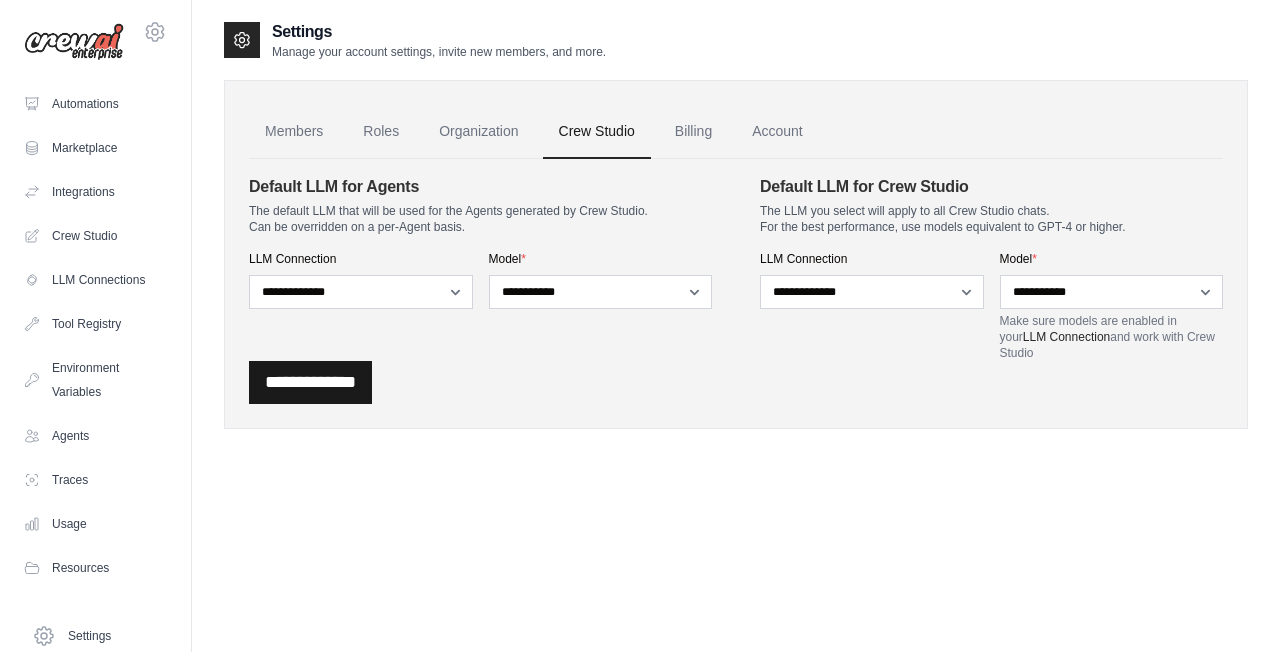 click on "**********" at bounding box center (310, 382) 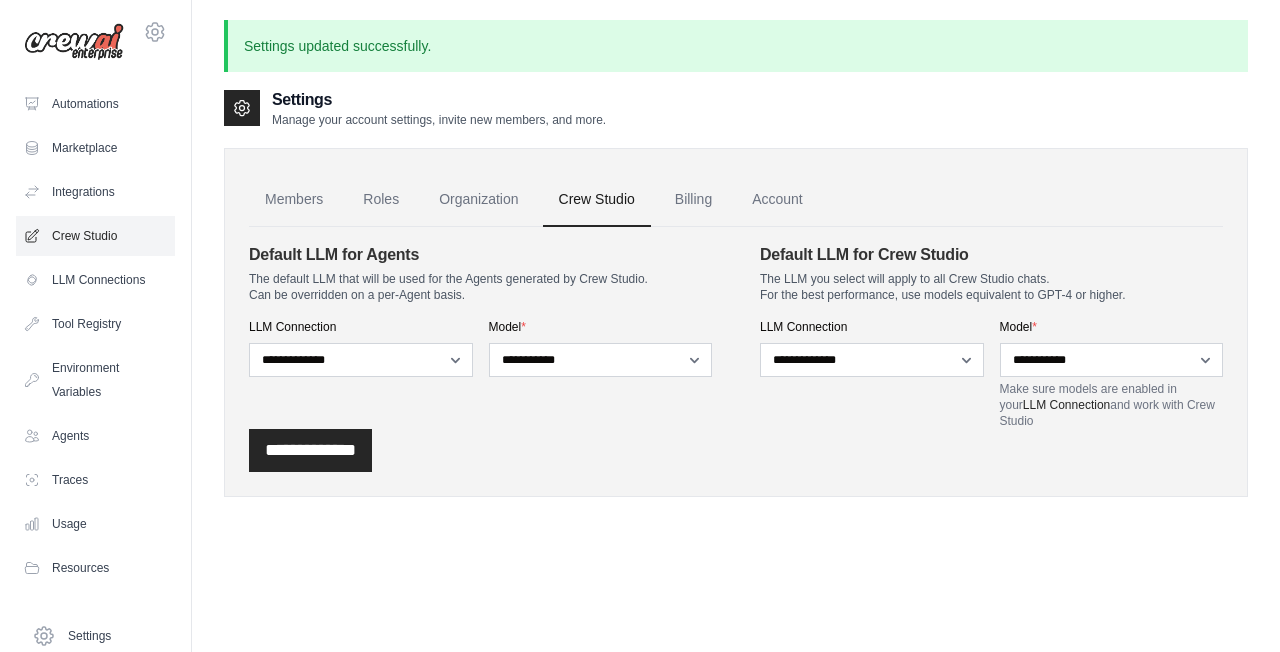 click on "Crew Studio" at bounding box center [95, 236] 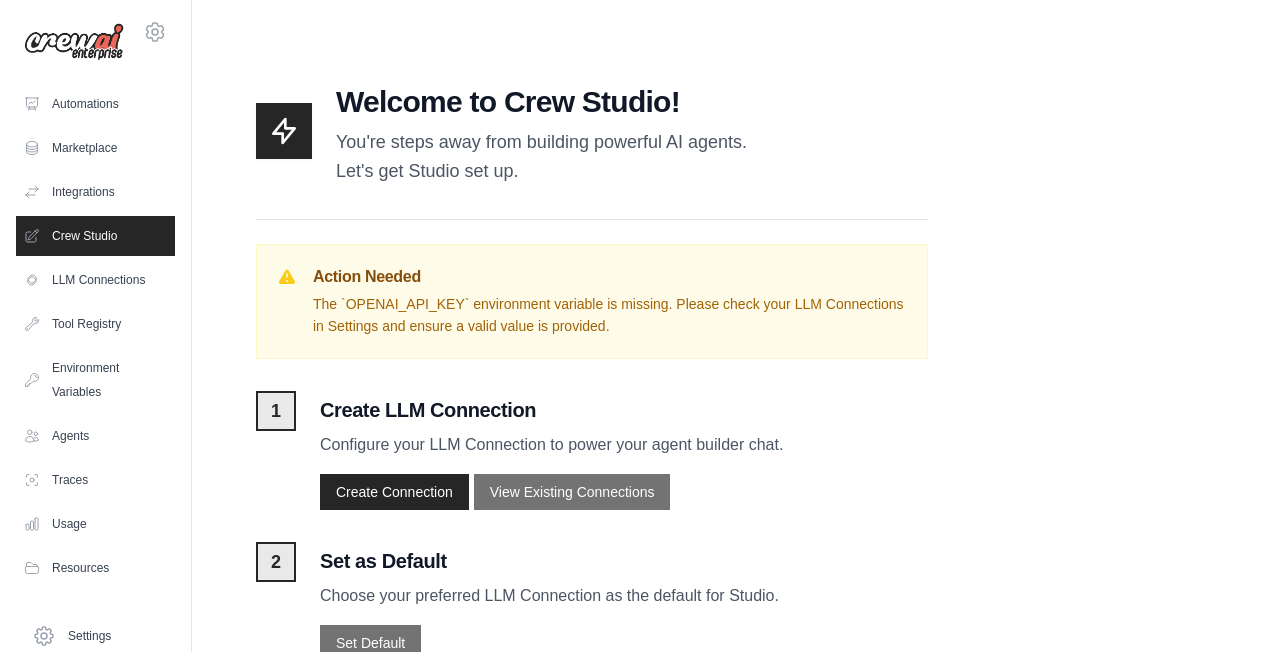 click 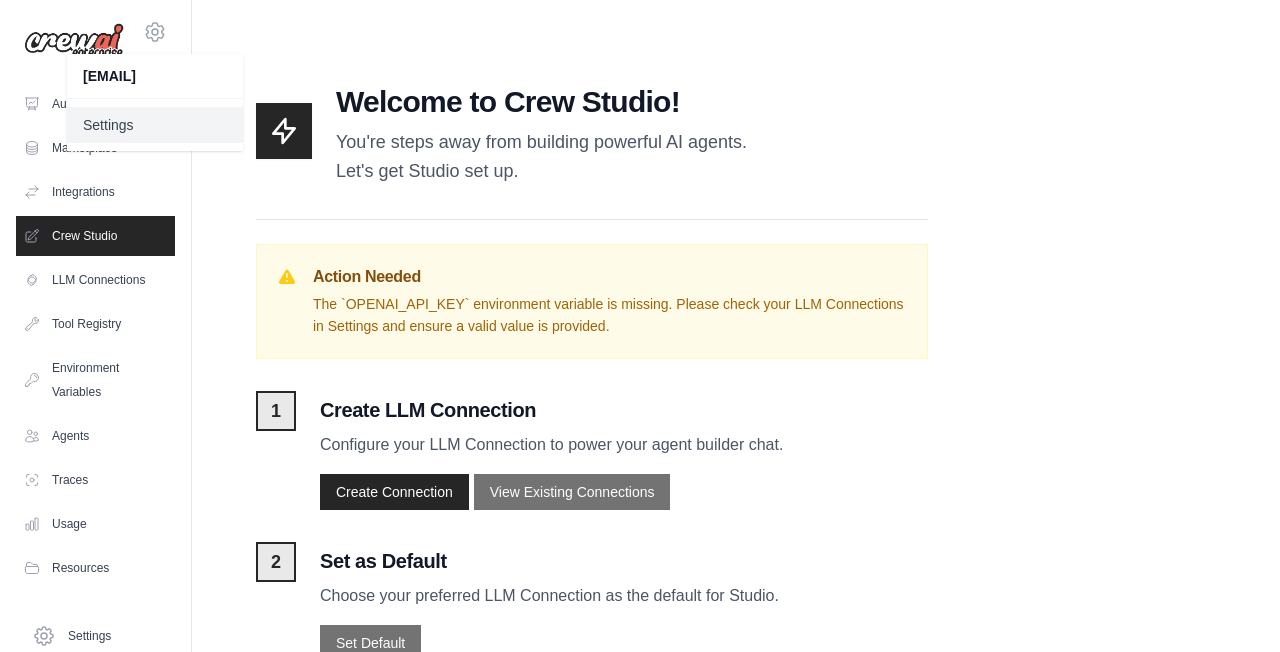 click on "Settings" at bounding box center (155, 125) 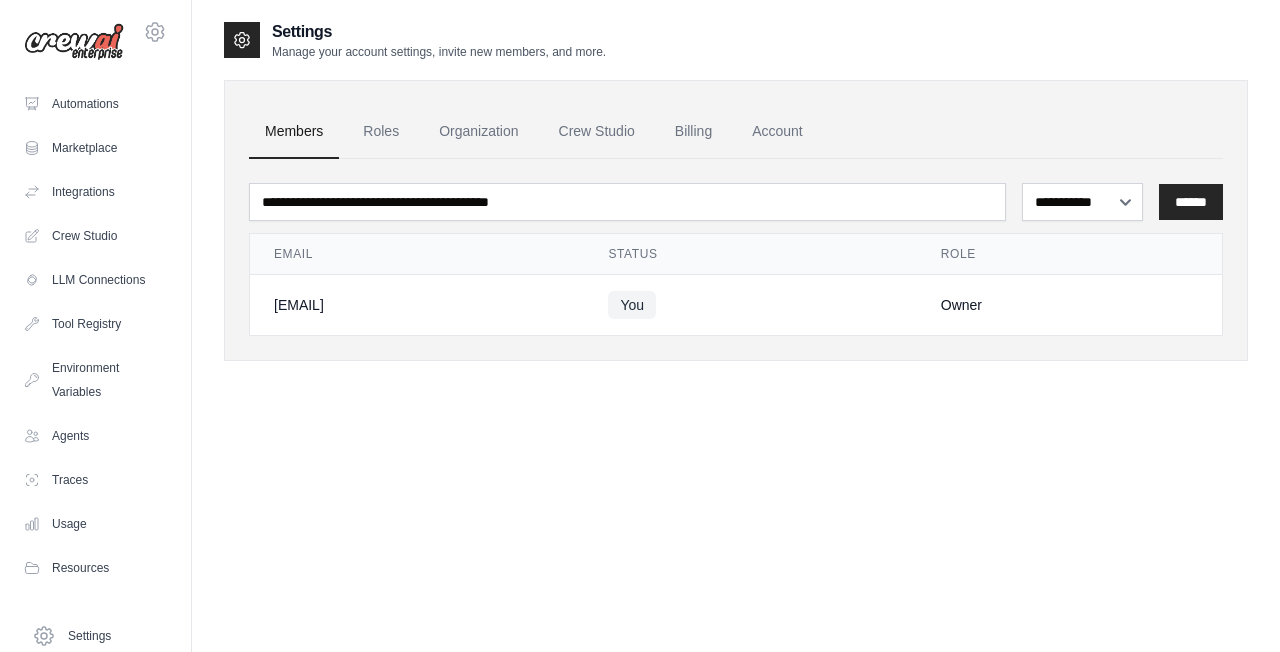 scroll, scrollTop: 0, scrollLeft: 0, axis: both 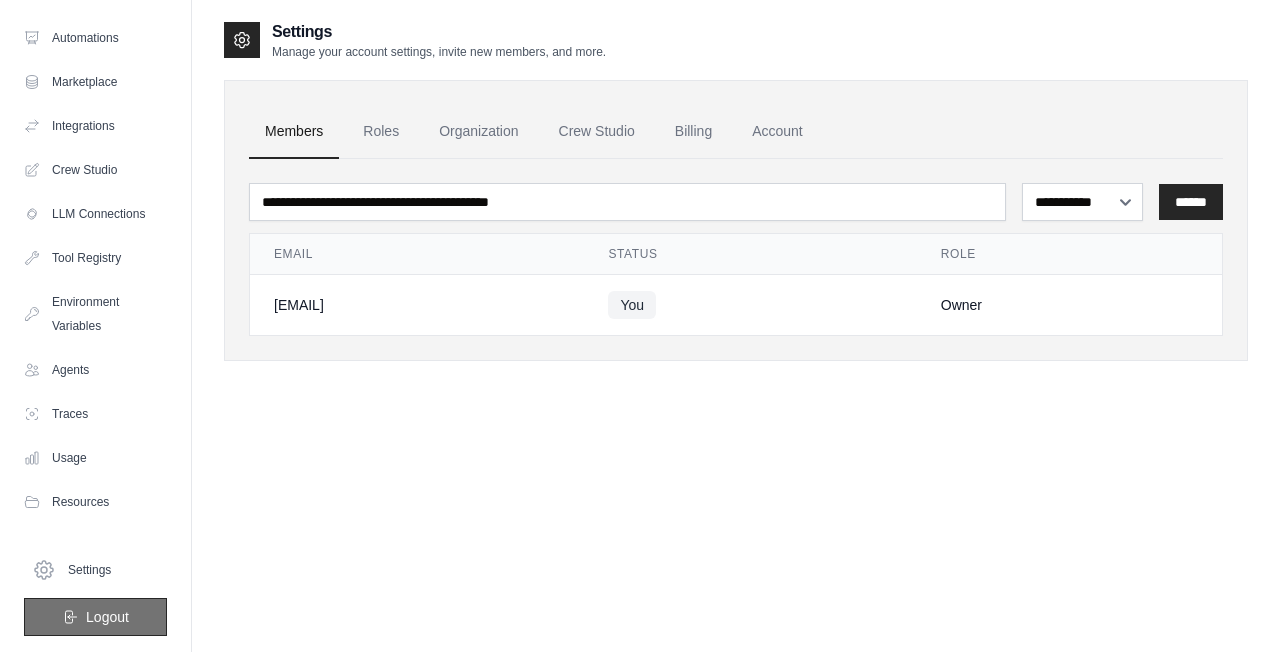 click on "Logout" at bounding box center (107, 617) 